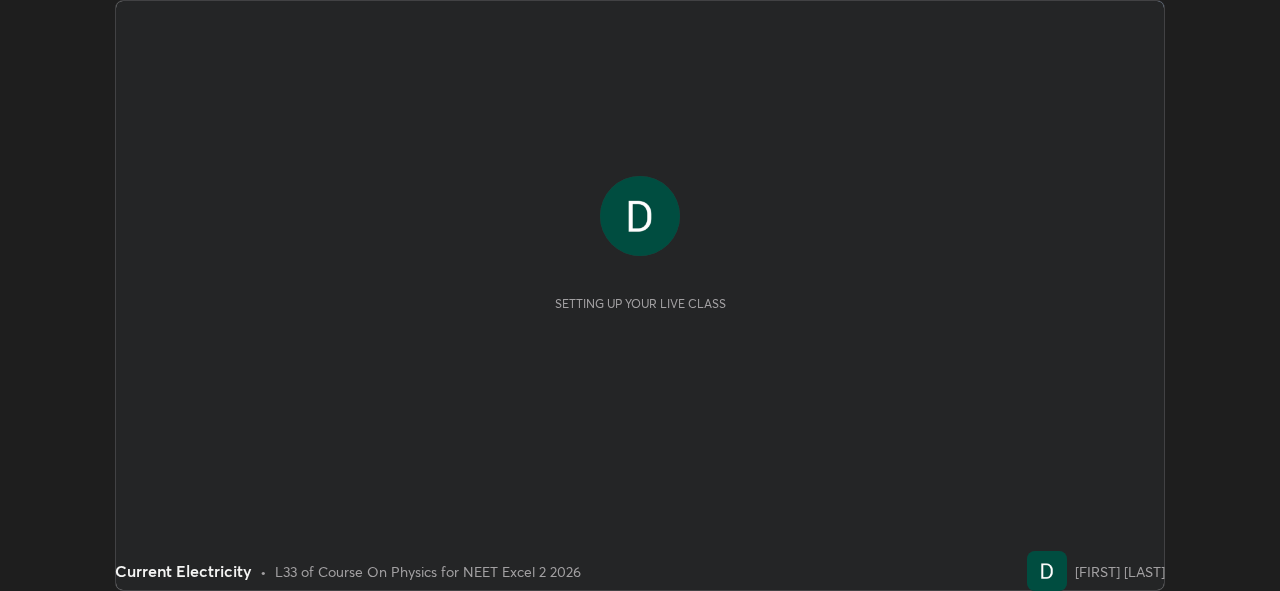 scroll, scrollTop: 0, scrollLeft: 0, axis: both 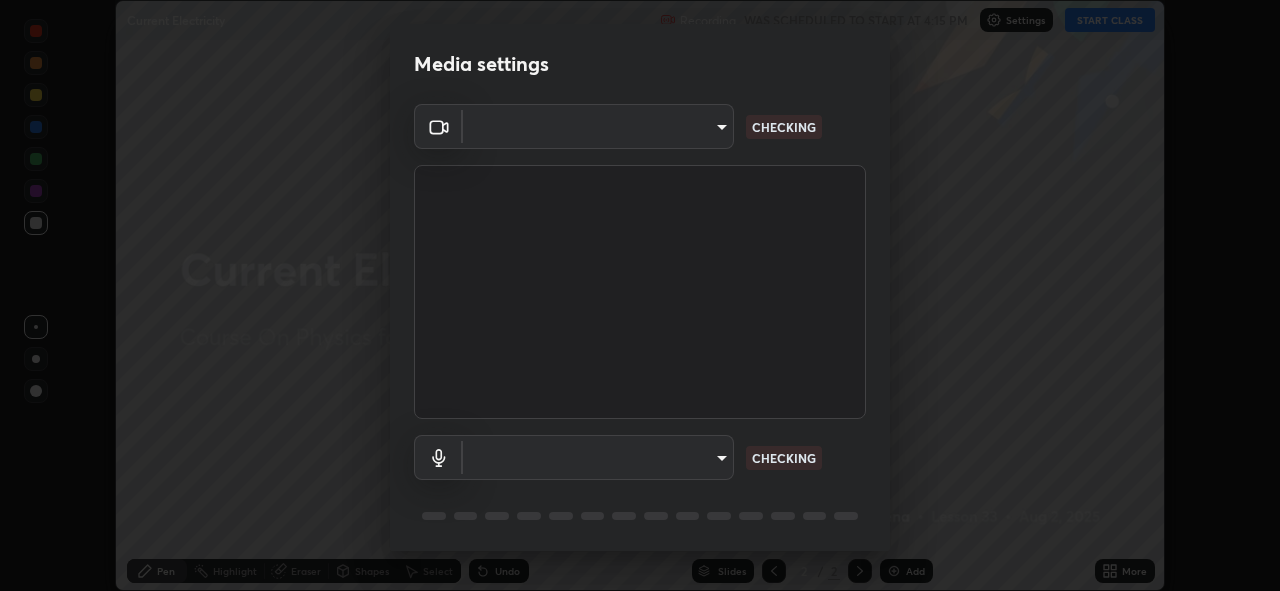 type on "[HASH]" 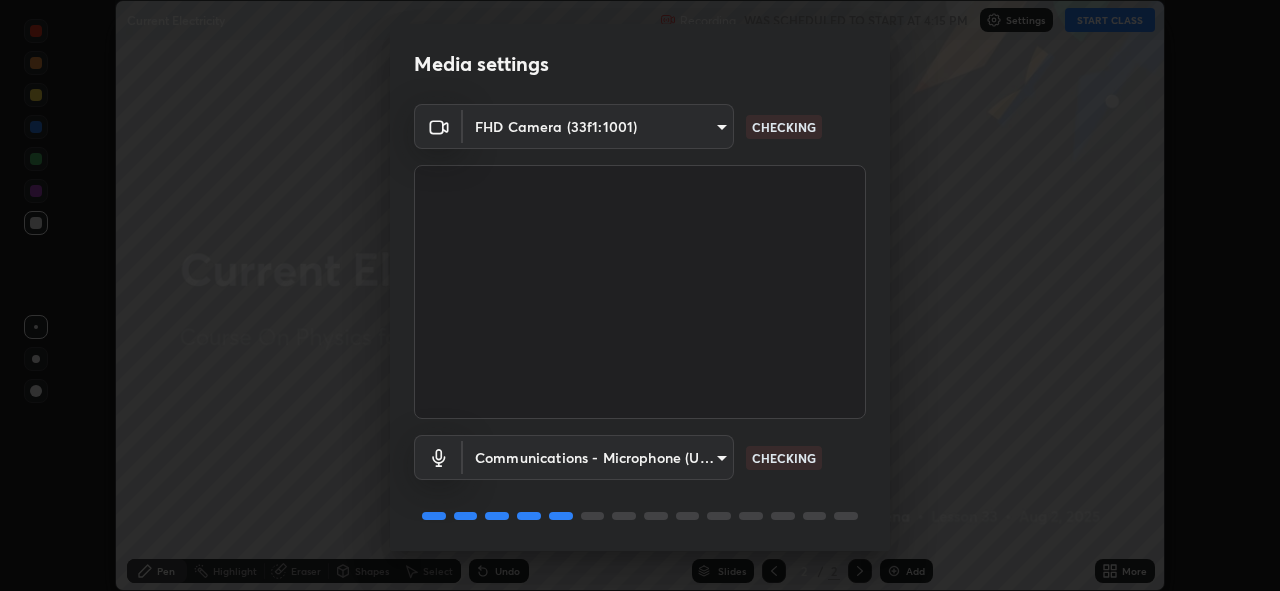 scroll, scrollTop: 65, scrollLeft: 0, axis: vertical 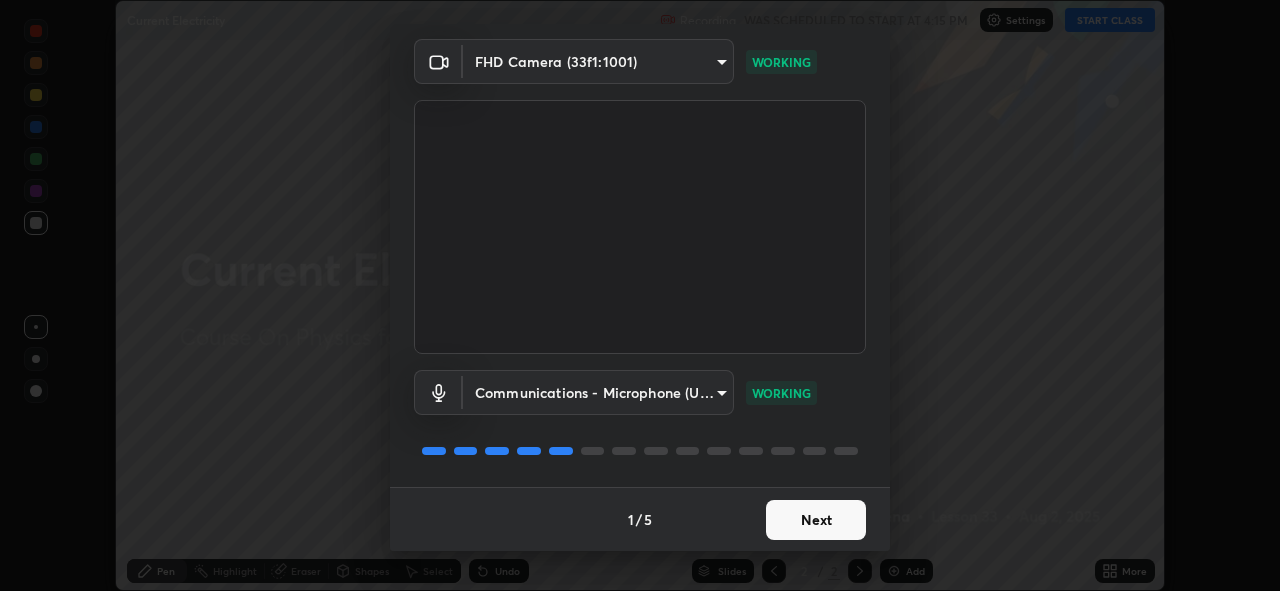 click on "Next" at bounding box center [816, 520] 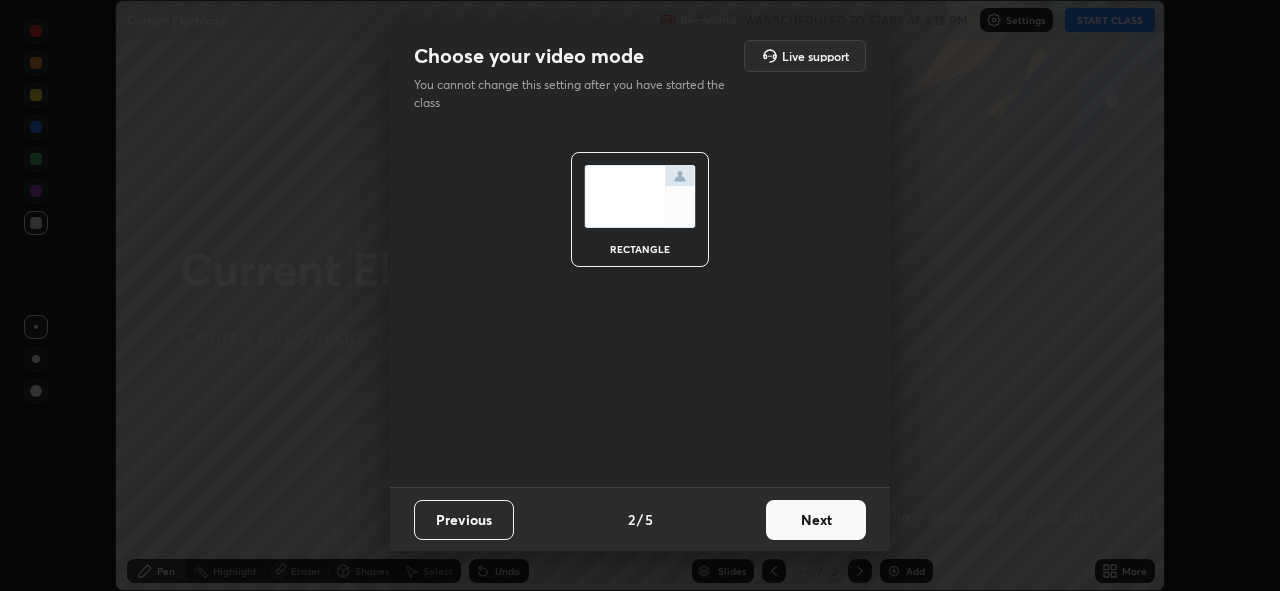 scroll, scrollTop: 0, scrollLeft: 0, axis: both 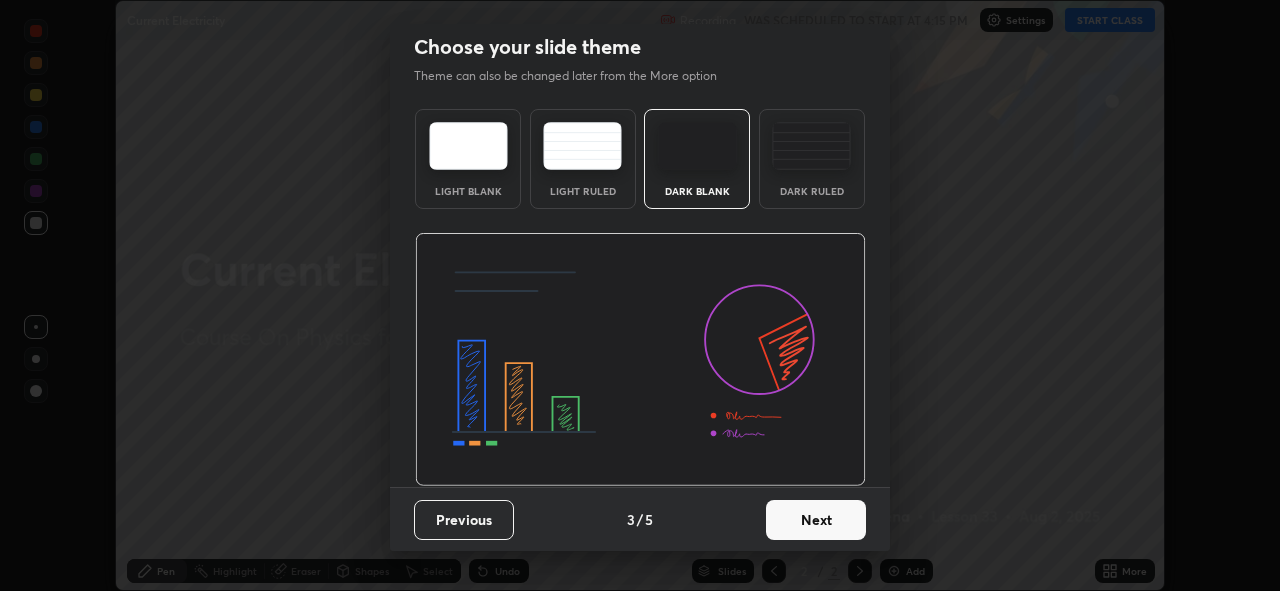 click on "Next" at bounding box center [816, 520] 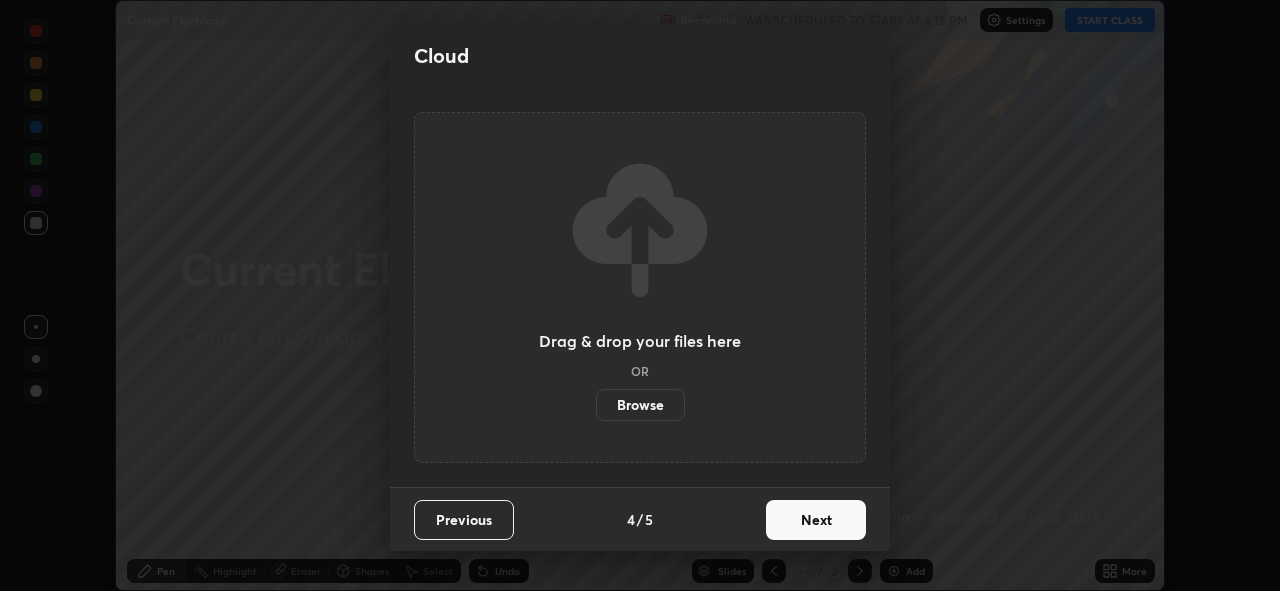 click on "Next" at bounding box center [816, 520] 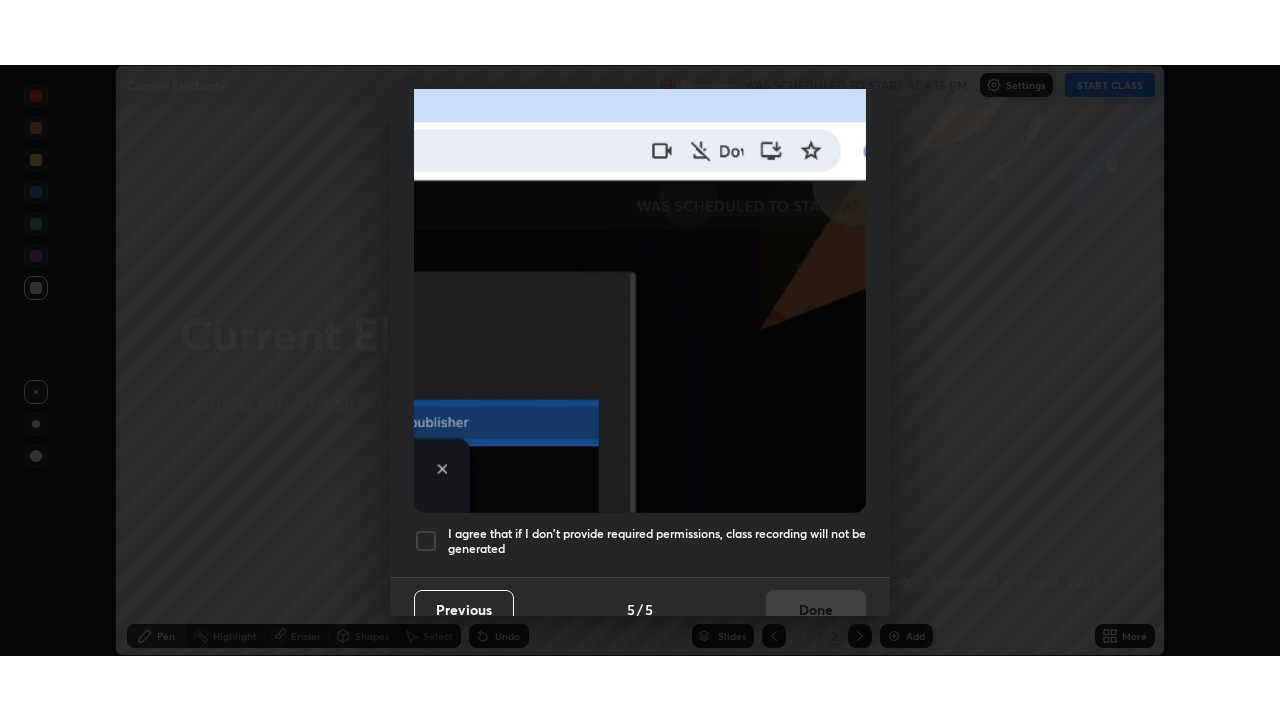 scroll, scrollTop: 473, scrollLeft: 0, axis: vertical 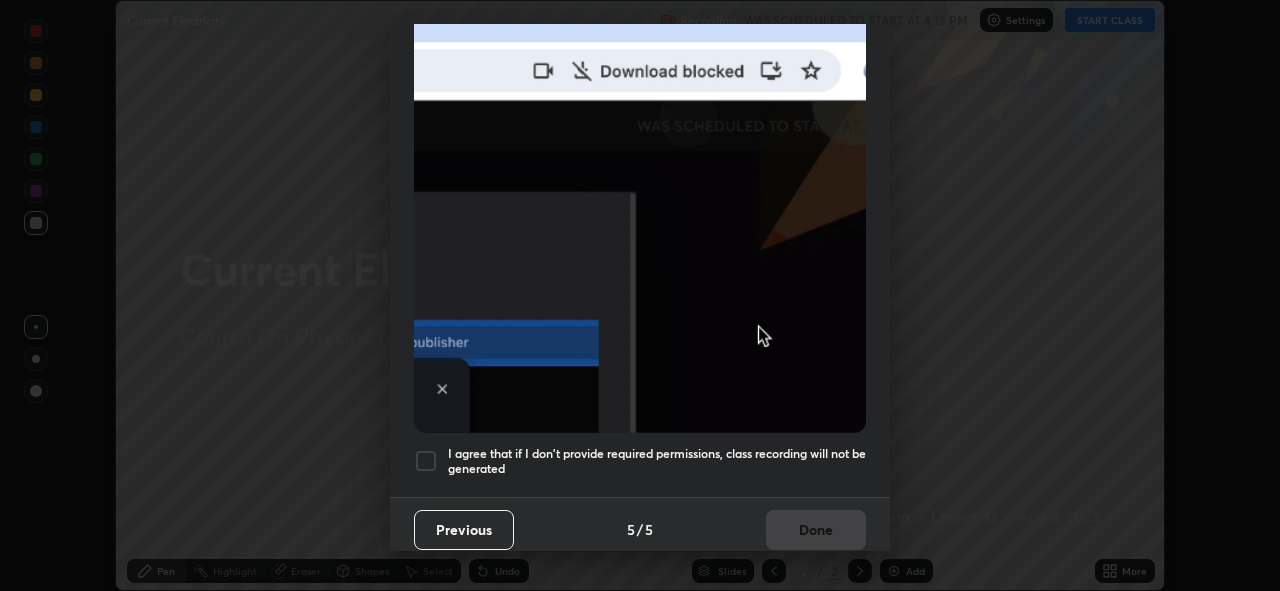 click at bounding box center (426, 461) 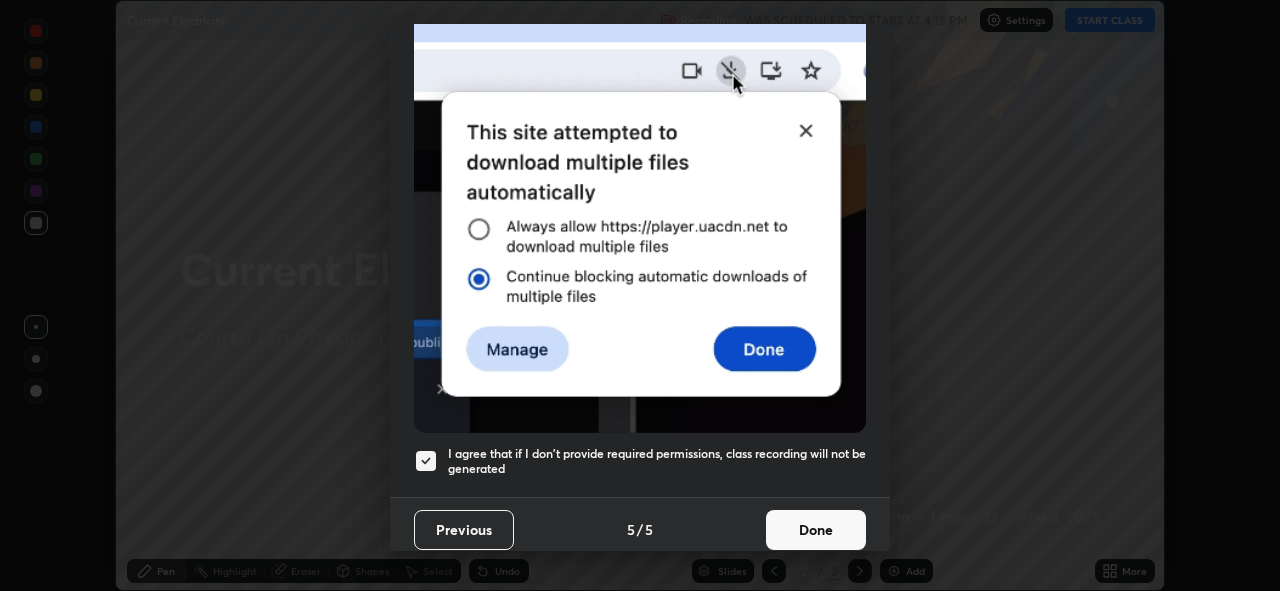 click on "Done" at bounding box center (816, 530) 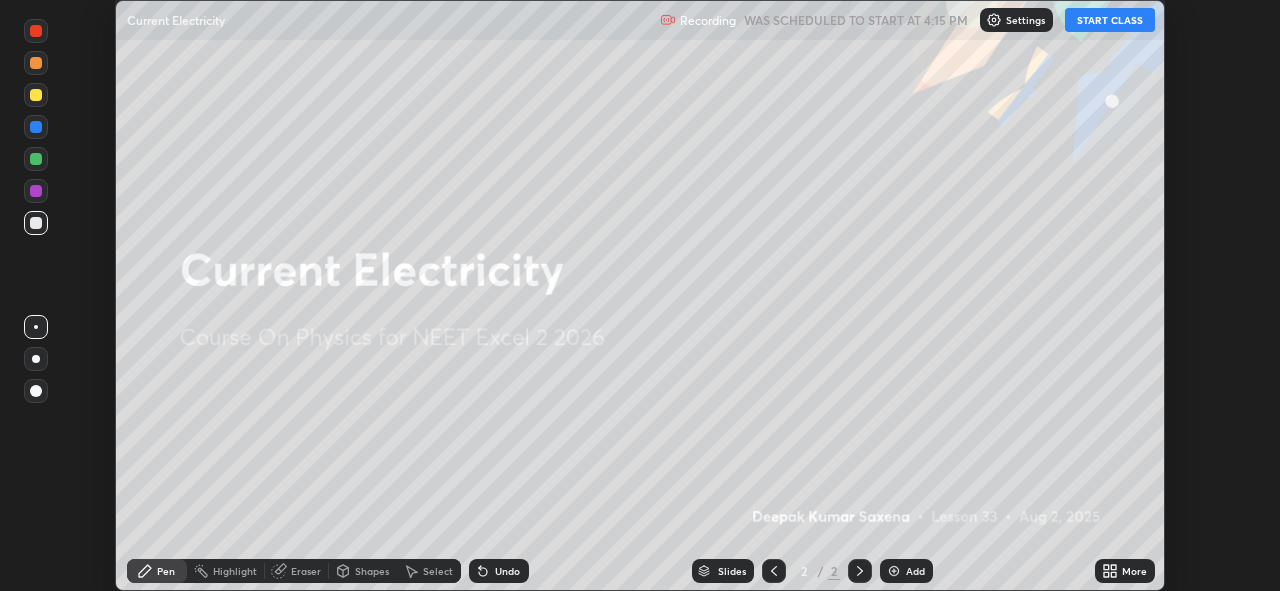 click on "START CLASS" at bounding box center (1110, 20) 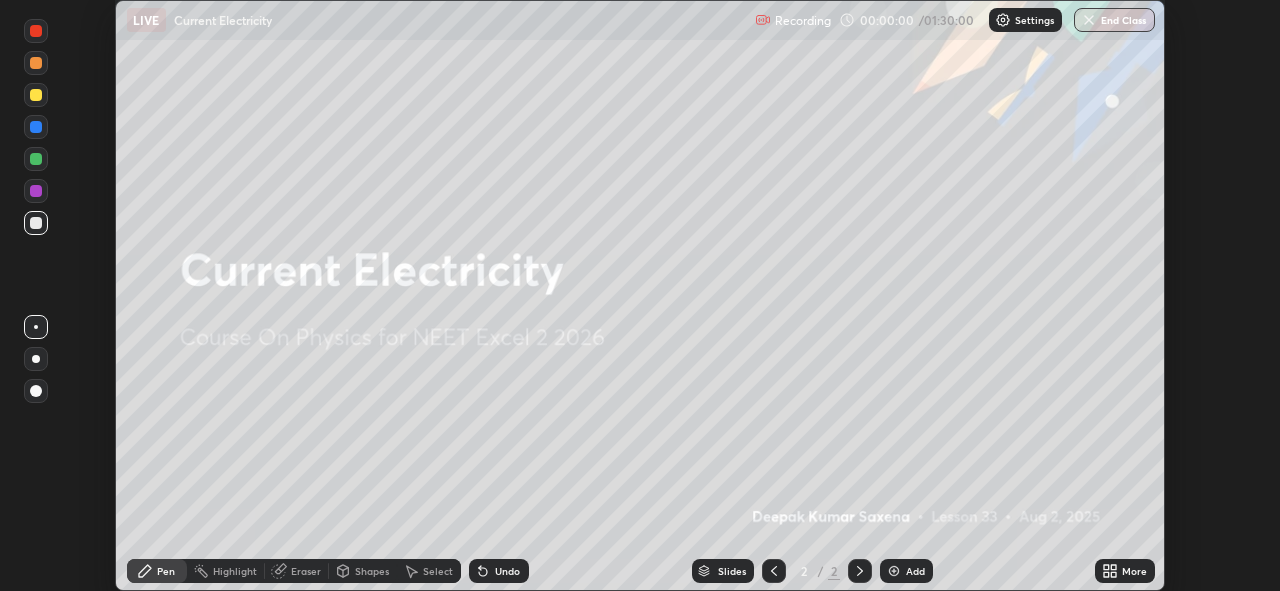 click 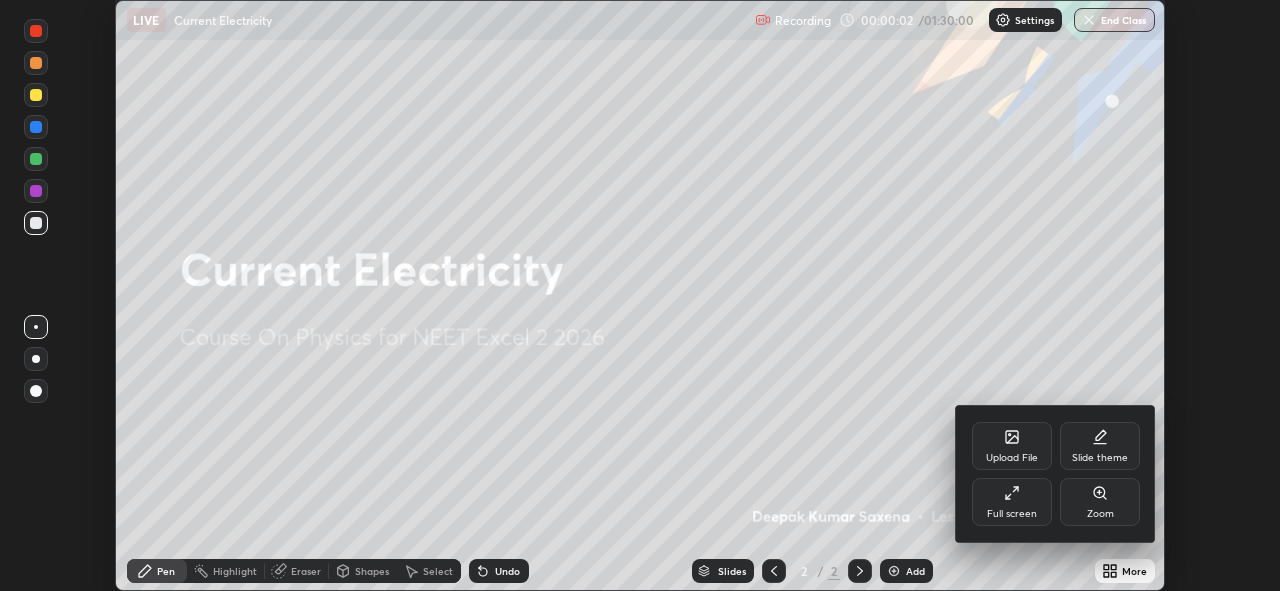 click on "Full screen" at bounding box center [1012, 502] 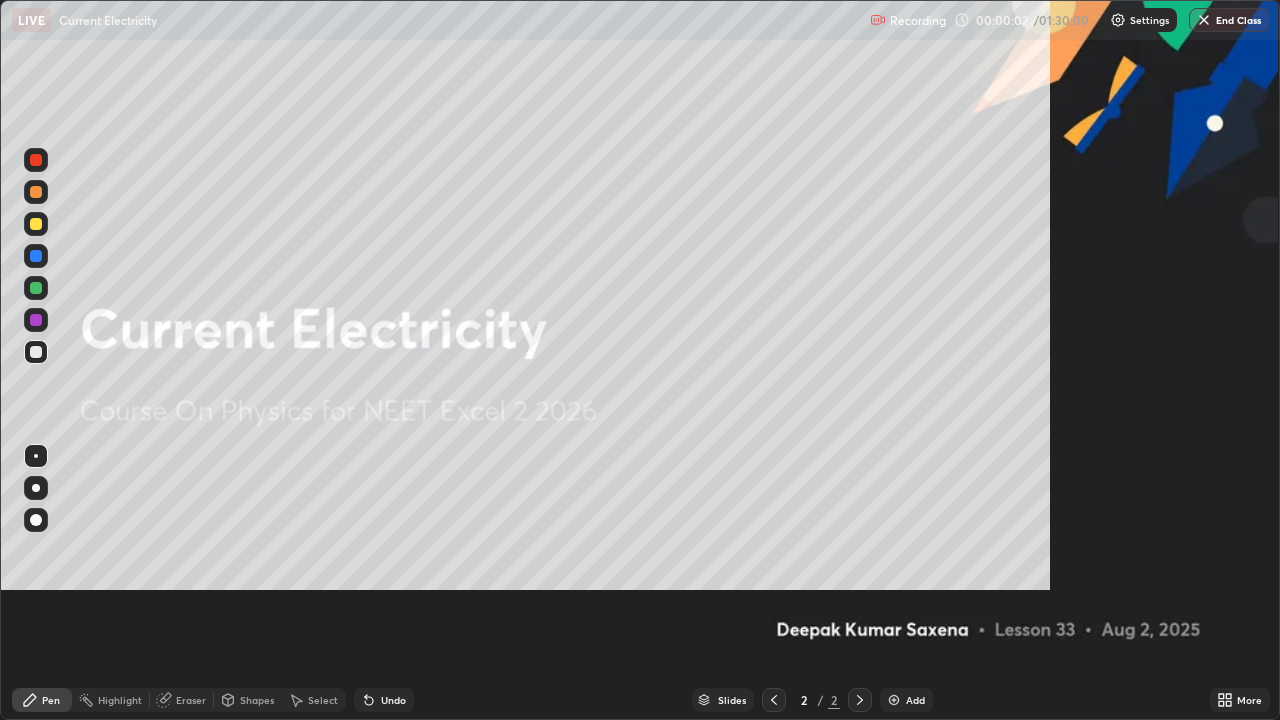 scroll, scrollTop: 99280, scrollLeft: 98720, axis: both 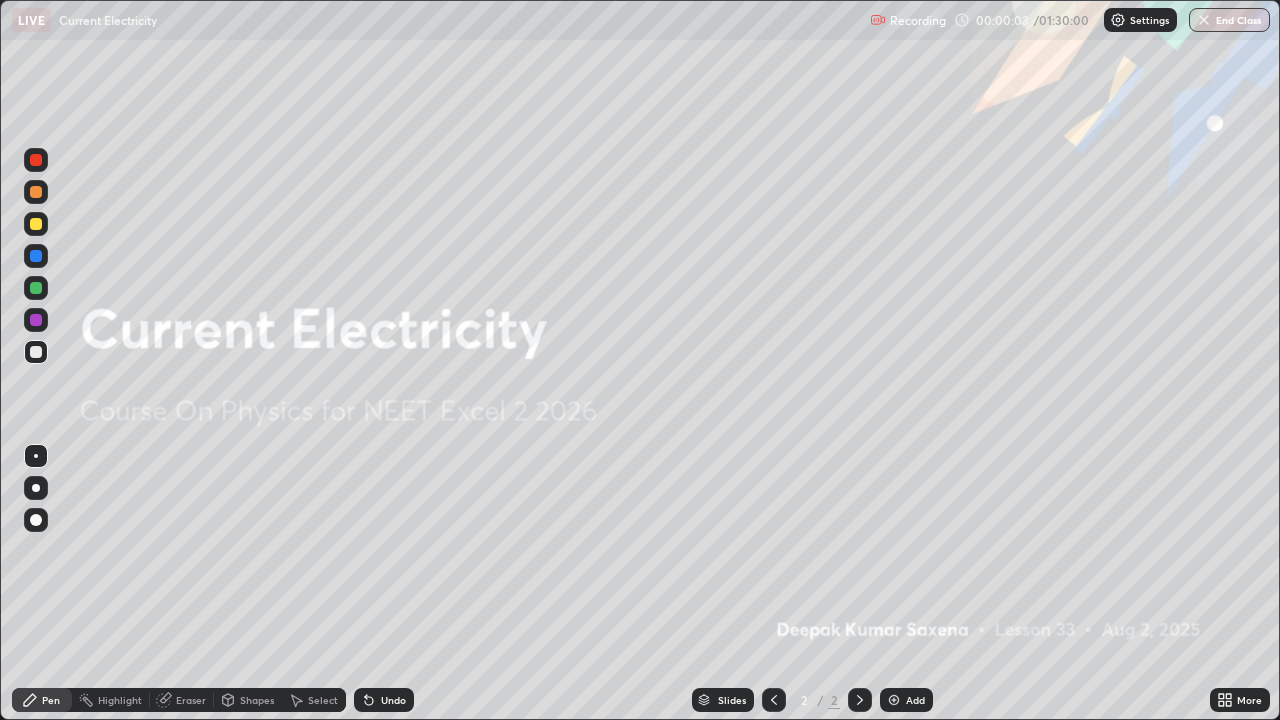 click on "Add" at bounding box center [915, 700] 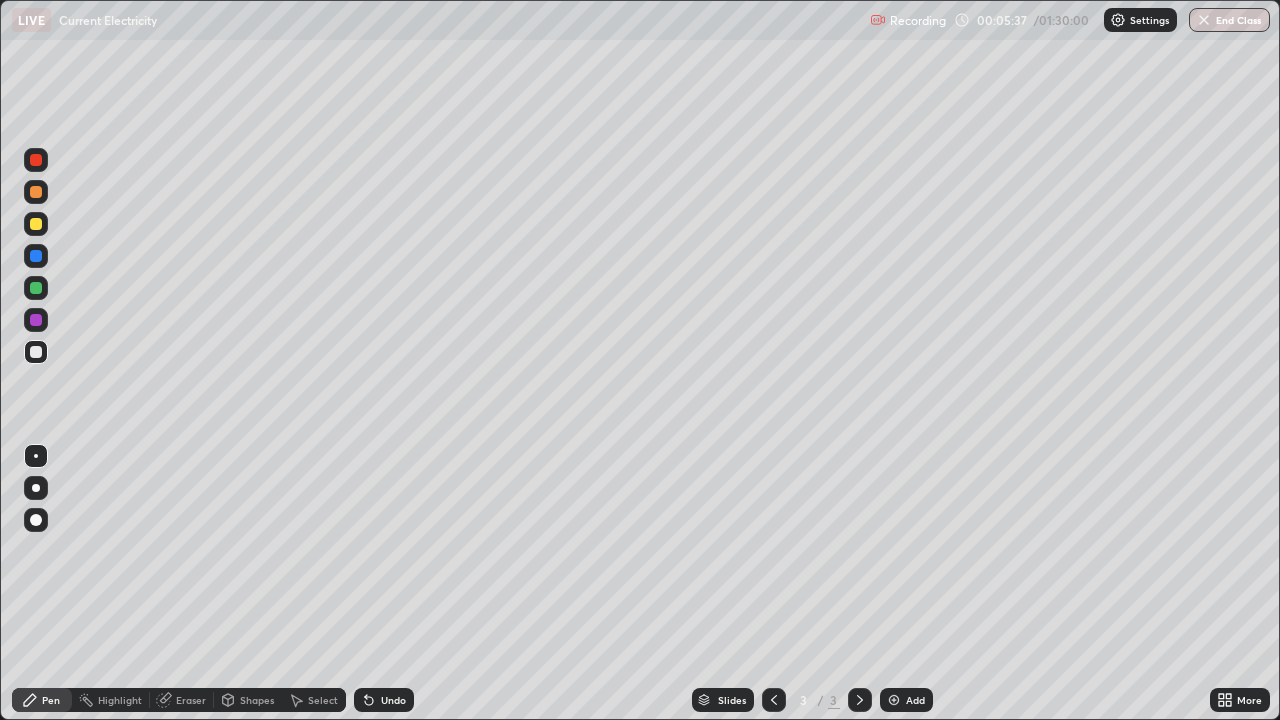 click on "Add" at bounding box center (906, 700) 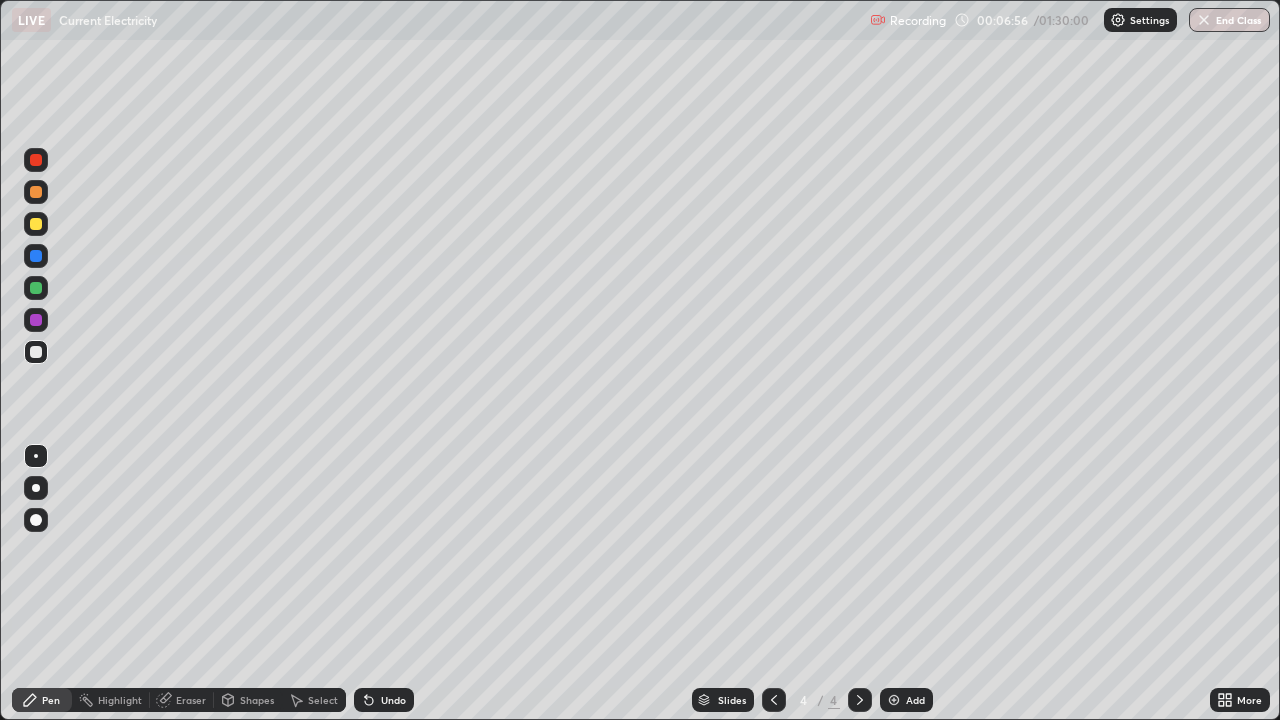 click 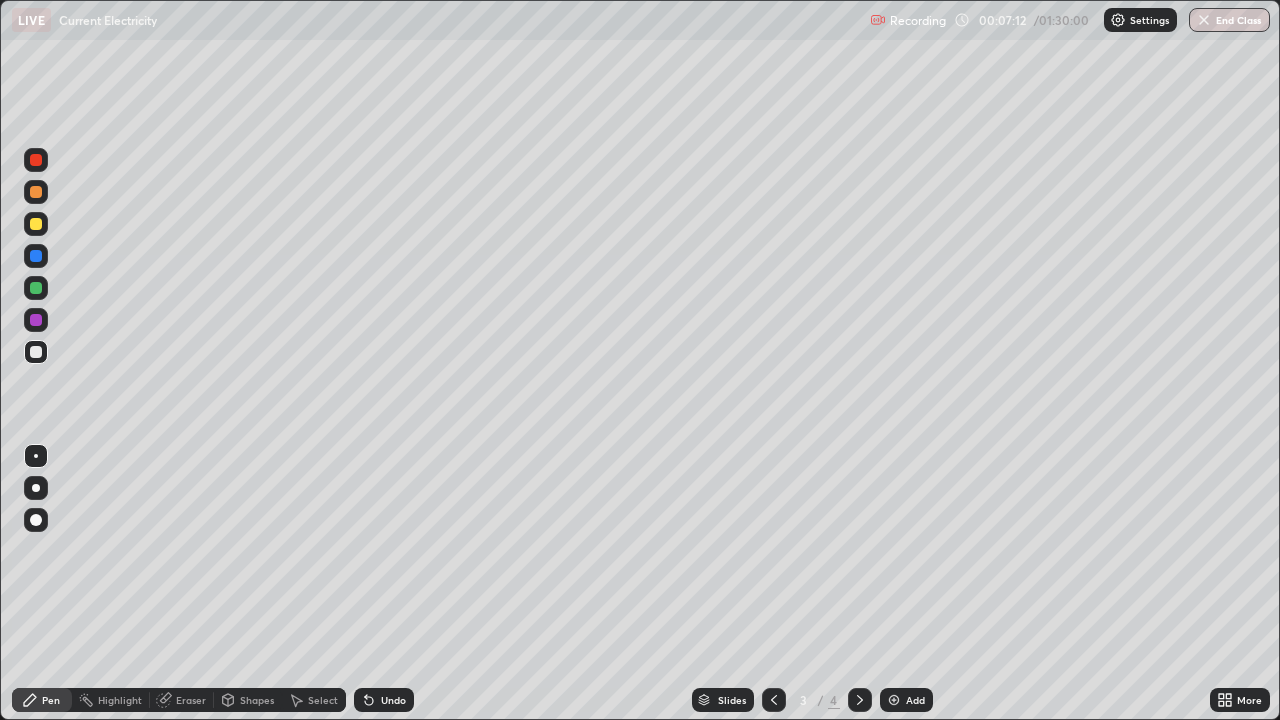 click on "Add" at bounding box center (906, 700) 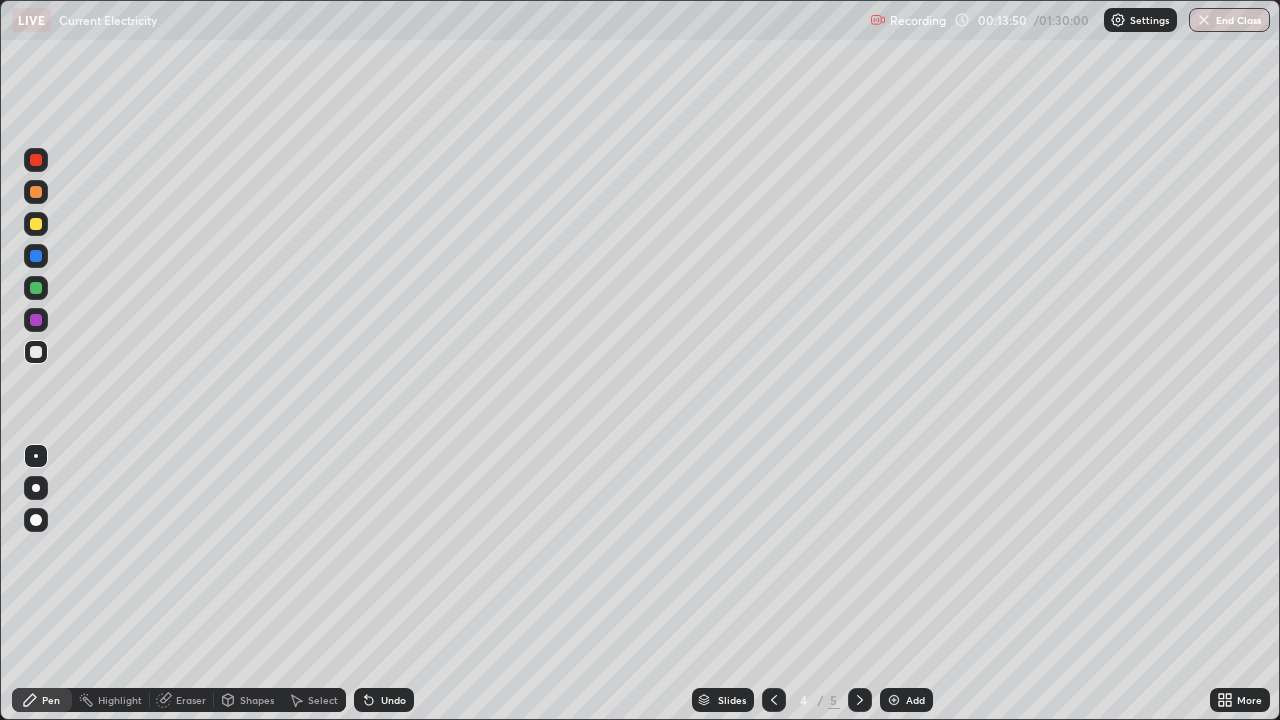 click on "Add" at bounding box center [906, 700] 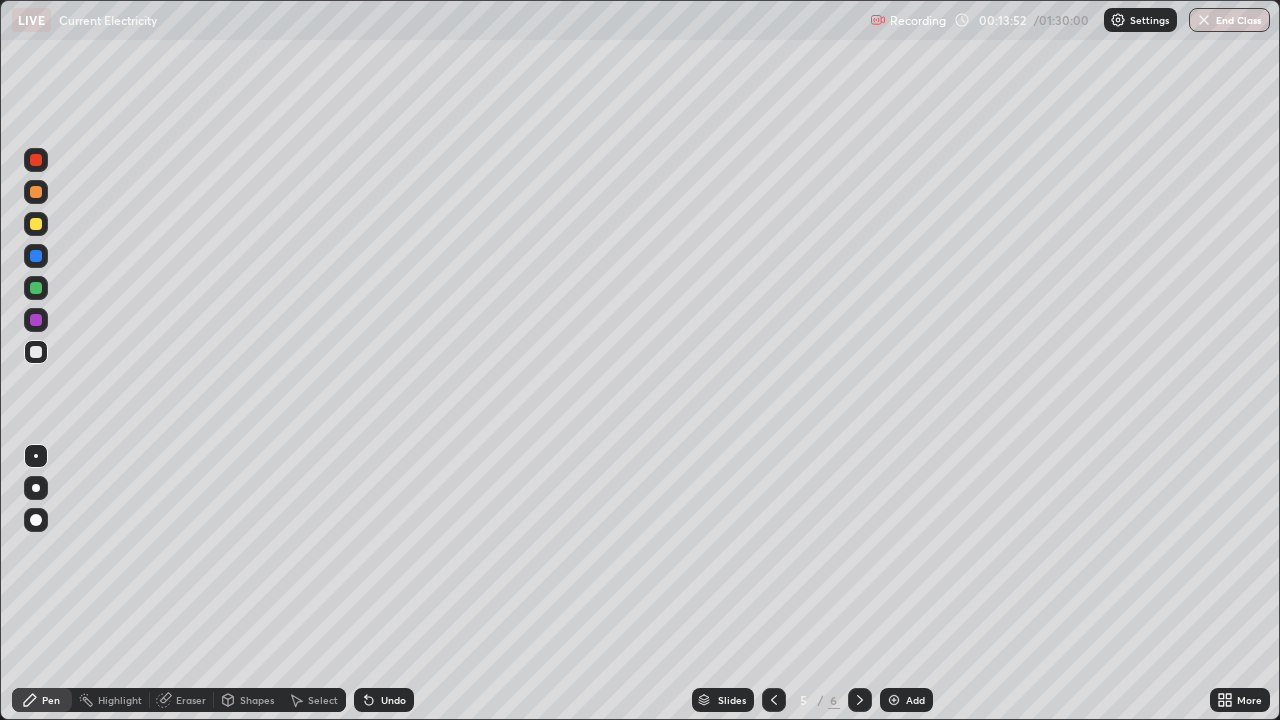 click at bounding box center [36, 224] 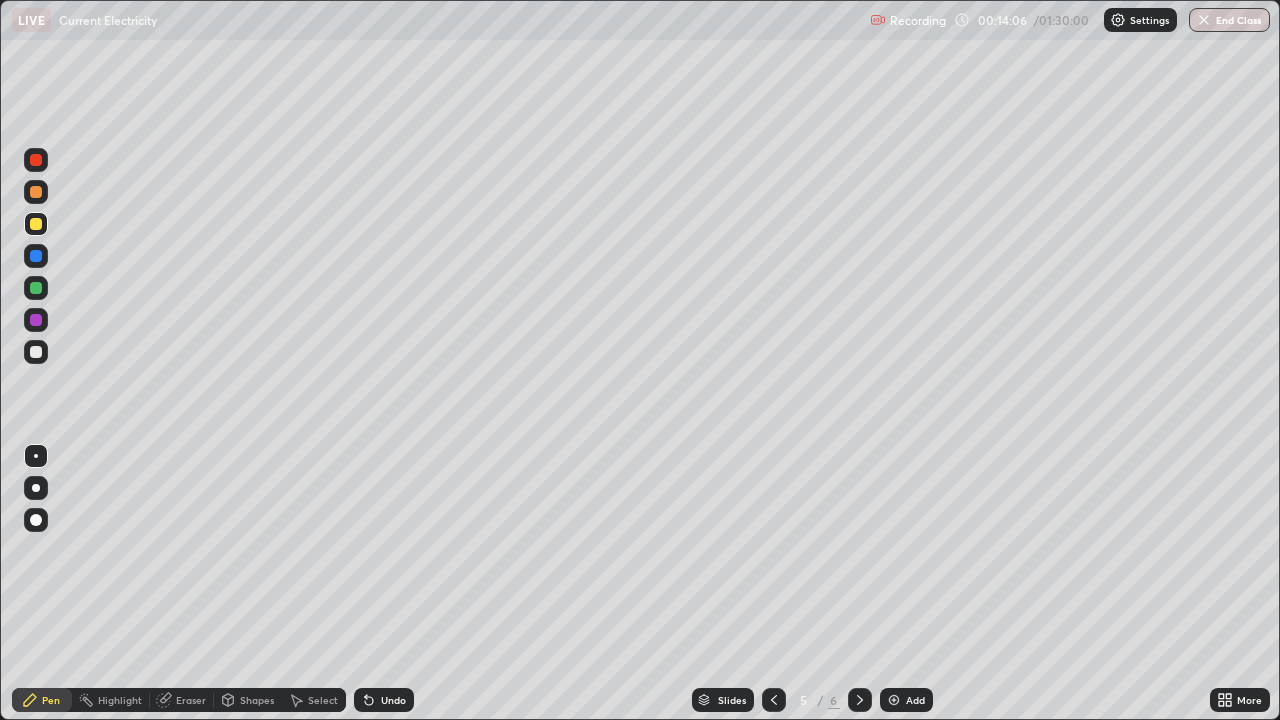 click at bounding box center [36, 224] 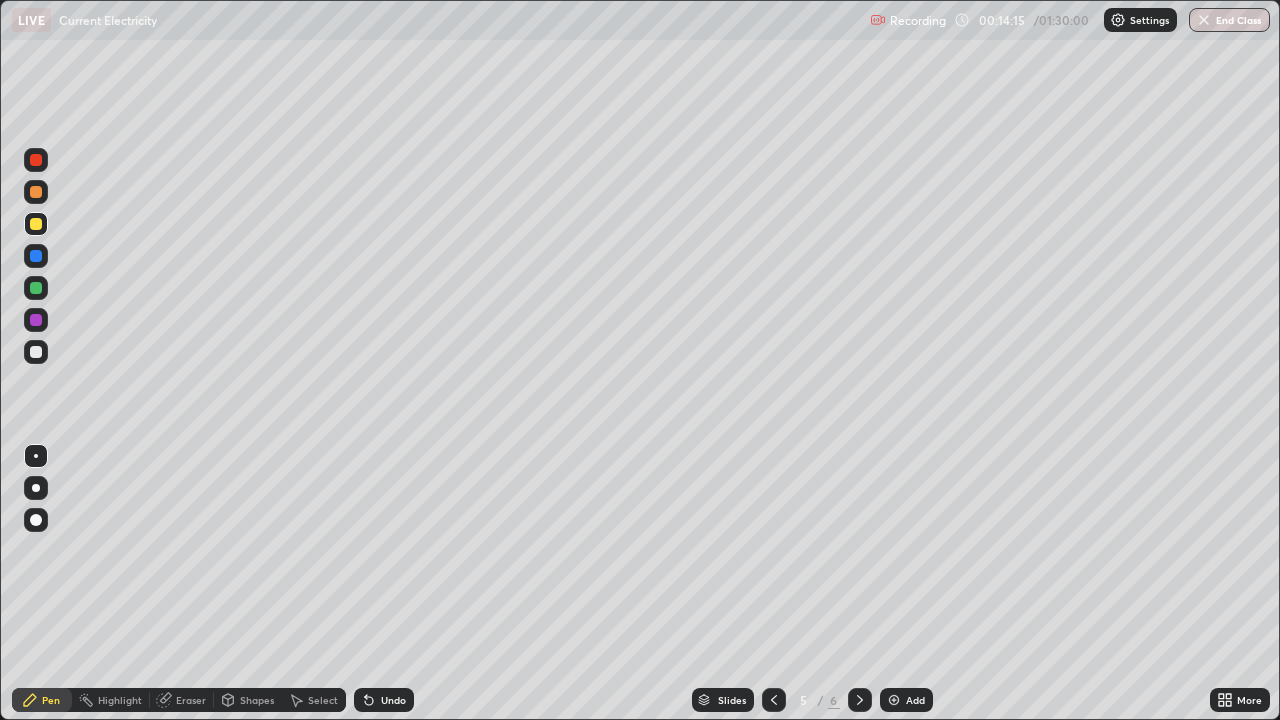 click on "Shapes" at bounding box center [257, 700] 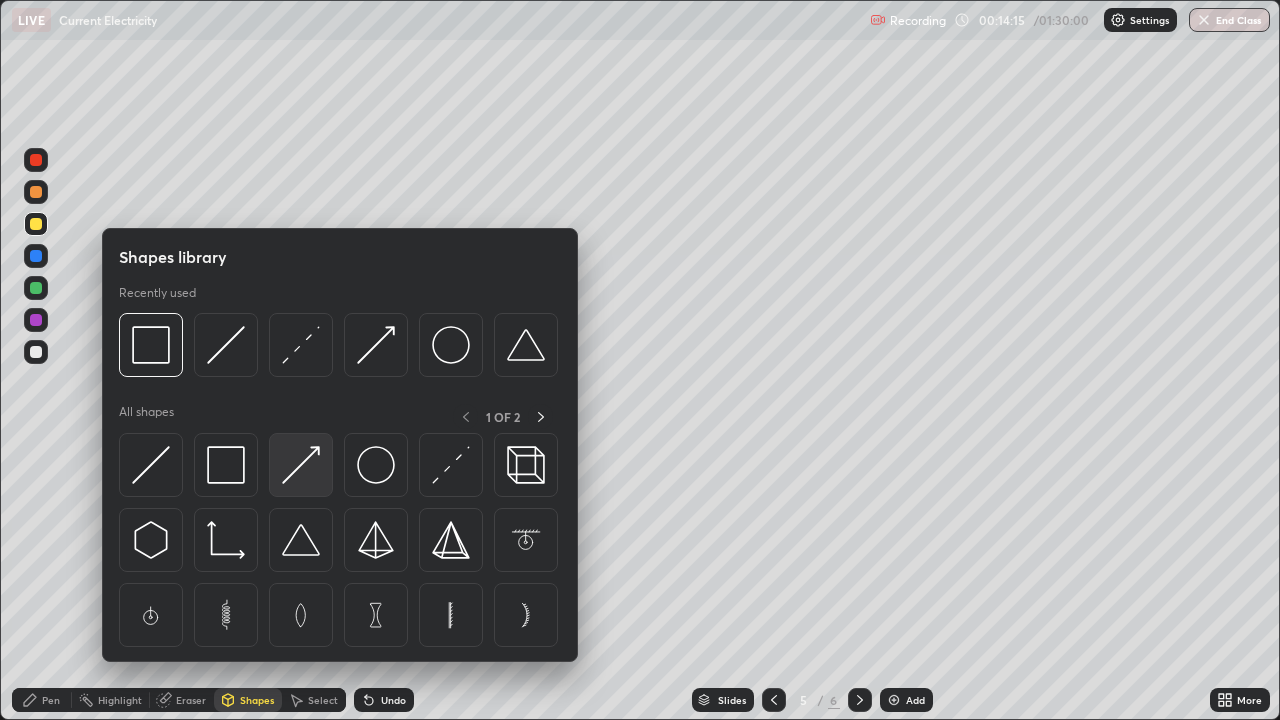 click at bounding box center (301, 465) 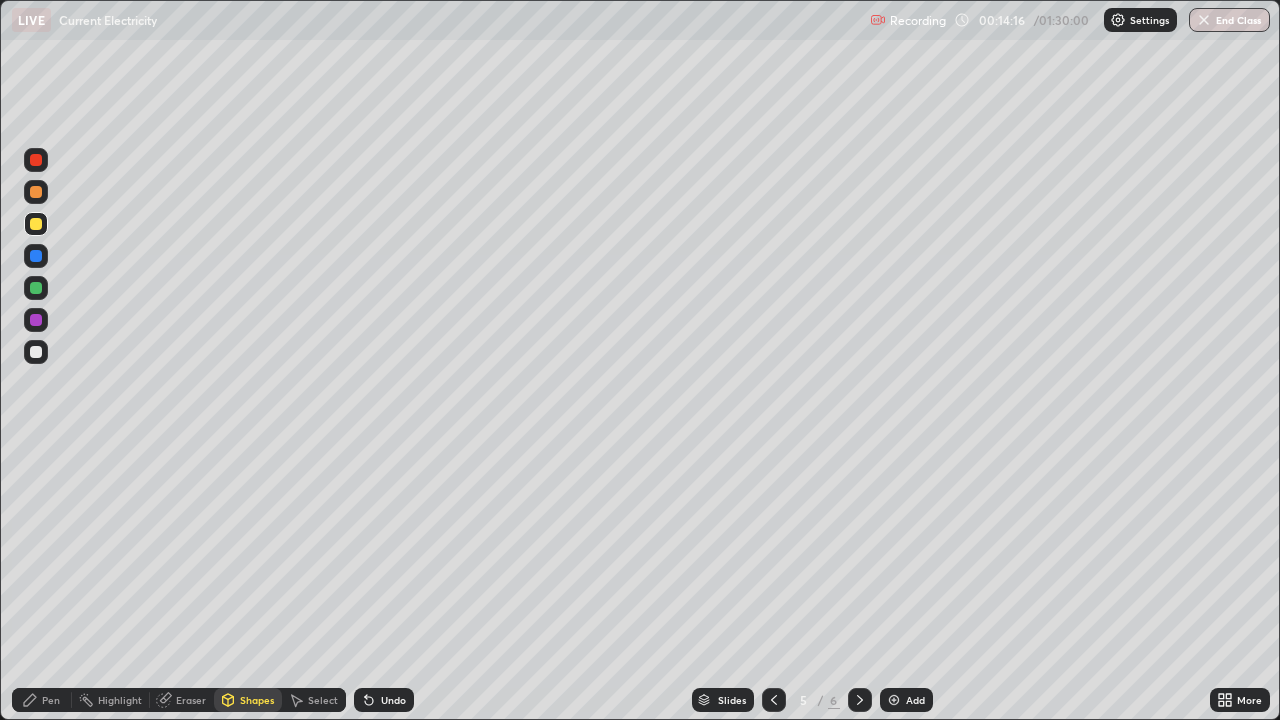 click at bounding box center (36, 352) 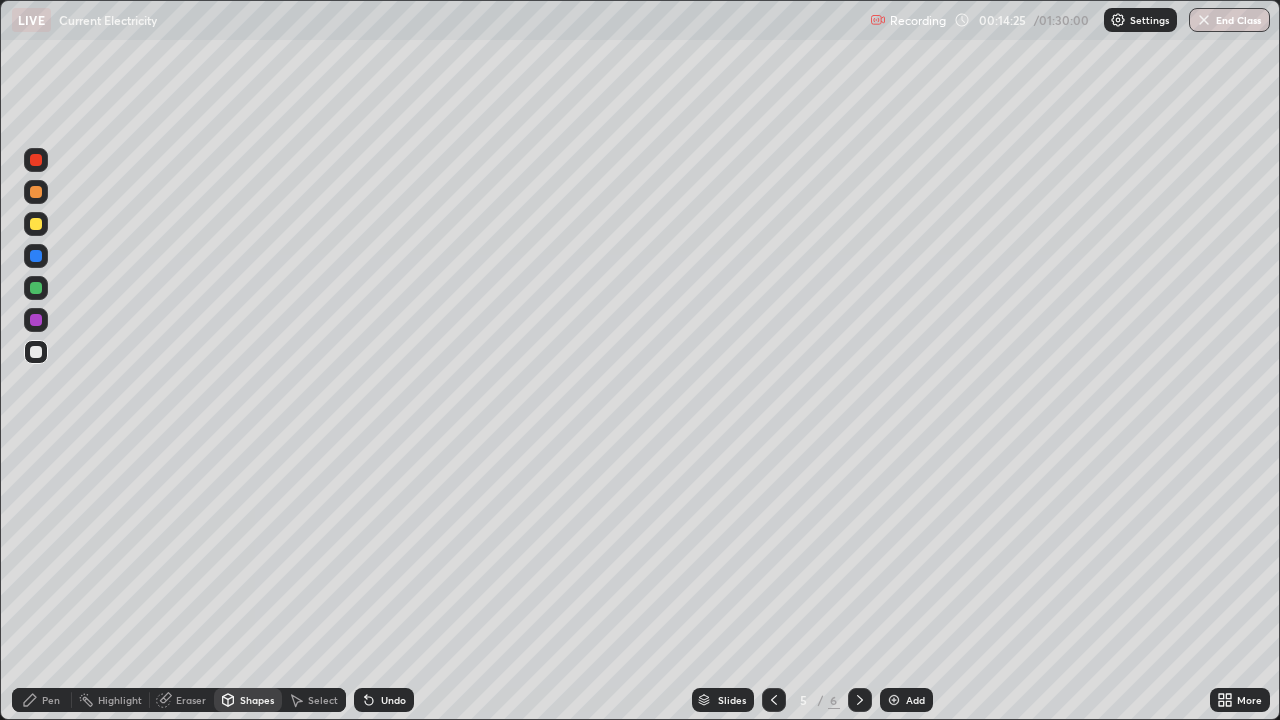 click on "Shapes" at bounding box center [257, 700] 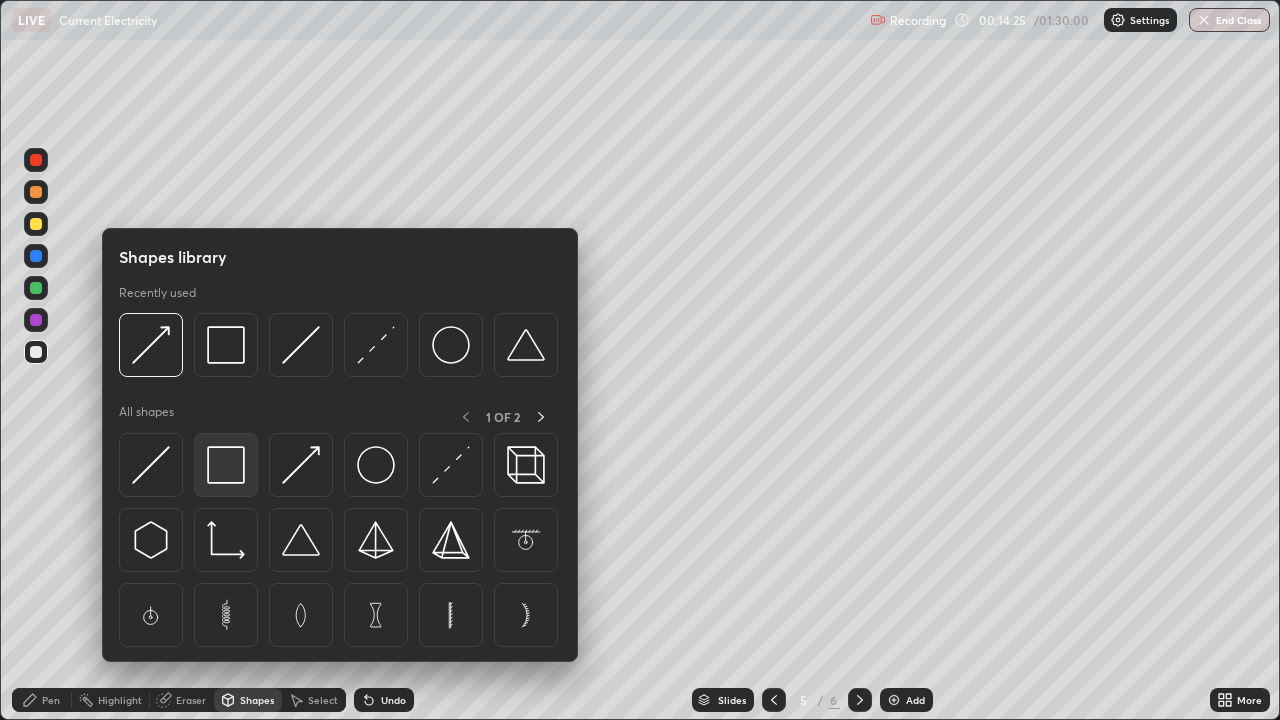 click at bounding box center (226, 465) 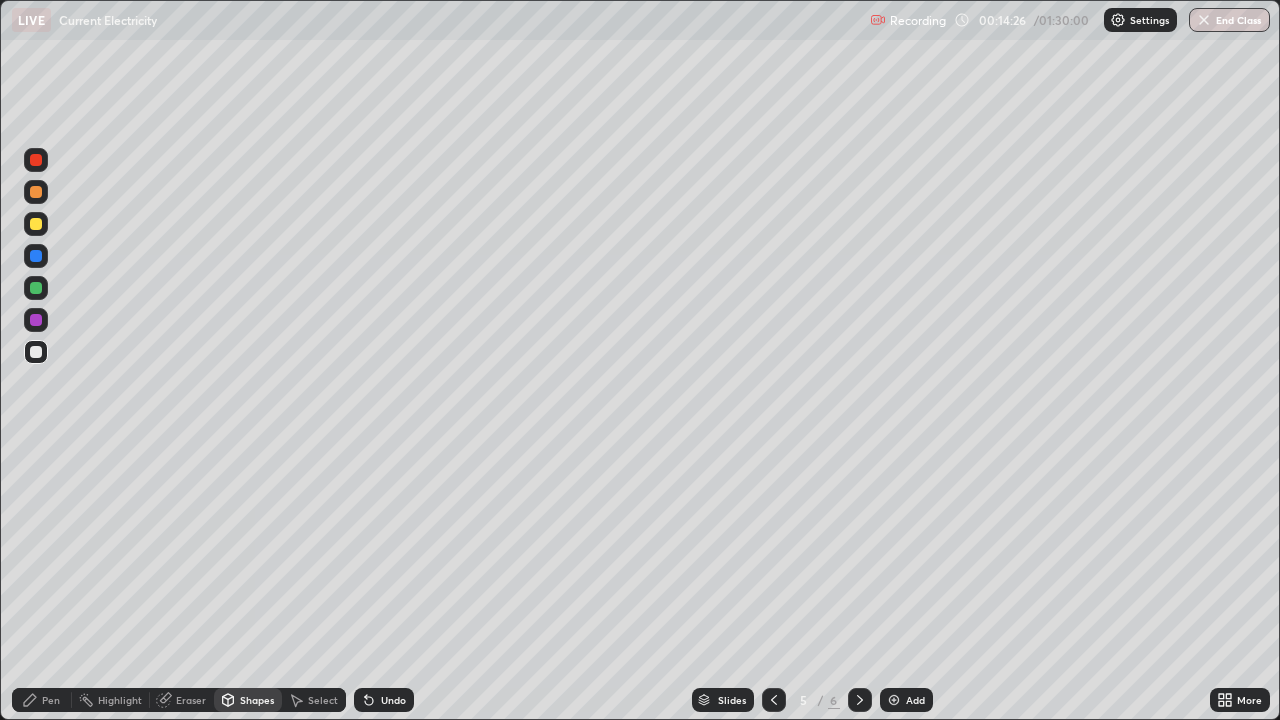 click at bounding box center [36, 256] 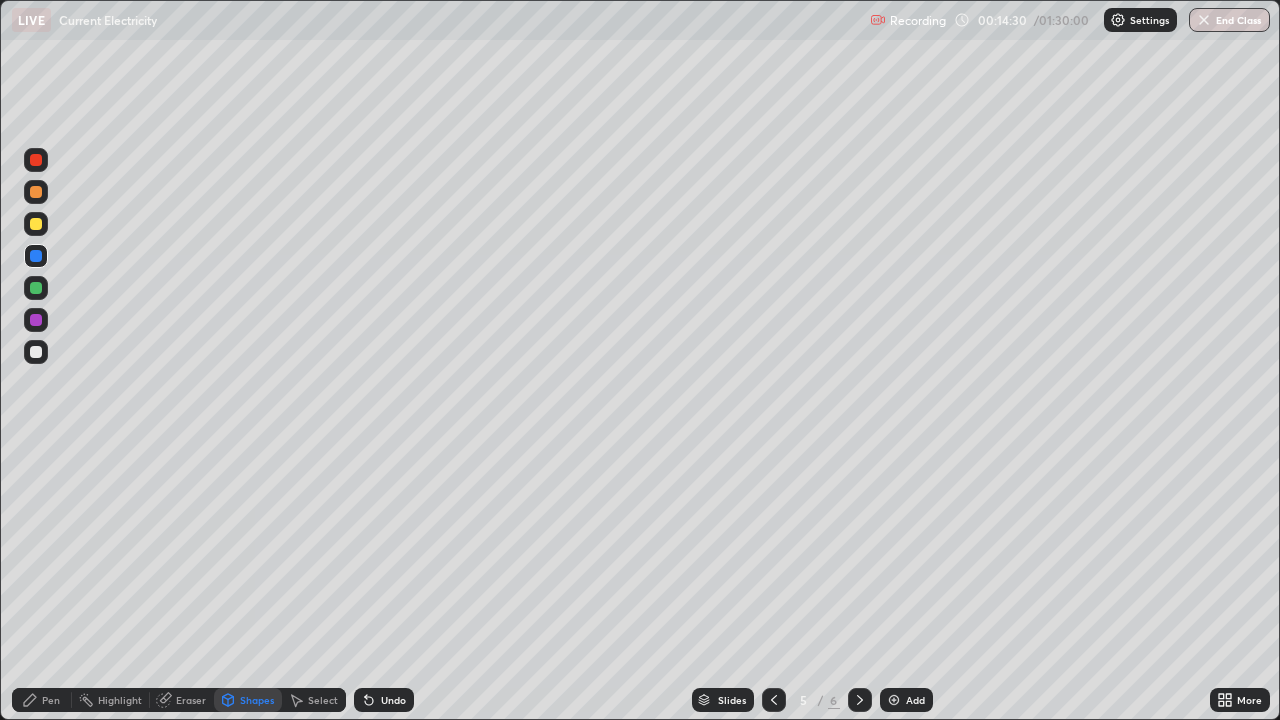 click on "Pen" at bounding box center (42, 700) 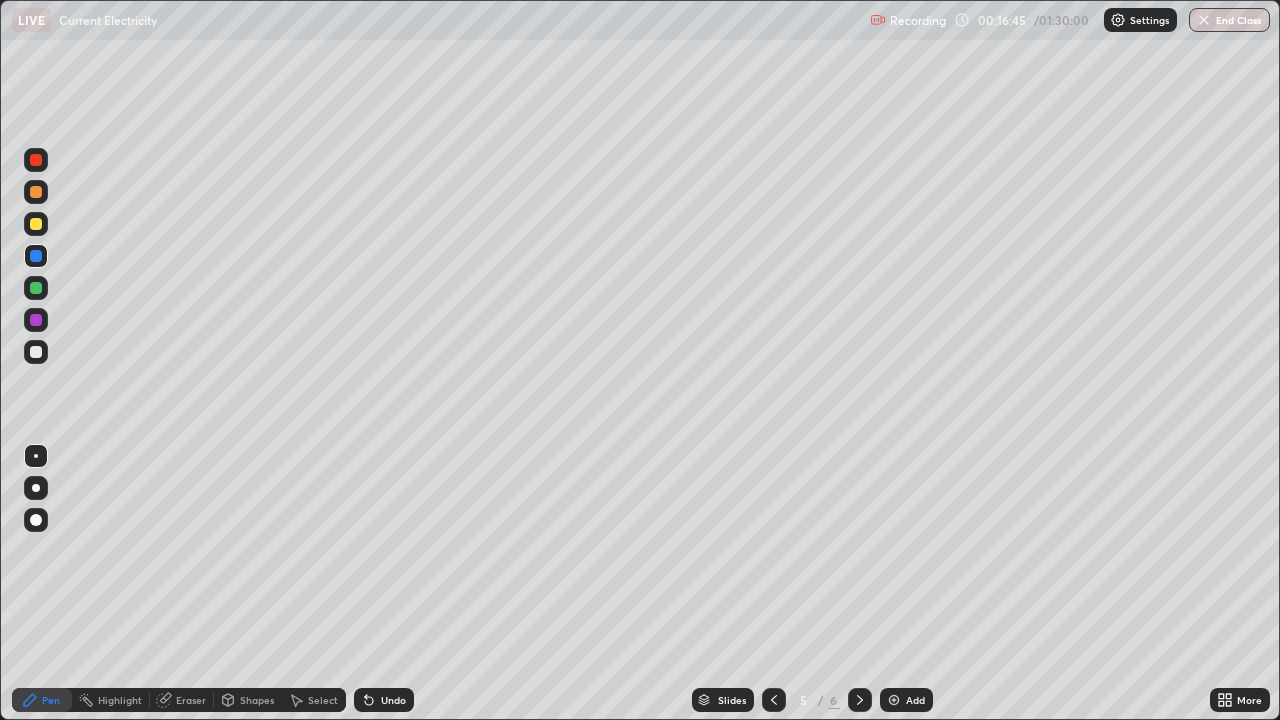 click on "Add" at bounding box center (906, 700) 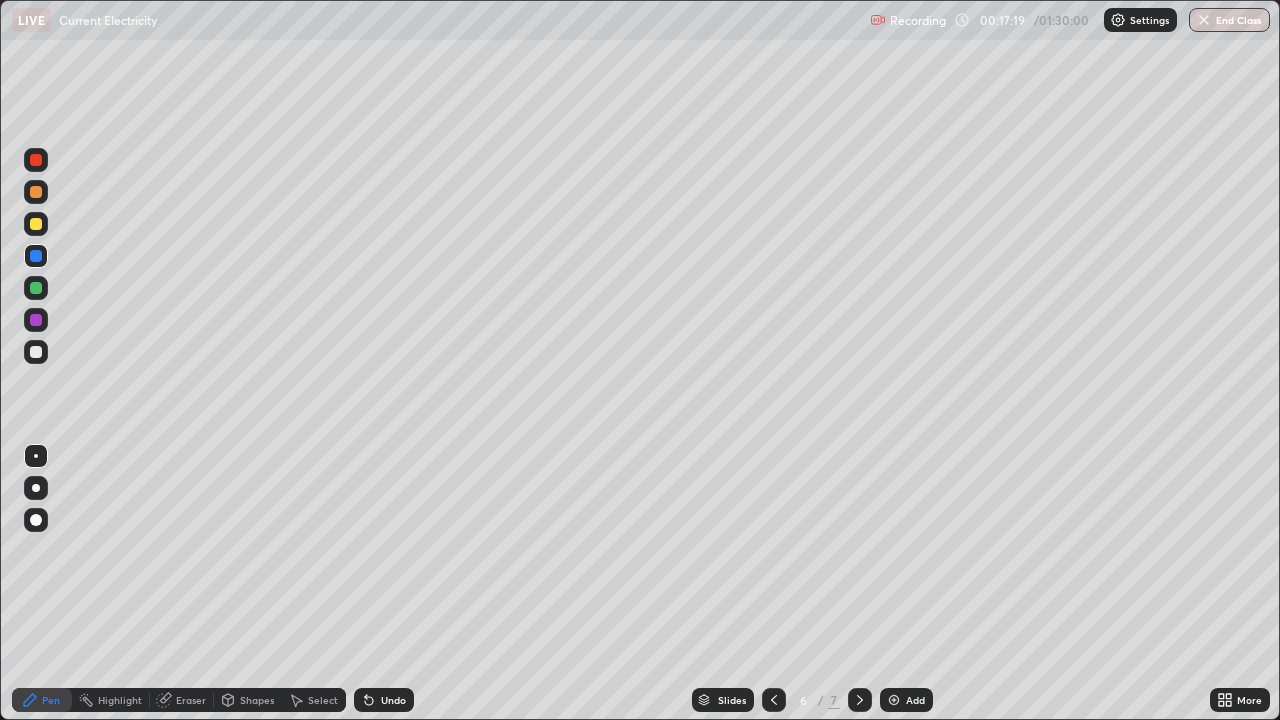 click at bounding box center (36, 352) 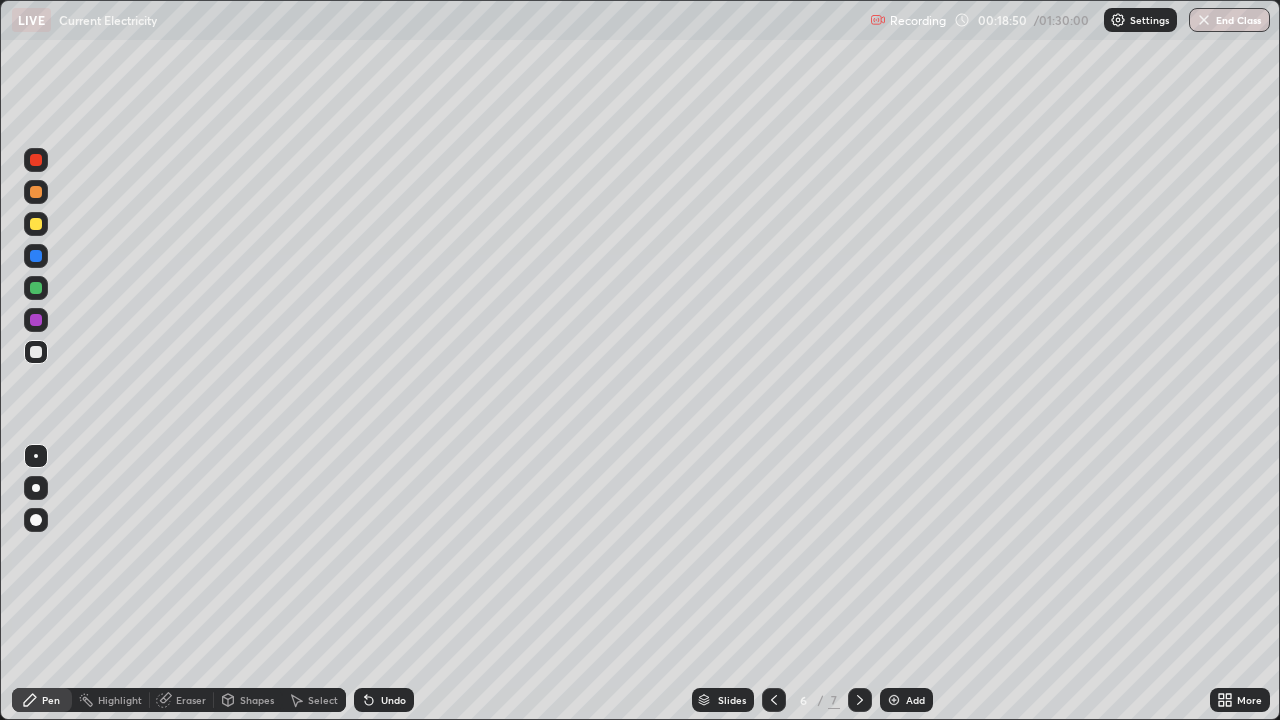 click at bounding box center [894, 700] 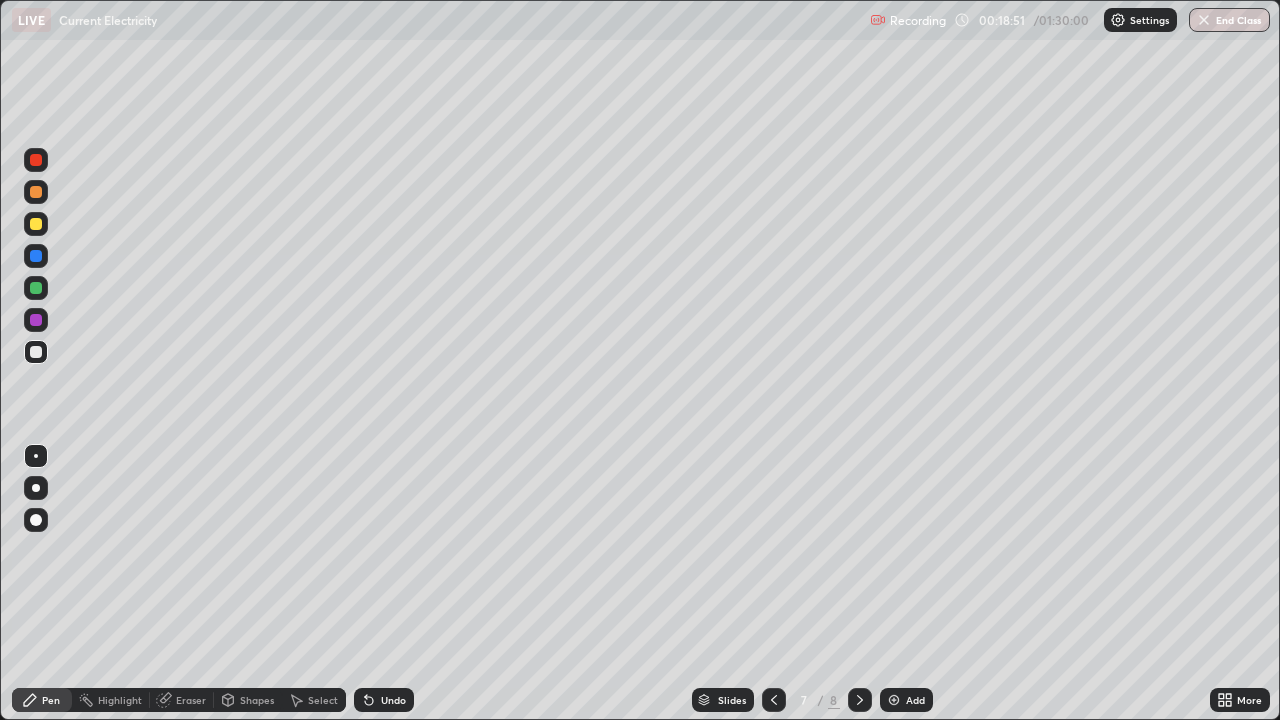 click on "Shapes" at bounding box center (257, 700) 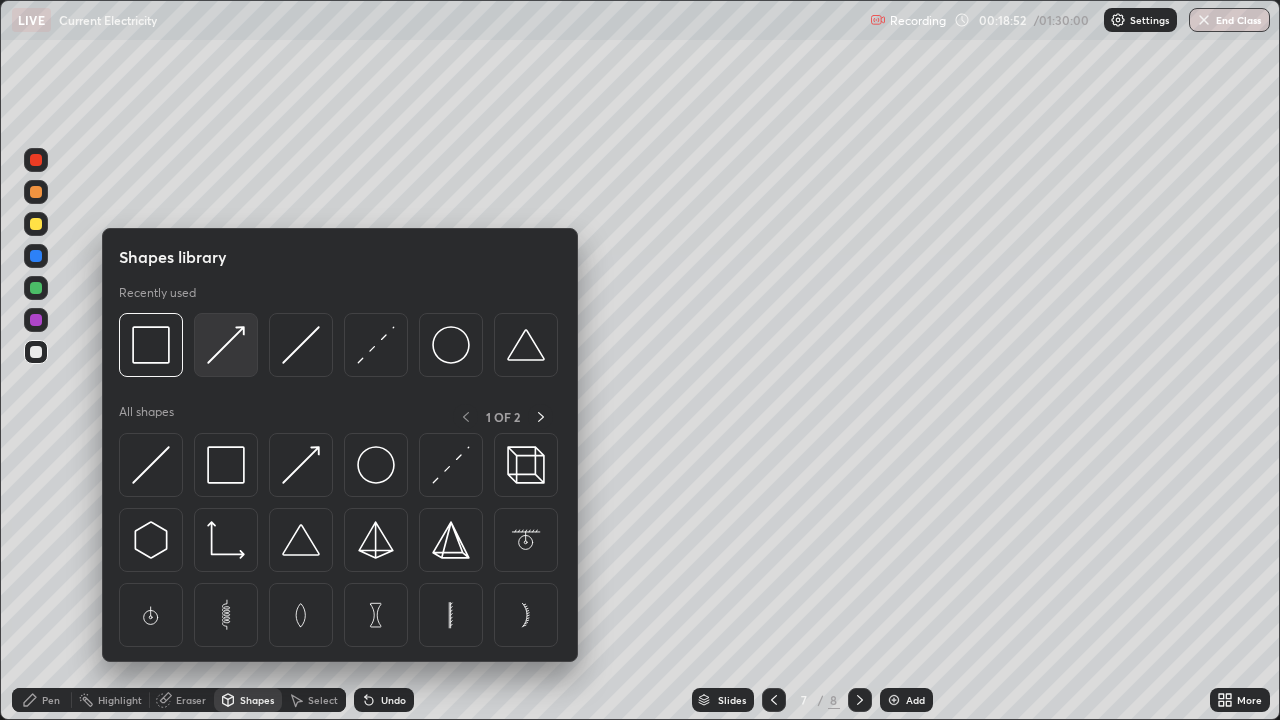 click at bounding box center (226, 345) 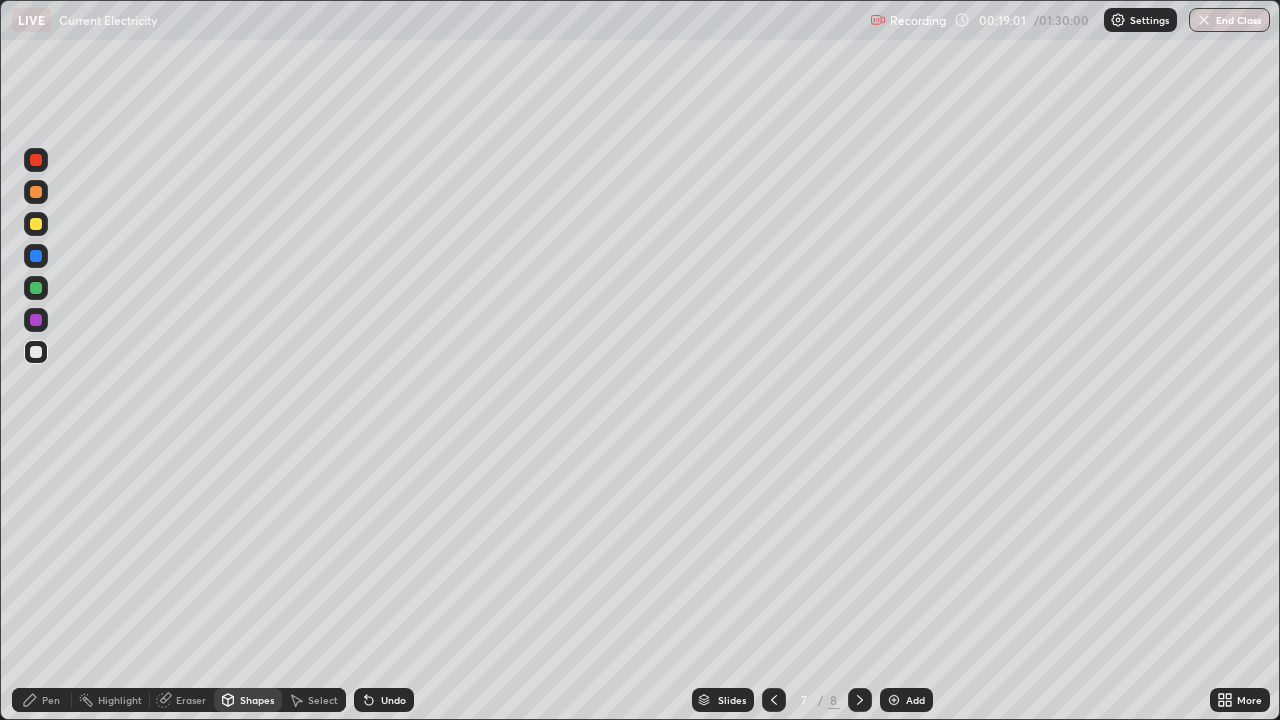 click on "Pen" at bounding box center (42, 700) 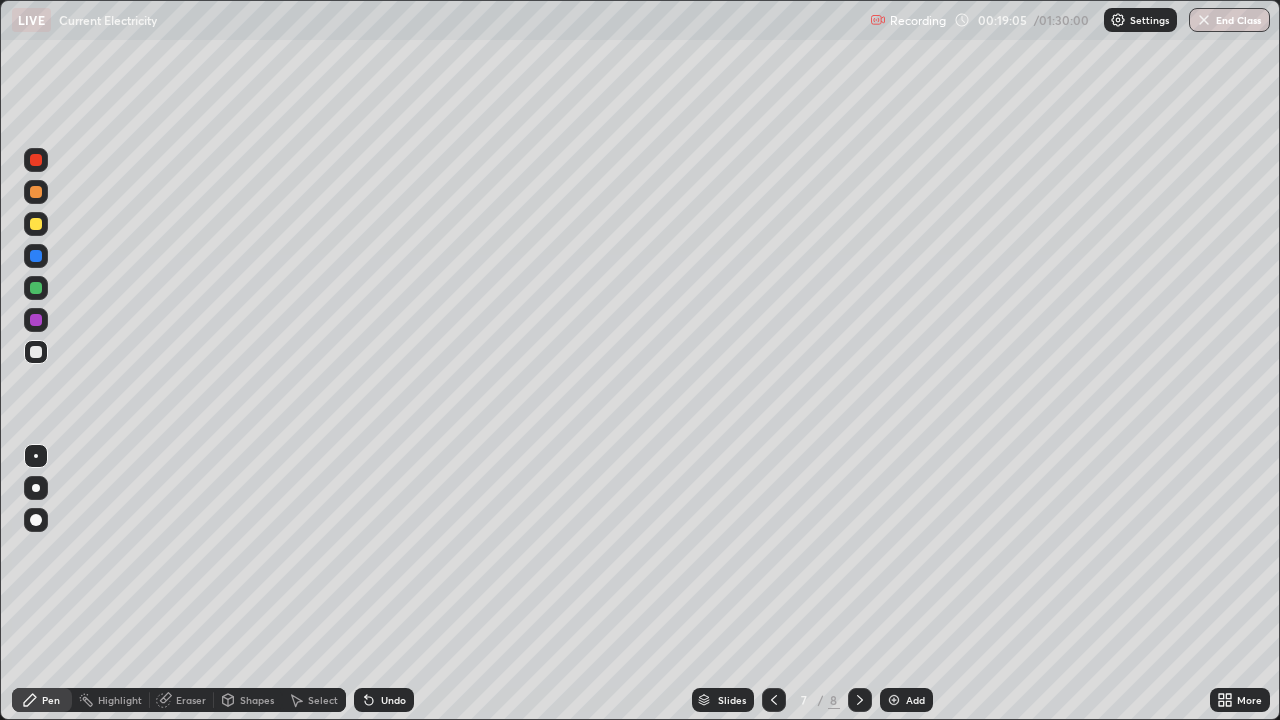 click on "Shapes" at bounding box center (257, 700) 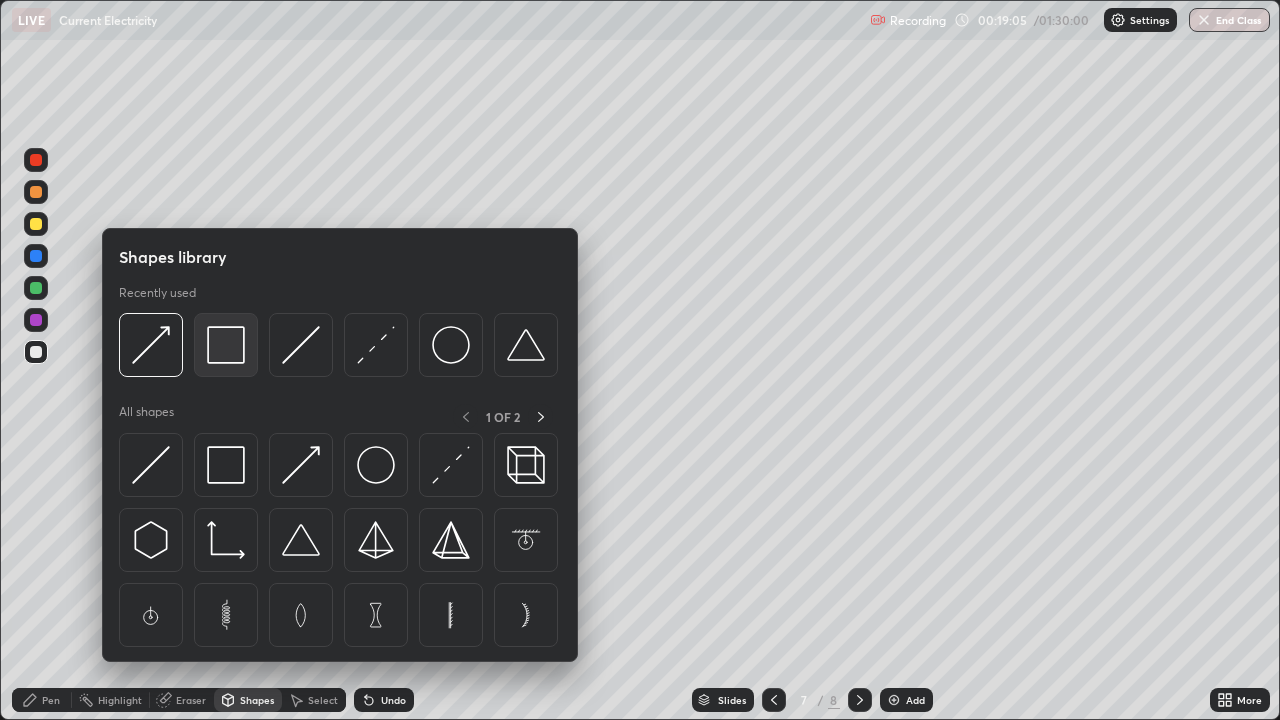 click at bounding box center [226, 345] 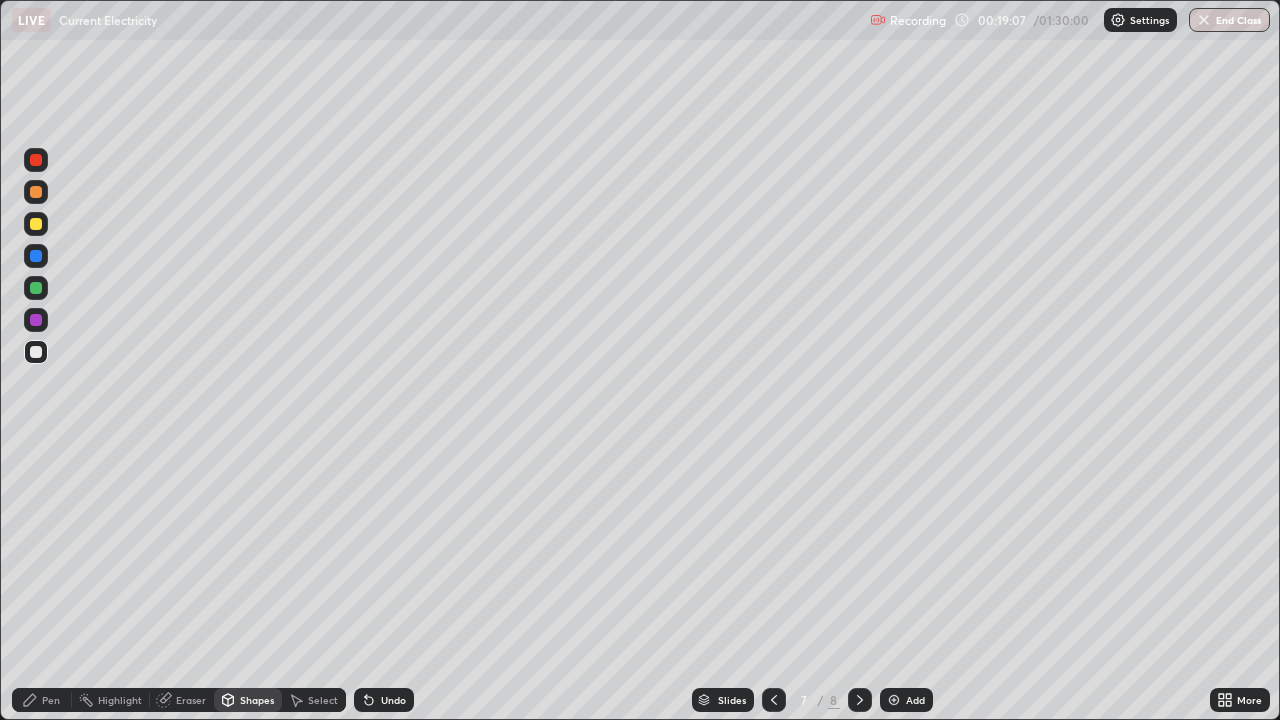 click on "Pen" at bounding box center (42, 700) 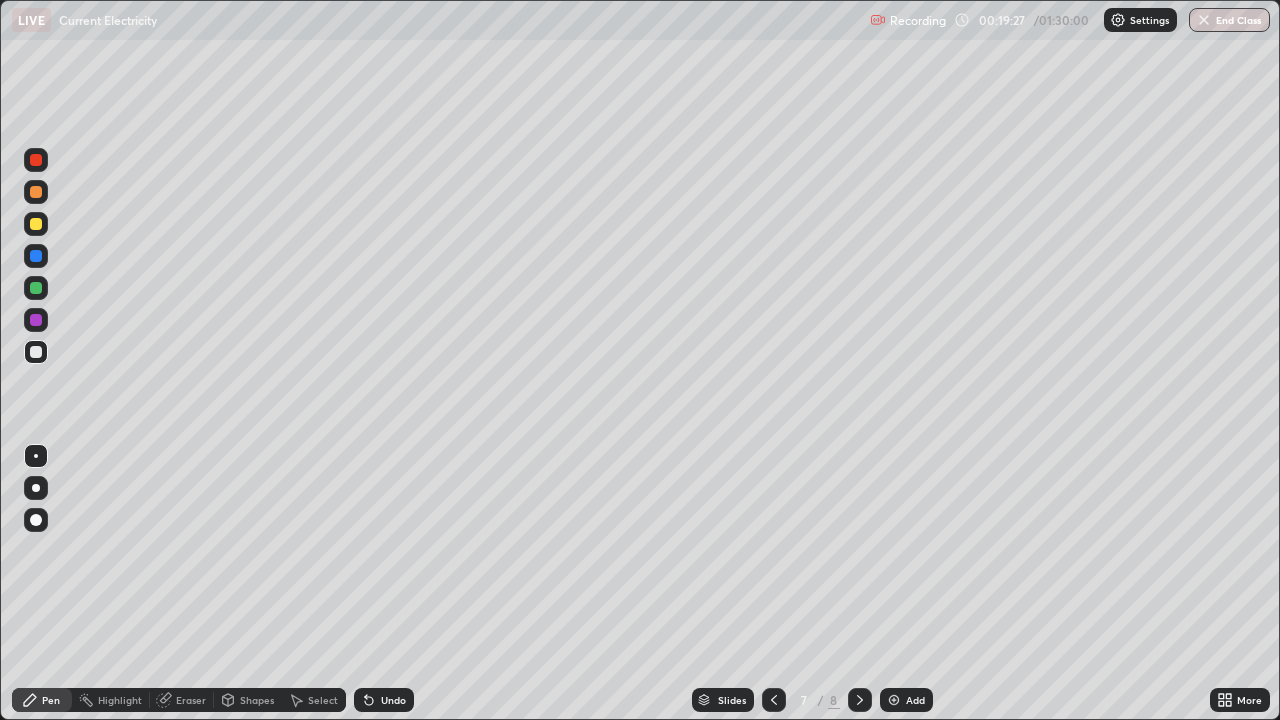 click on "Shapes" at bounding box center (257, 700) 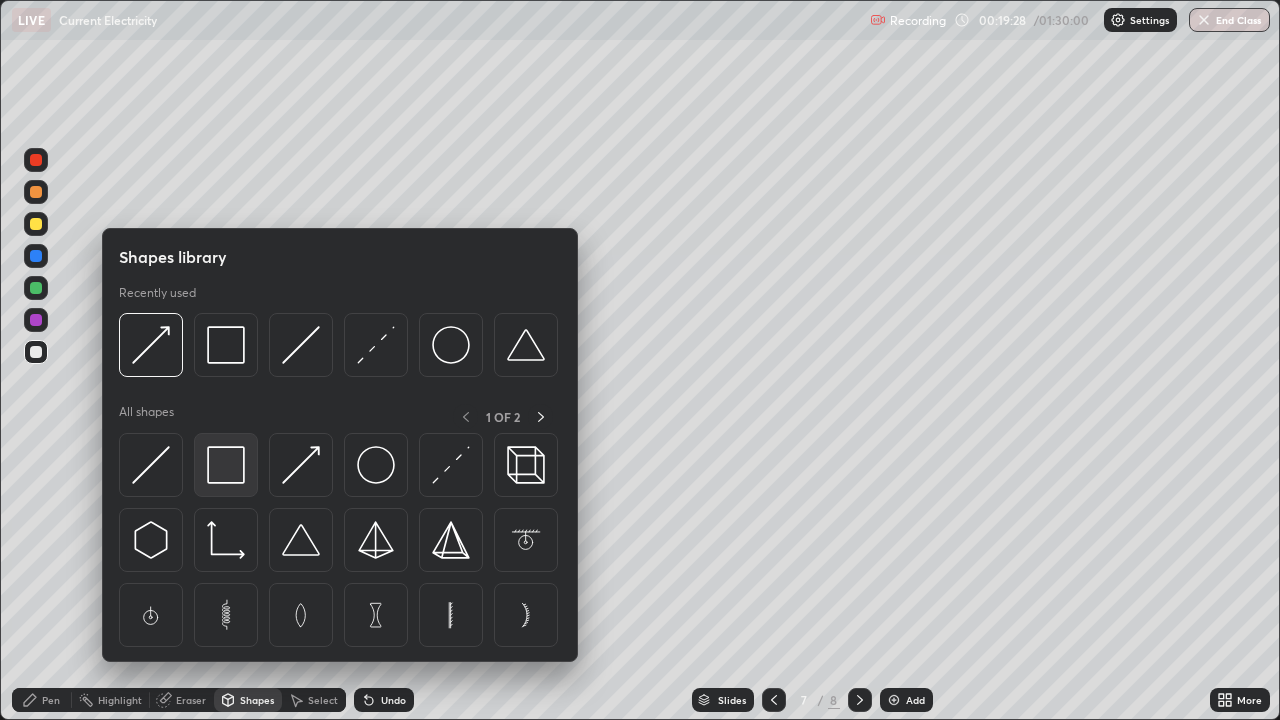 click at bounding box center (226, 465) 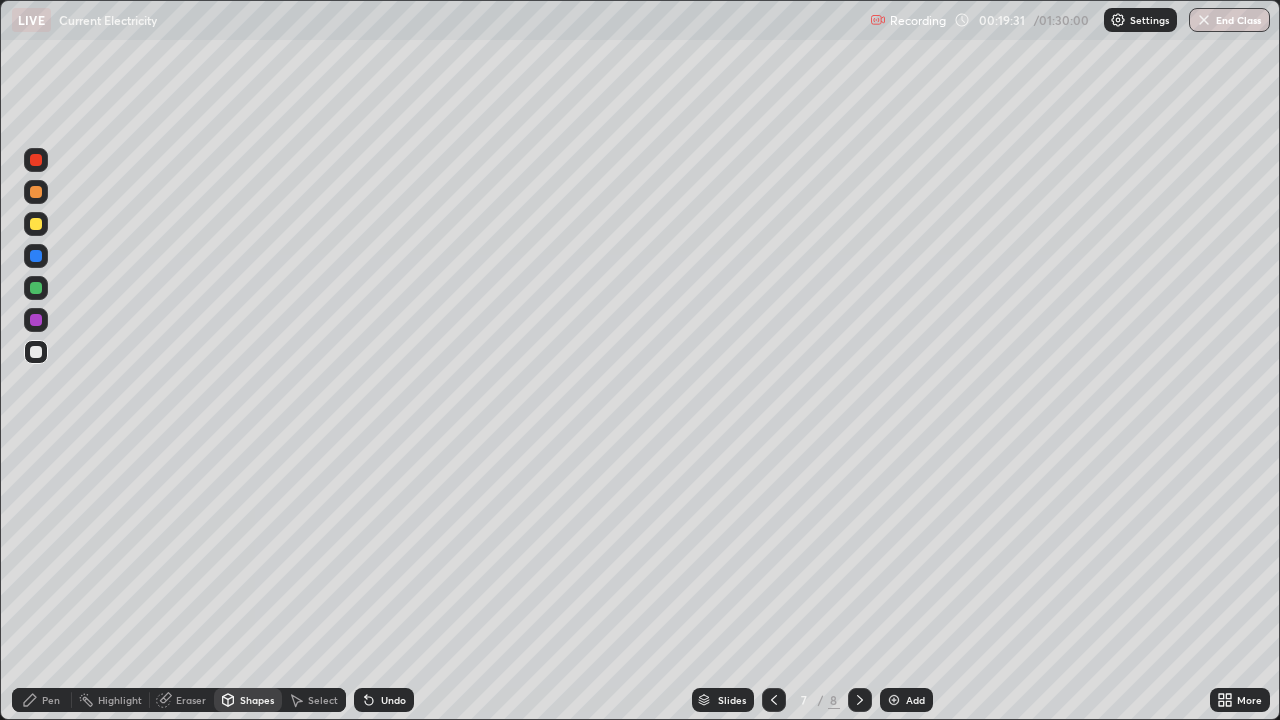 click on "Pen" at bounding box center [51, 700] 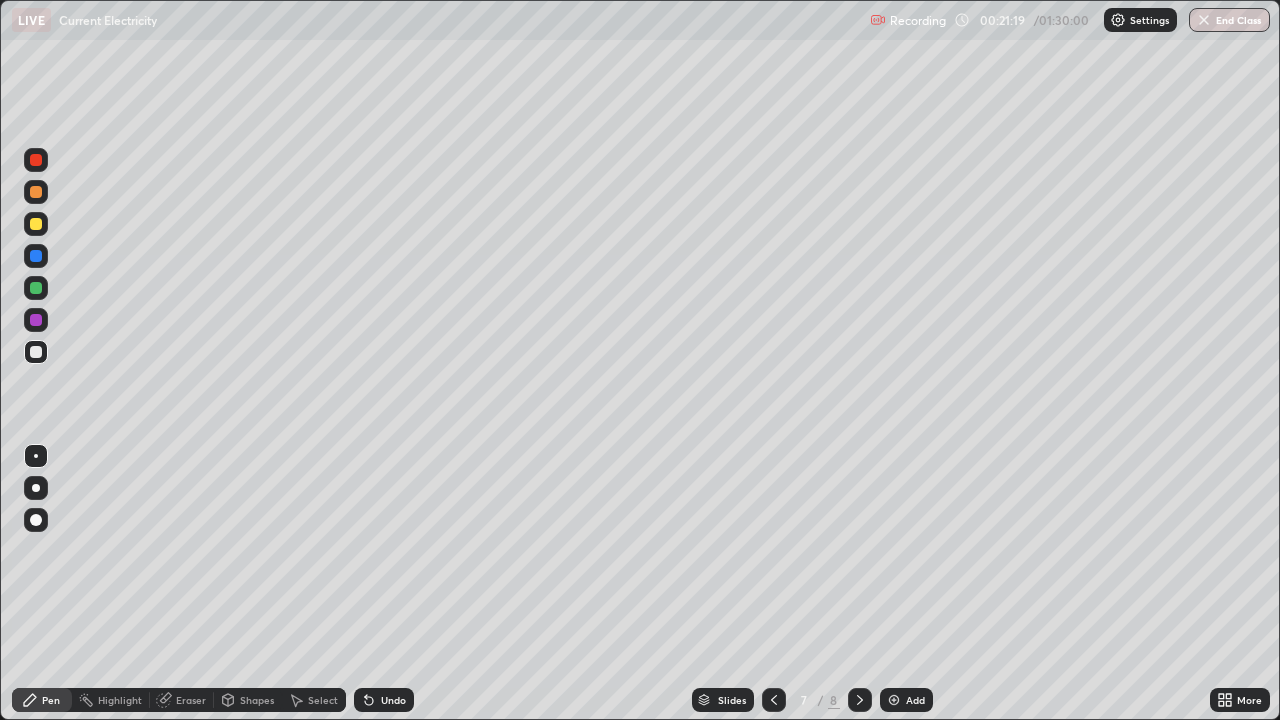 click on "Shapes" at bounding box center (248, 700) 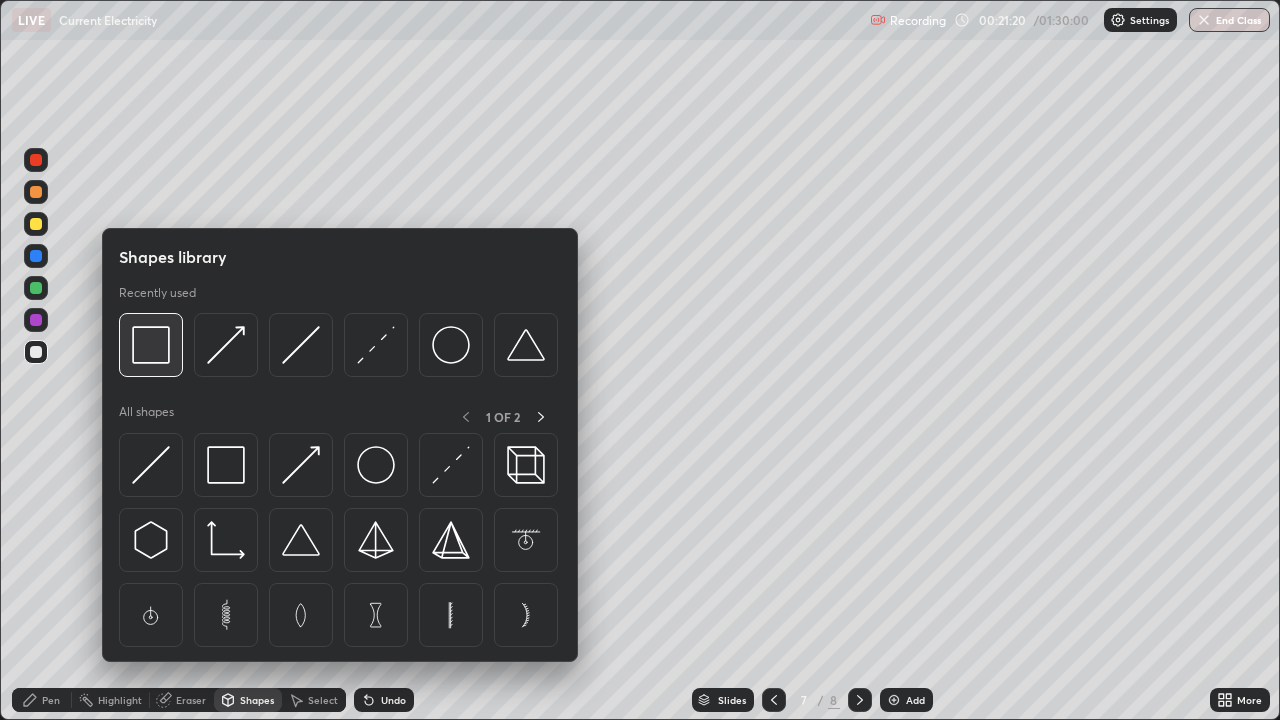 click at bounding box center [151, 345] 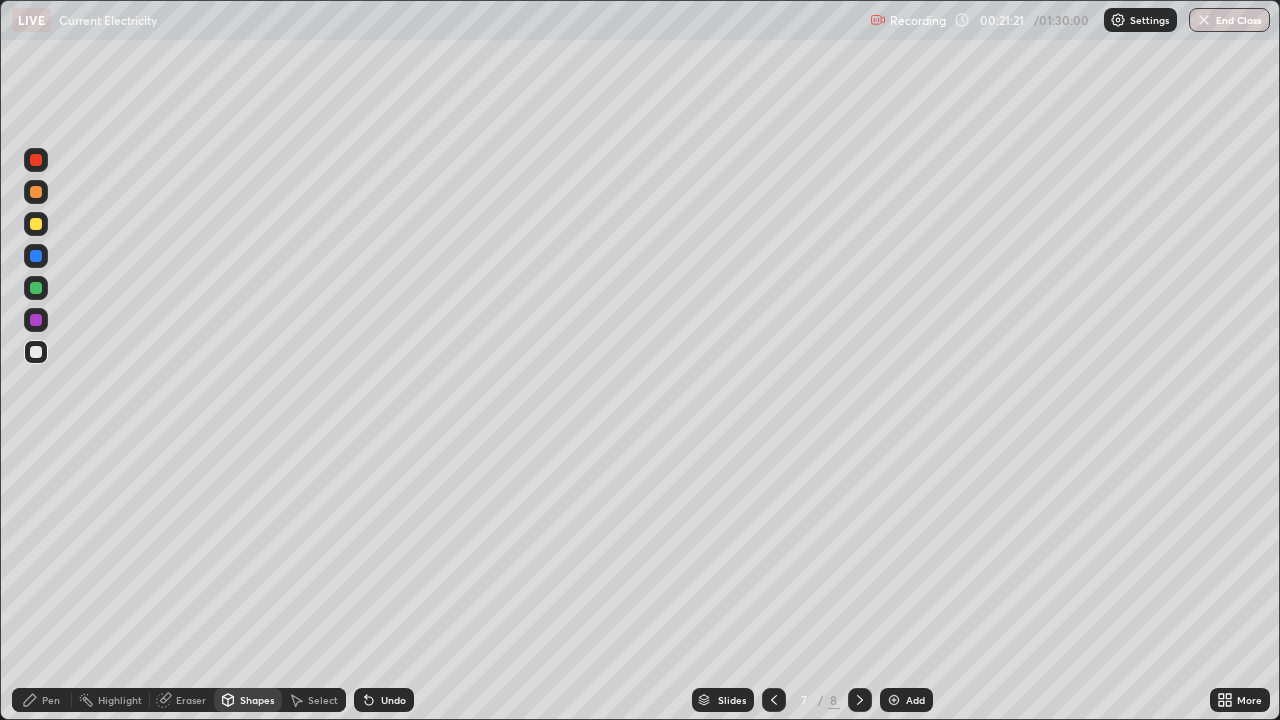 click at bounding box center [36, 224] 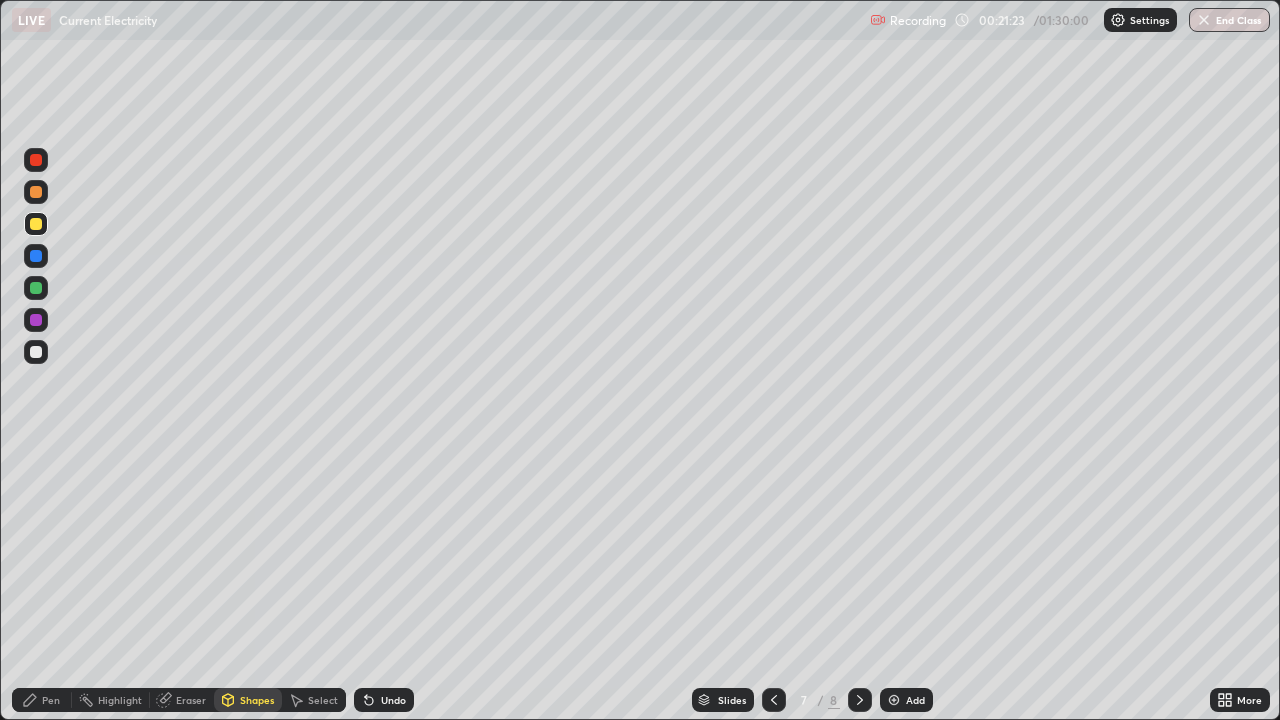 click on "Pen" at bounding box center (51, 700) 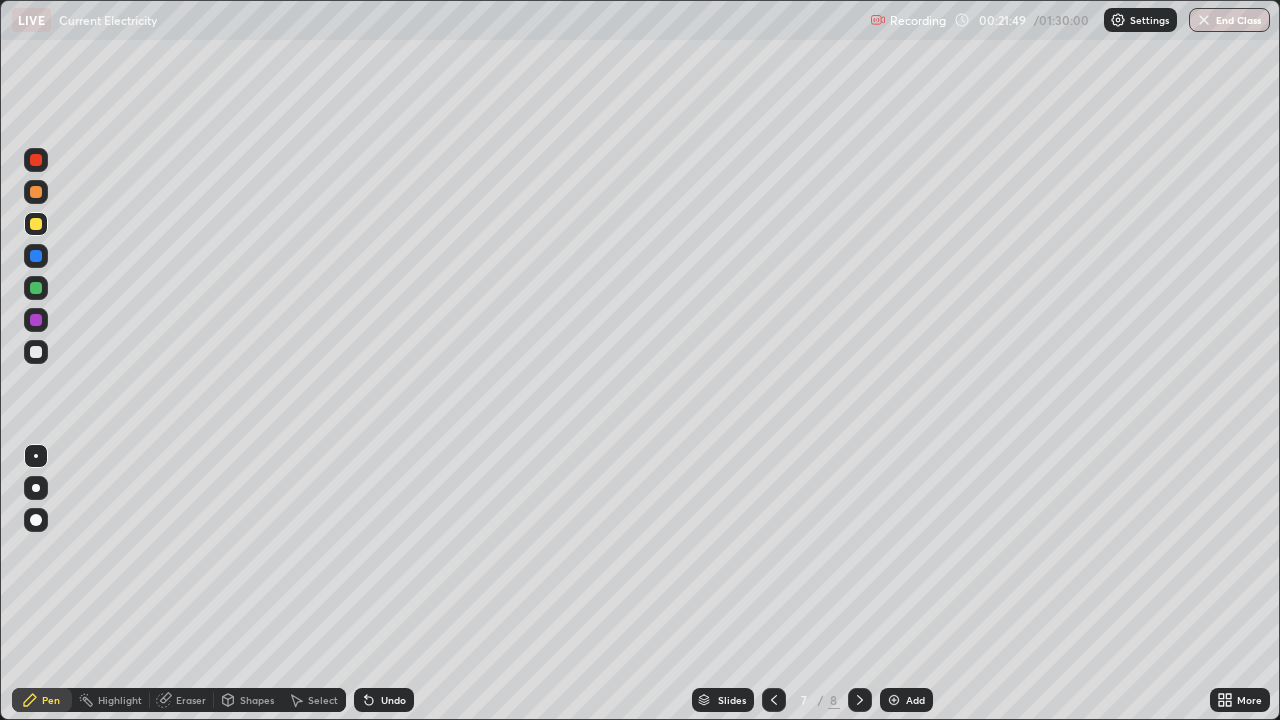 click on "Select" at bounding box center (323, 700) 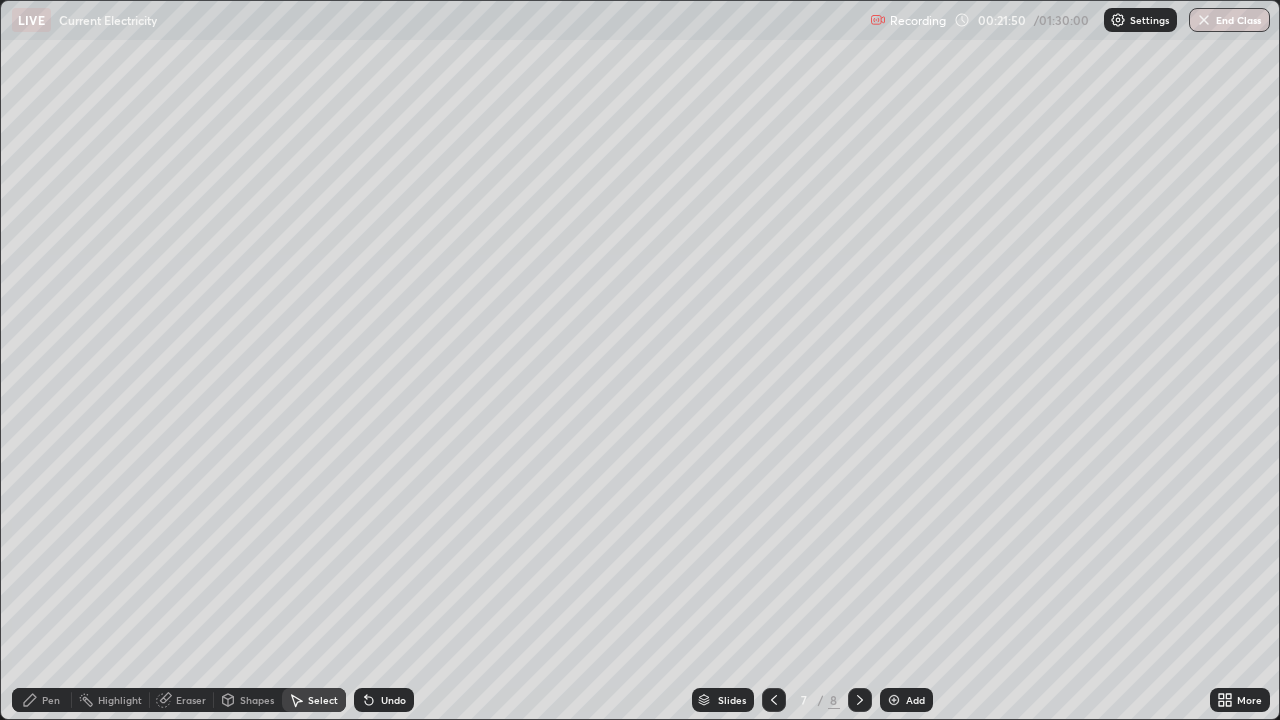 click on "Shapes" at bounding box center [248, 700] 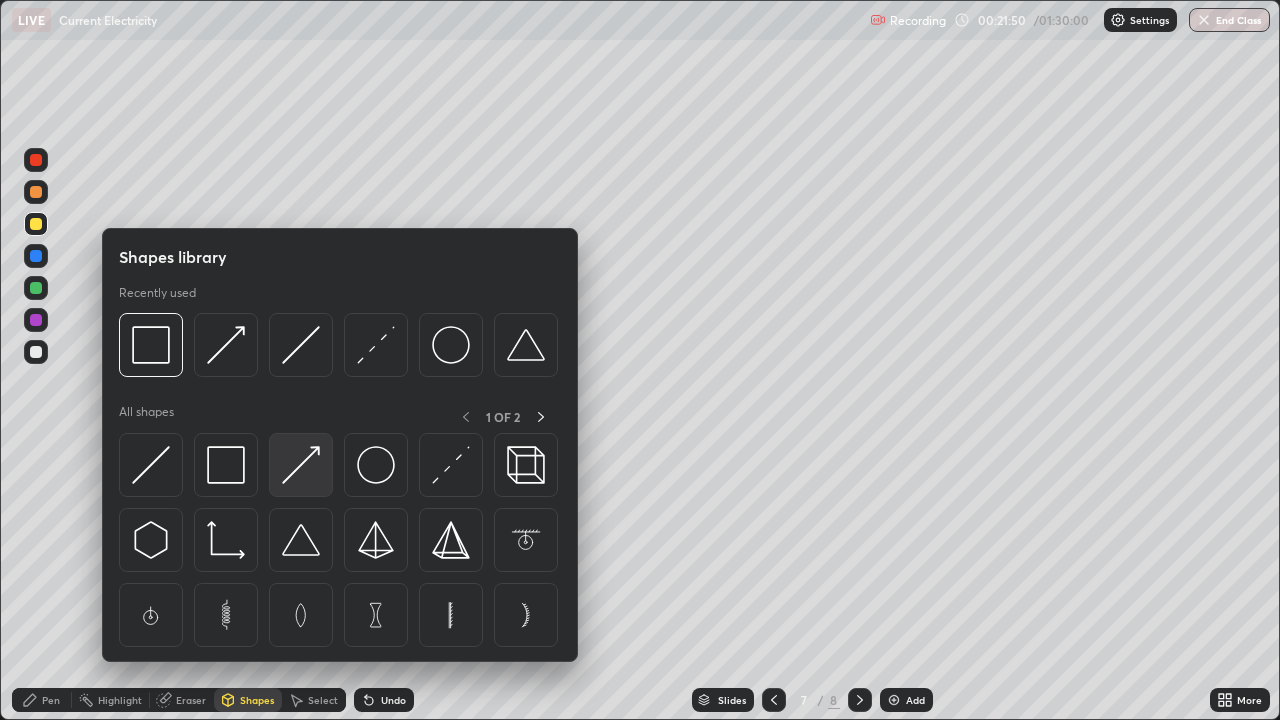 click at bounding box center [301, 465] 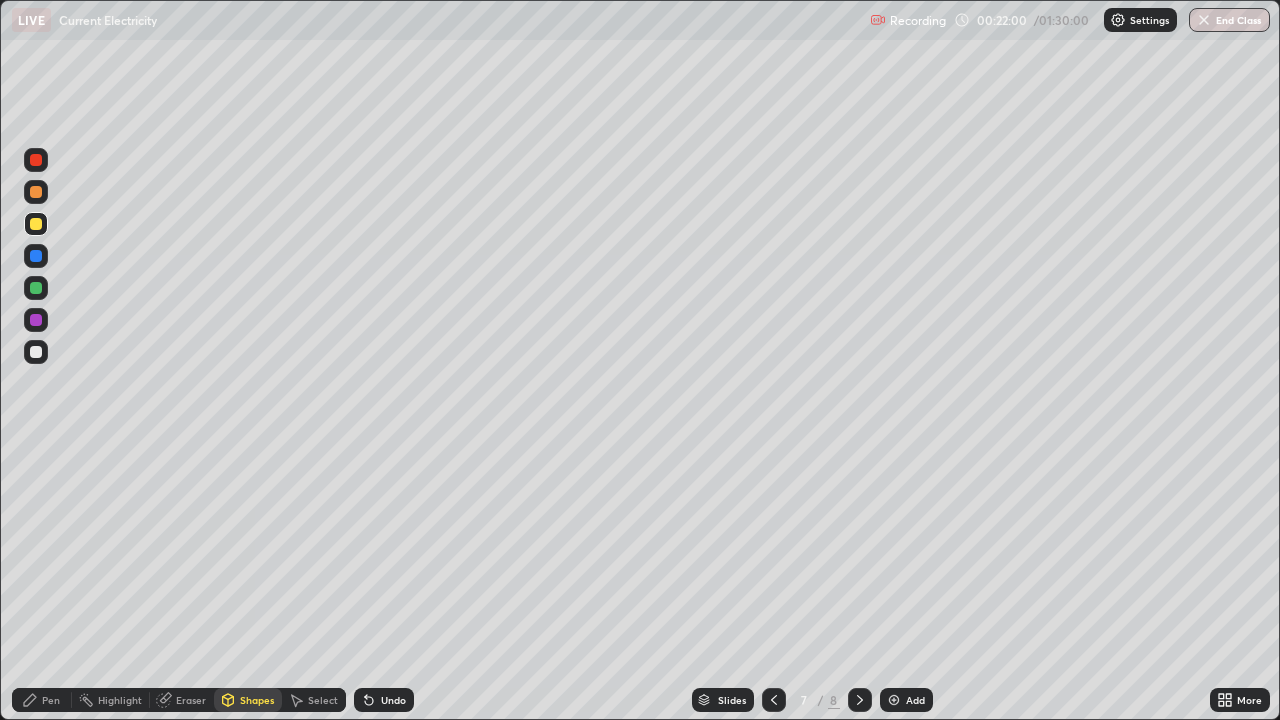 click on "Pen" at bounding box center [42, 700] 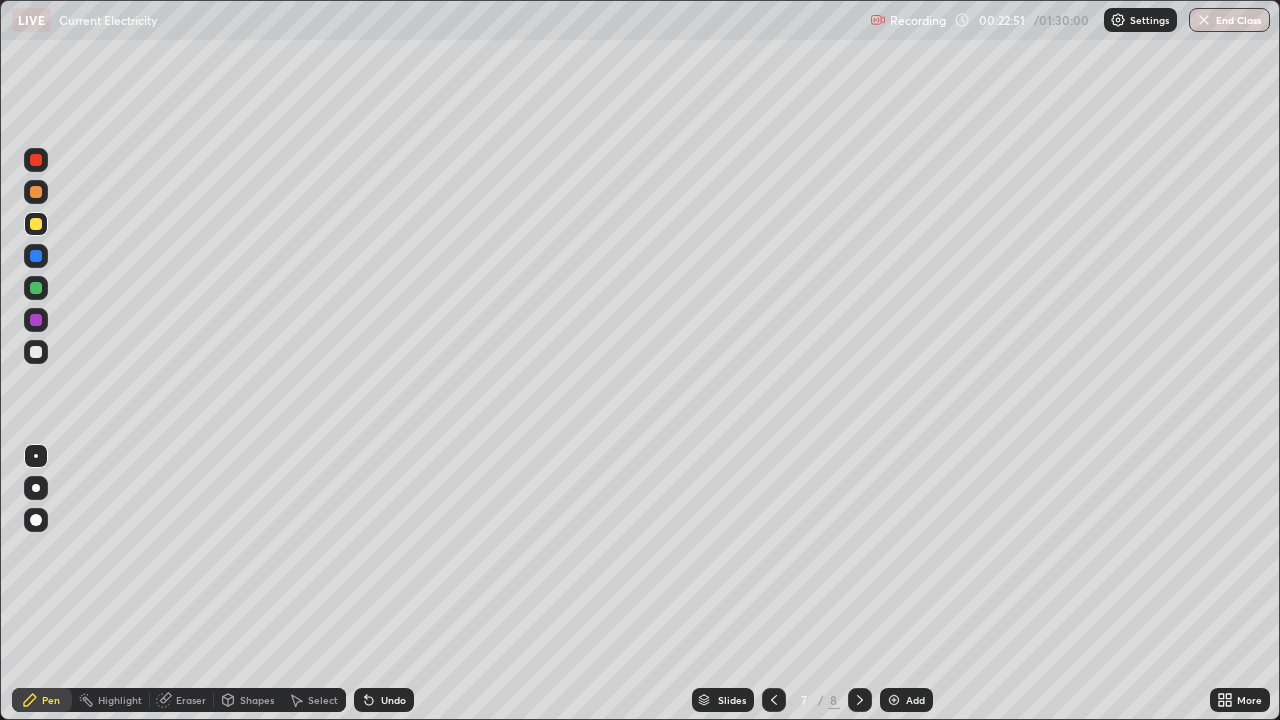 click at bounding box center [894, 700] 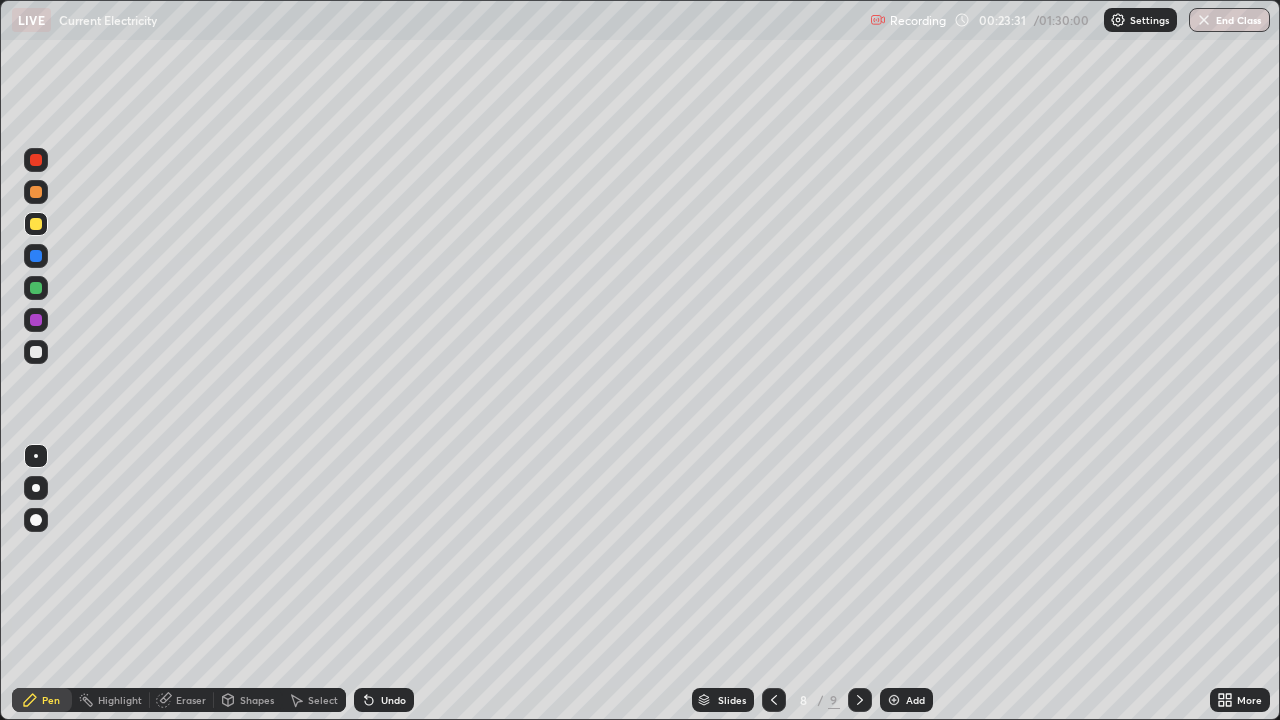 click 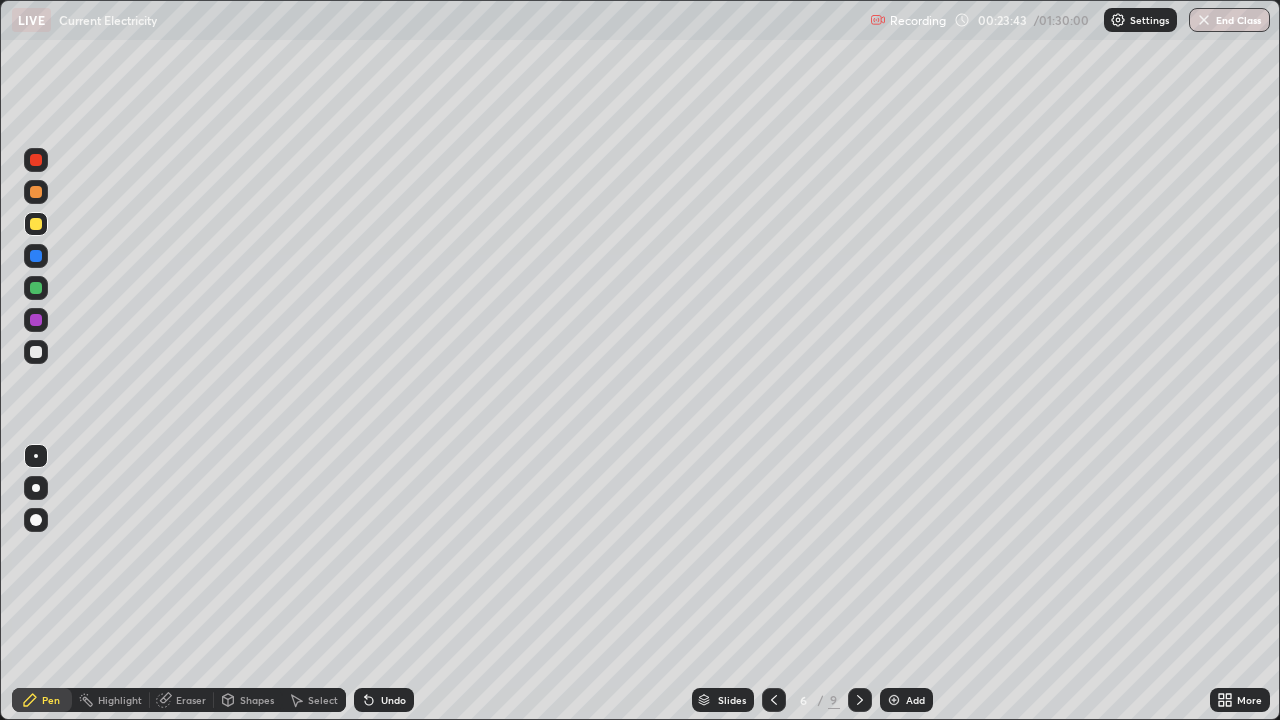 click 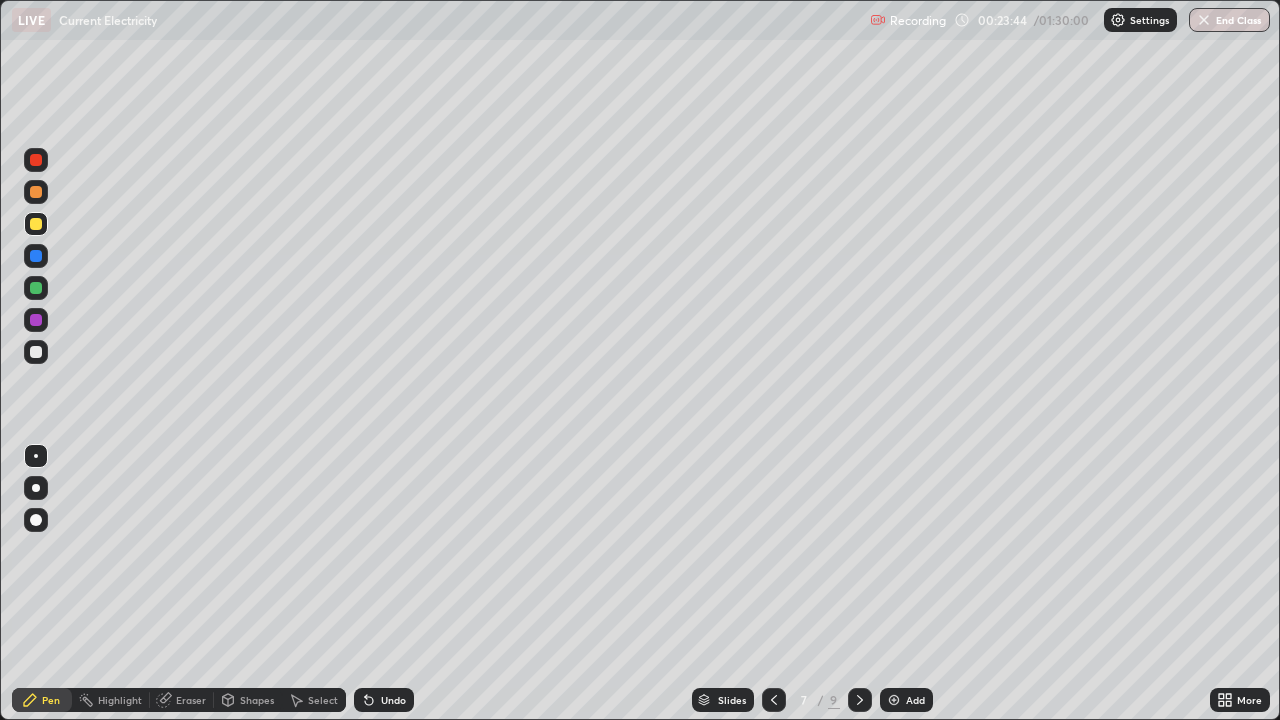 click 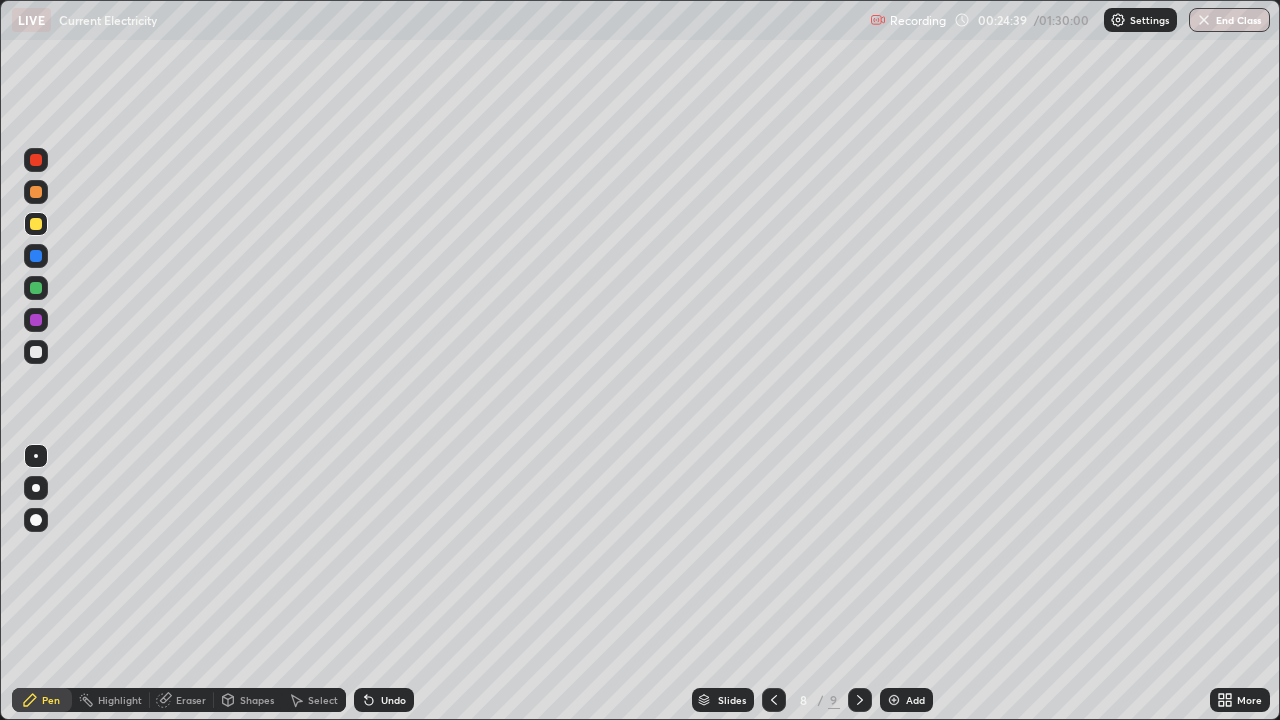 click on "Add" at bounding box center [906, 700] 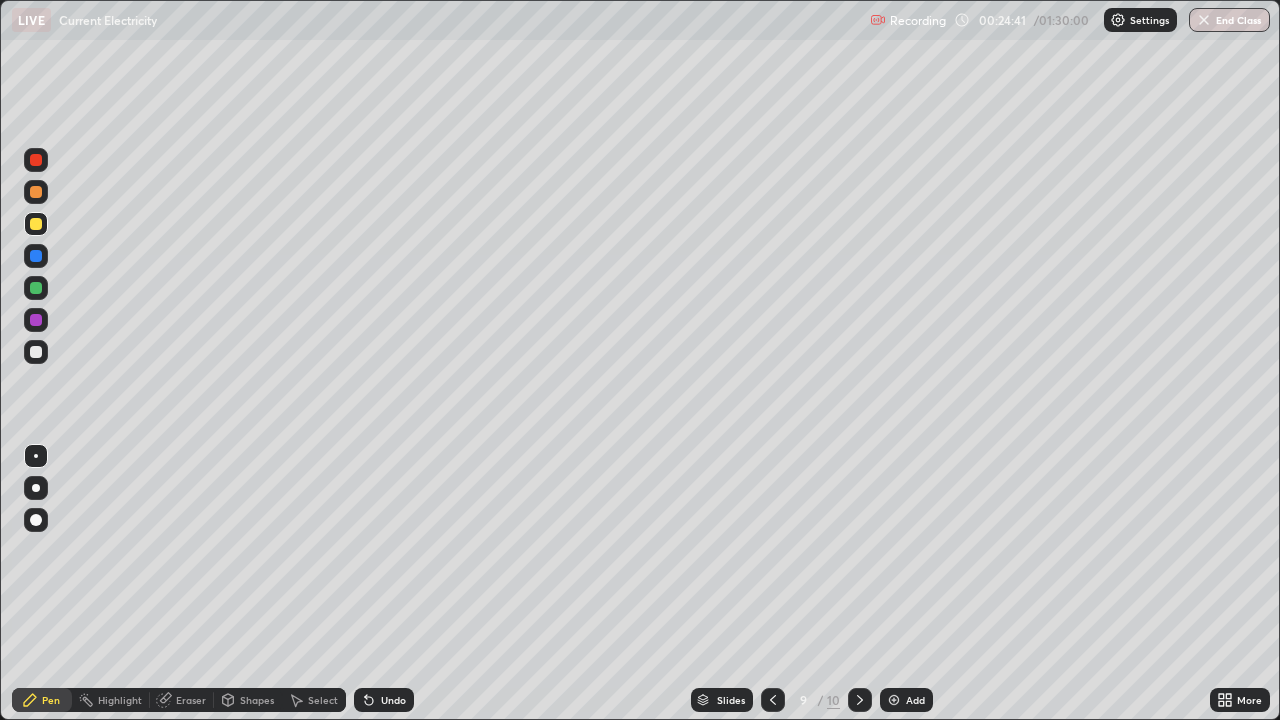 click at bounding box center [36, 256] 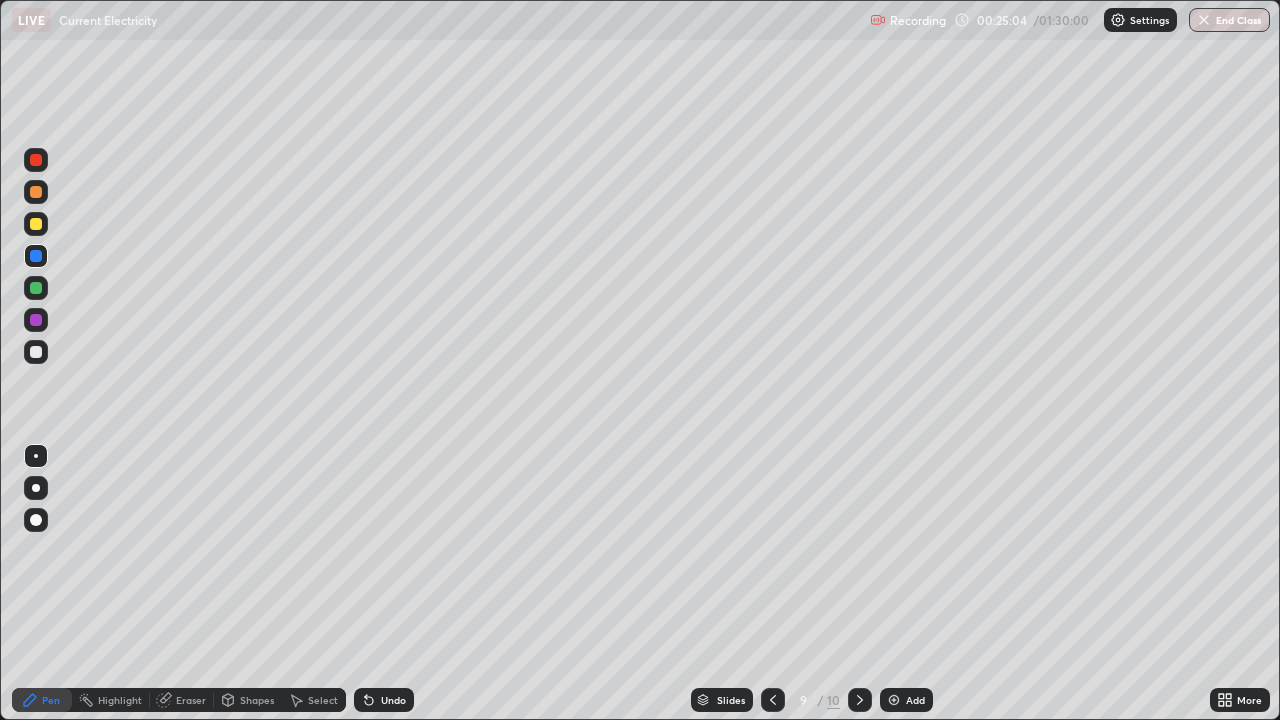 click on "Undo" at bounding box center (384, 700) 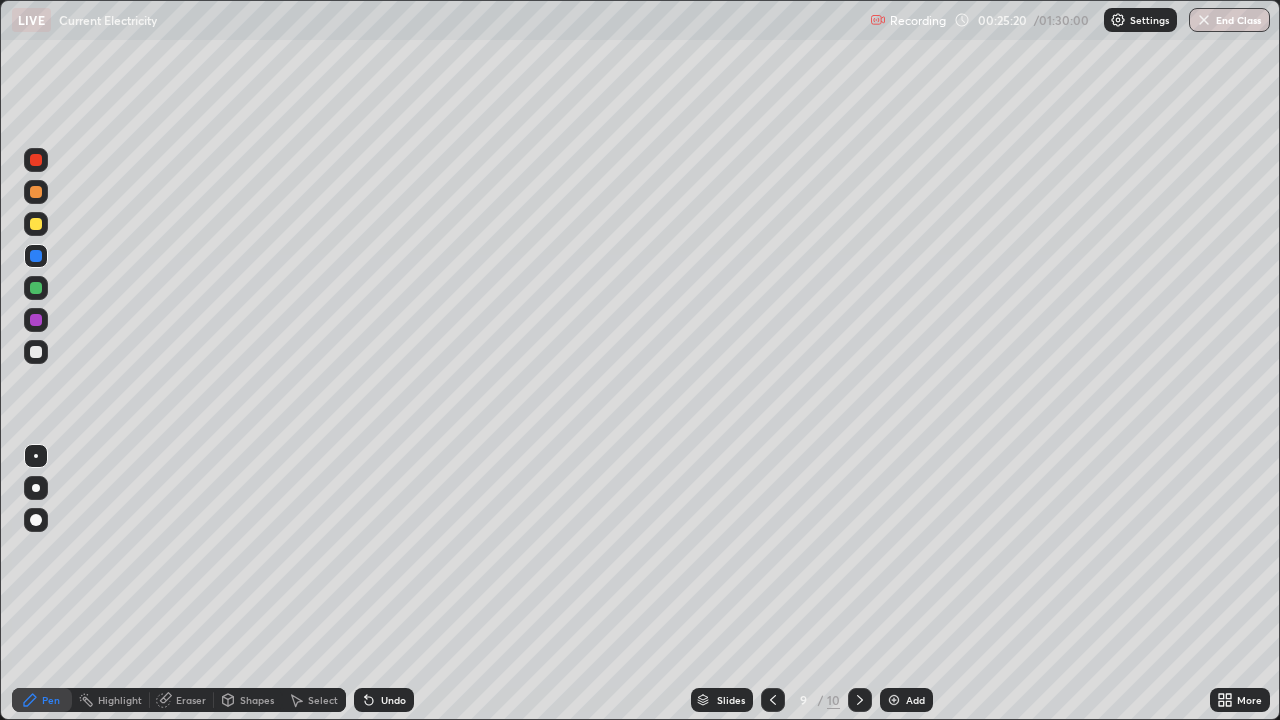 click at bounding box center [36, 224] 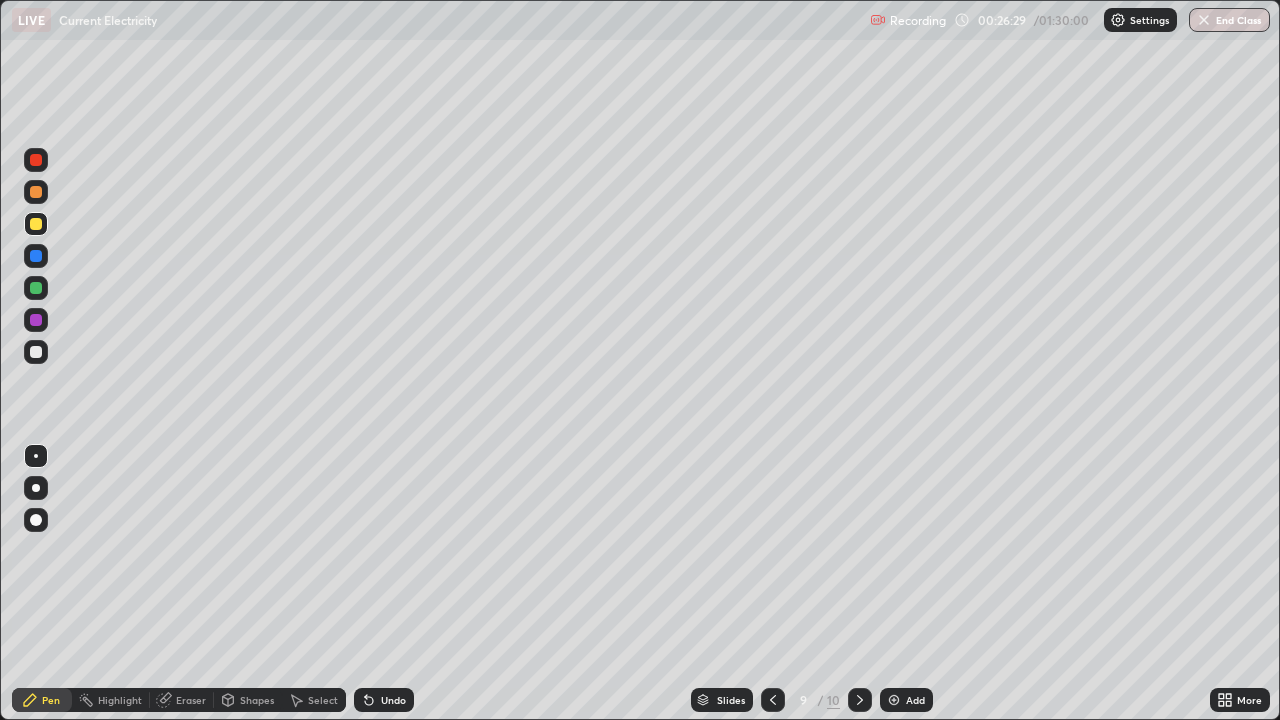 click at bounding box center (894, 700) 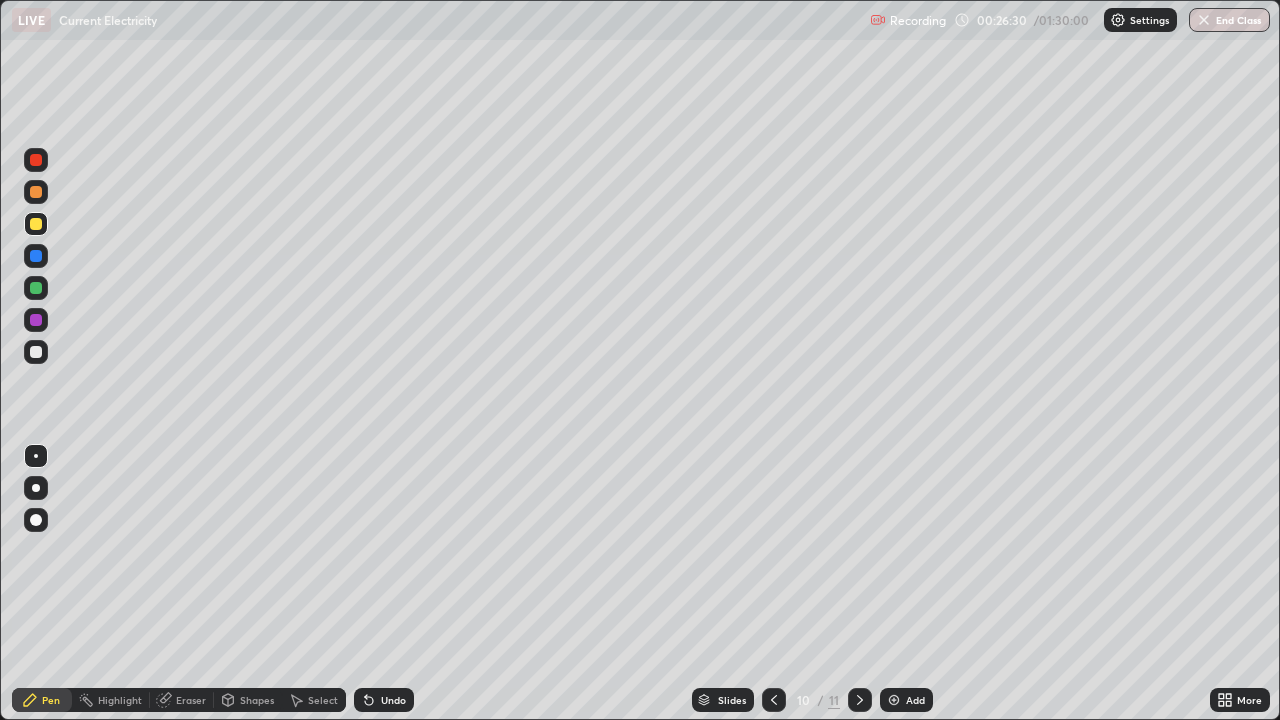 click at bounding box center [36, 224] 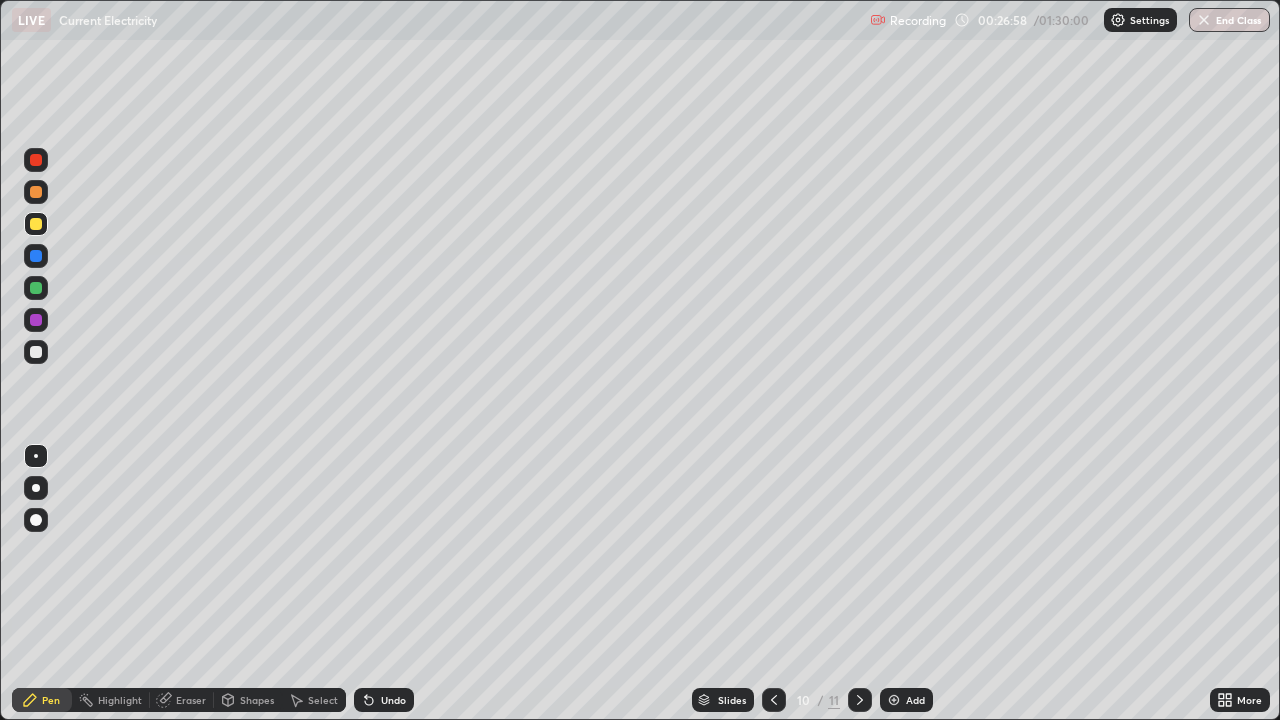 click on "Undo" at bounding box center [393, 700] 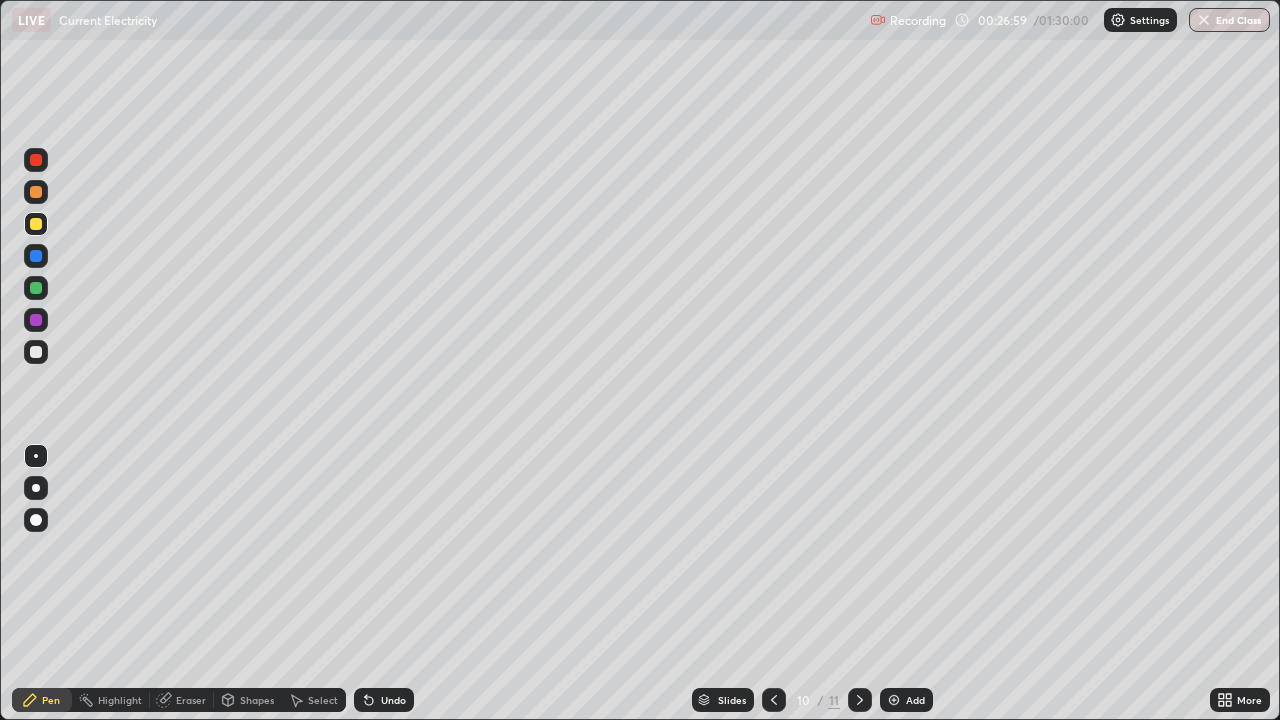 click on "Undo" at bounding box center (393, 700) 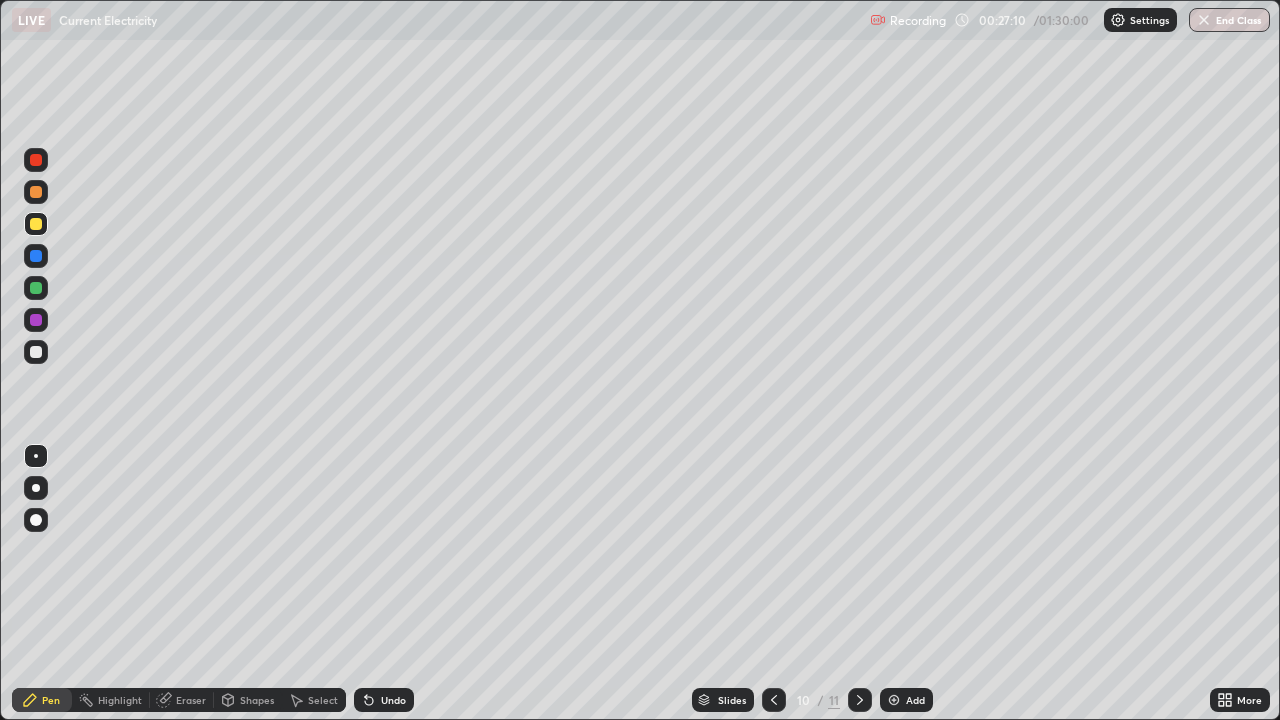 click on "Shapes" at bounding box center (257, 700) 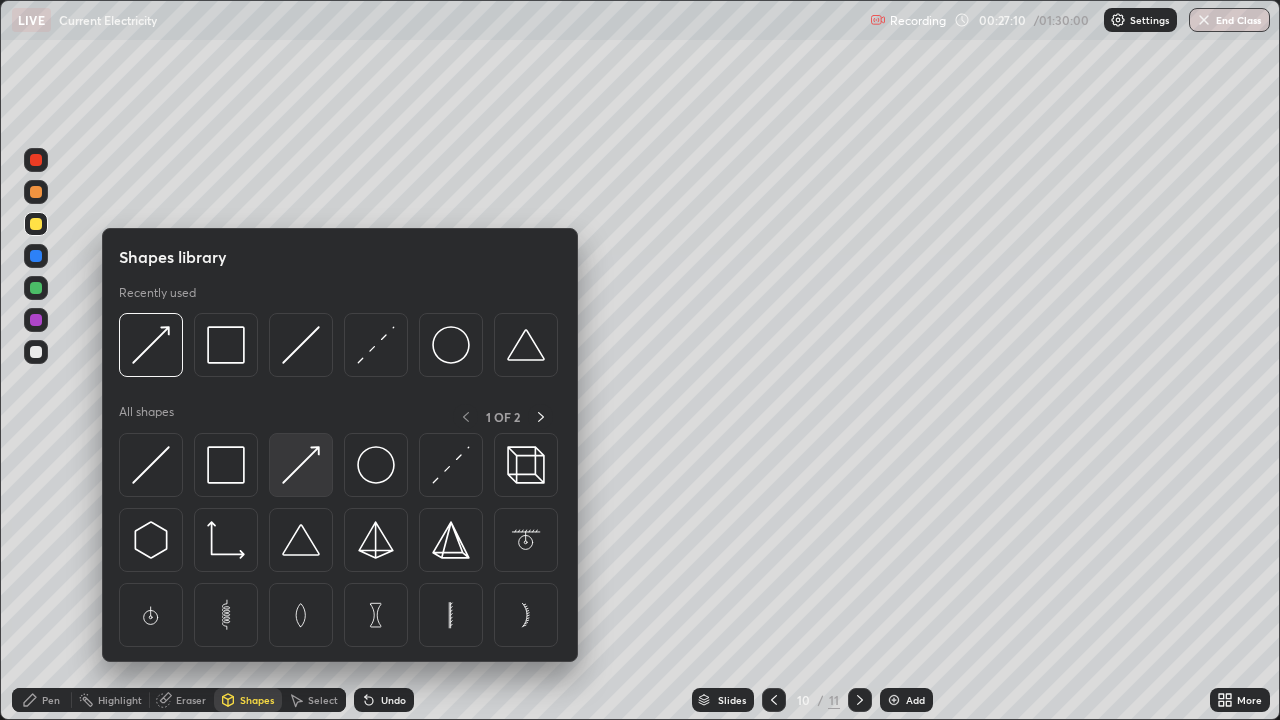 click at bounding box center [301, 465] 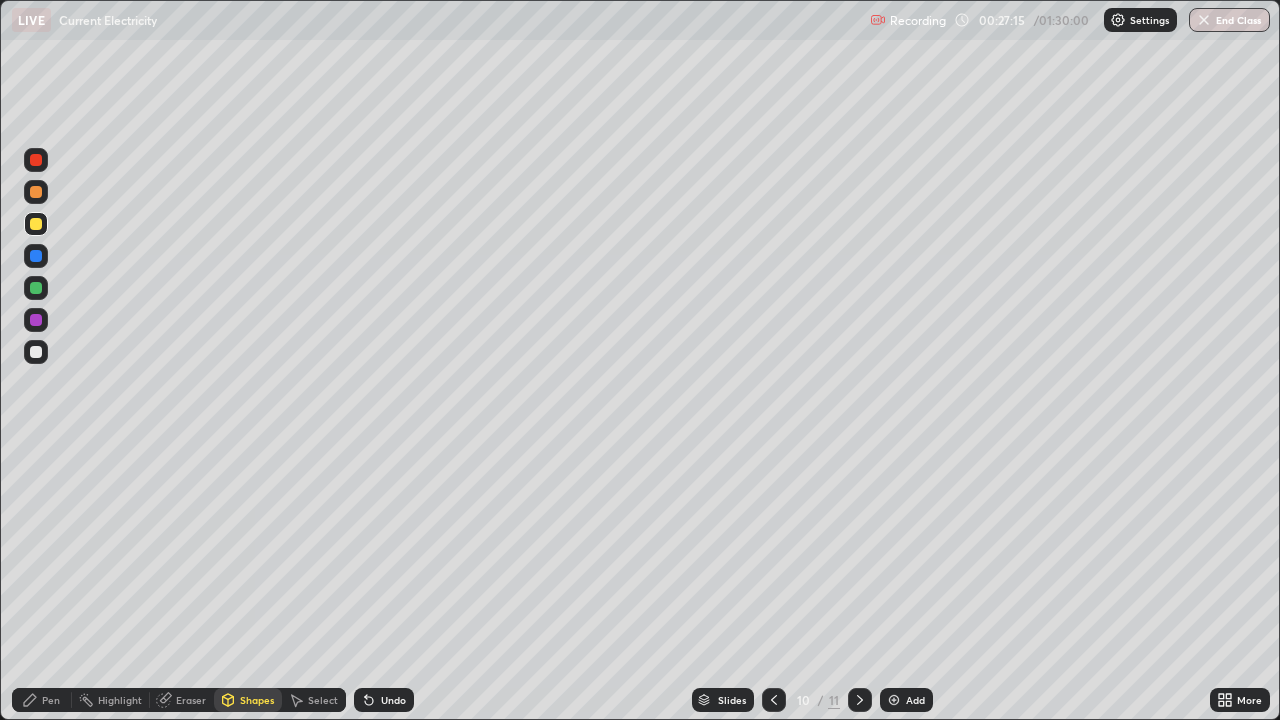 click 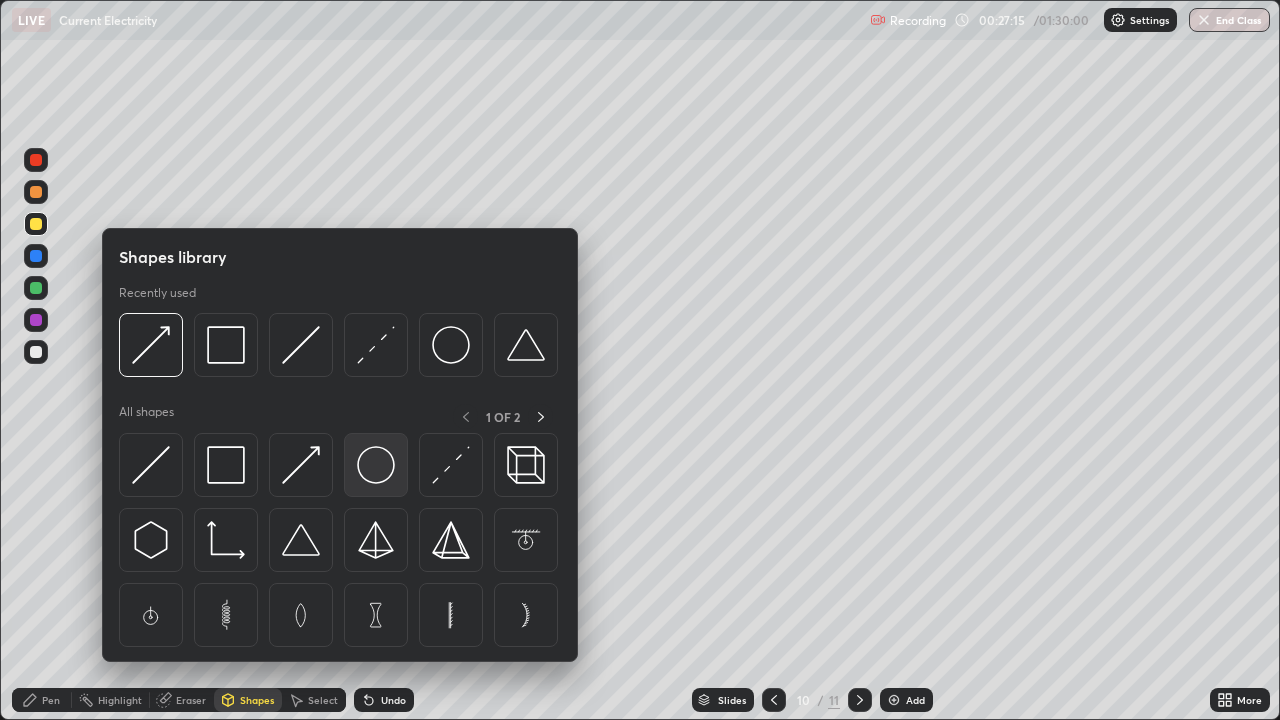 click at bounding box center [376, 465] 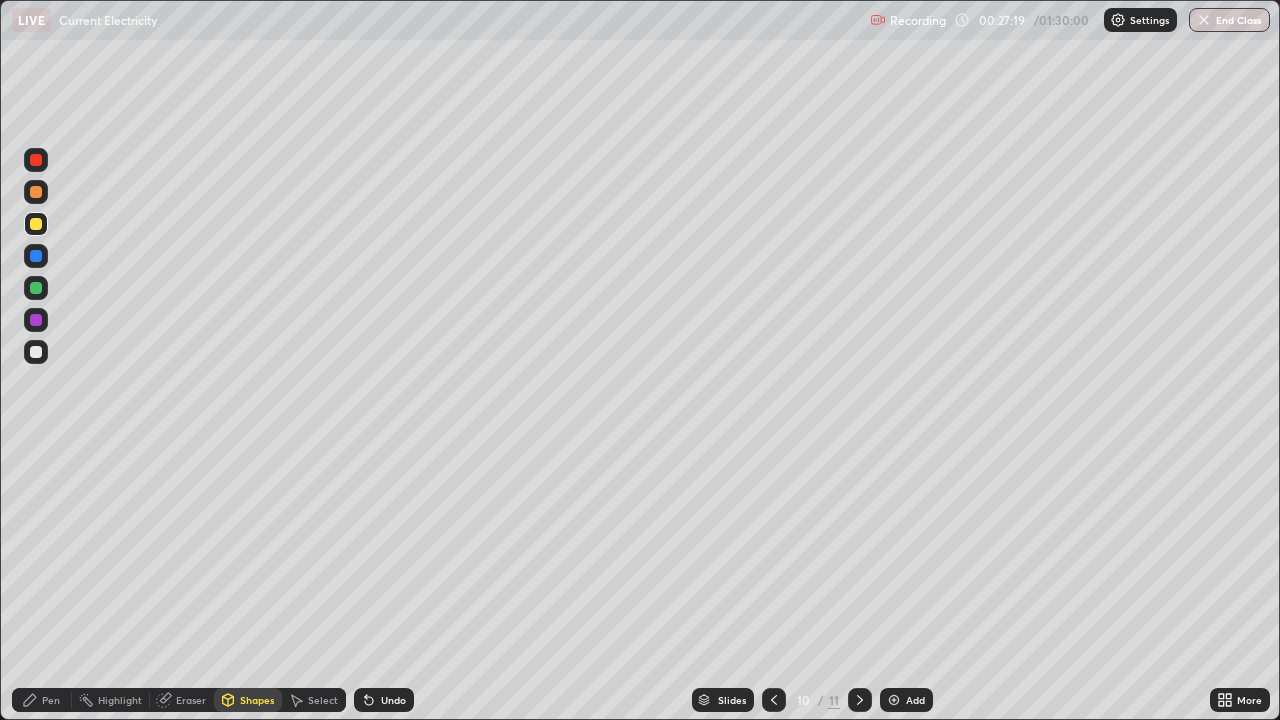 click at bounding box center (36, 224) 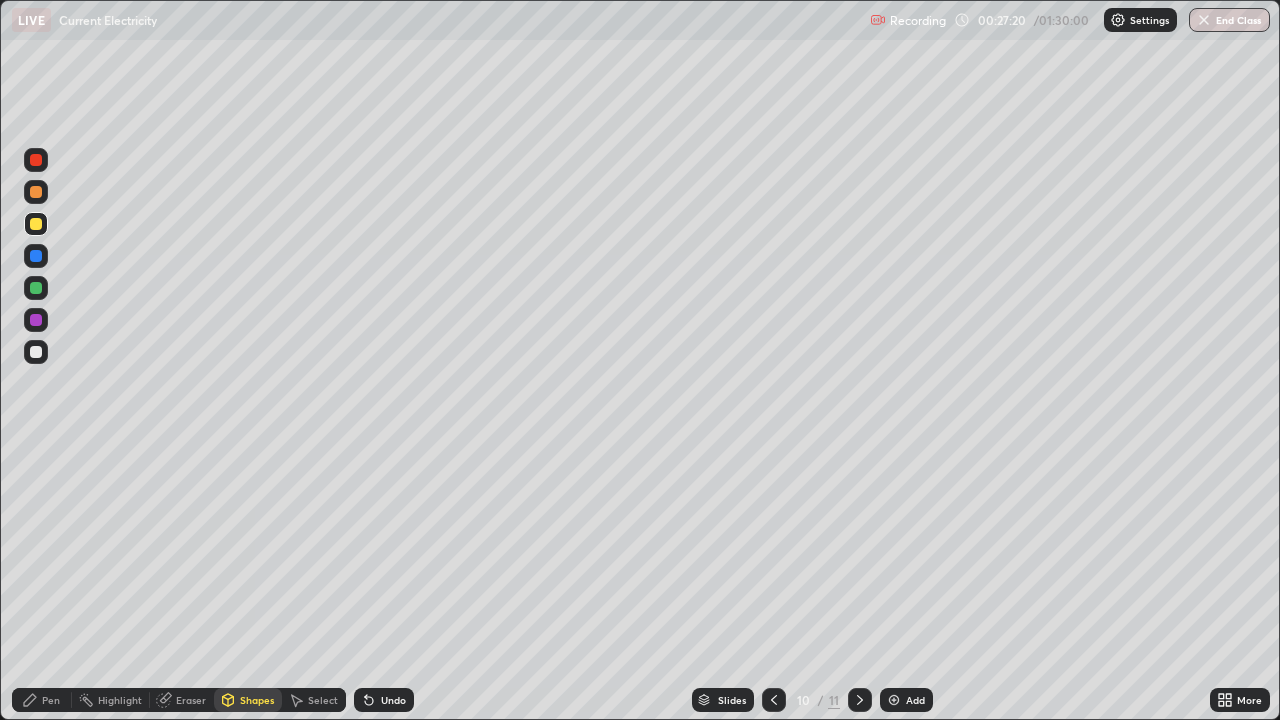 click at bounding box center [36, 256] 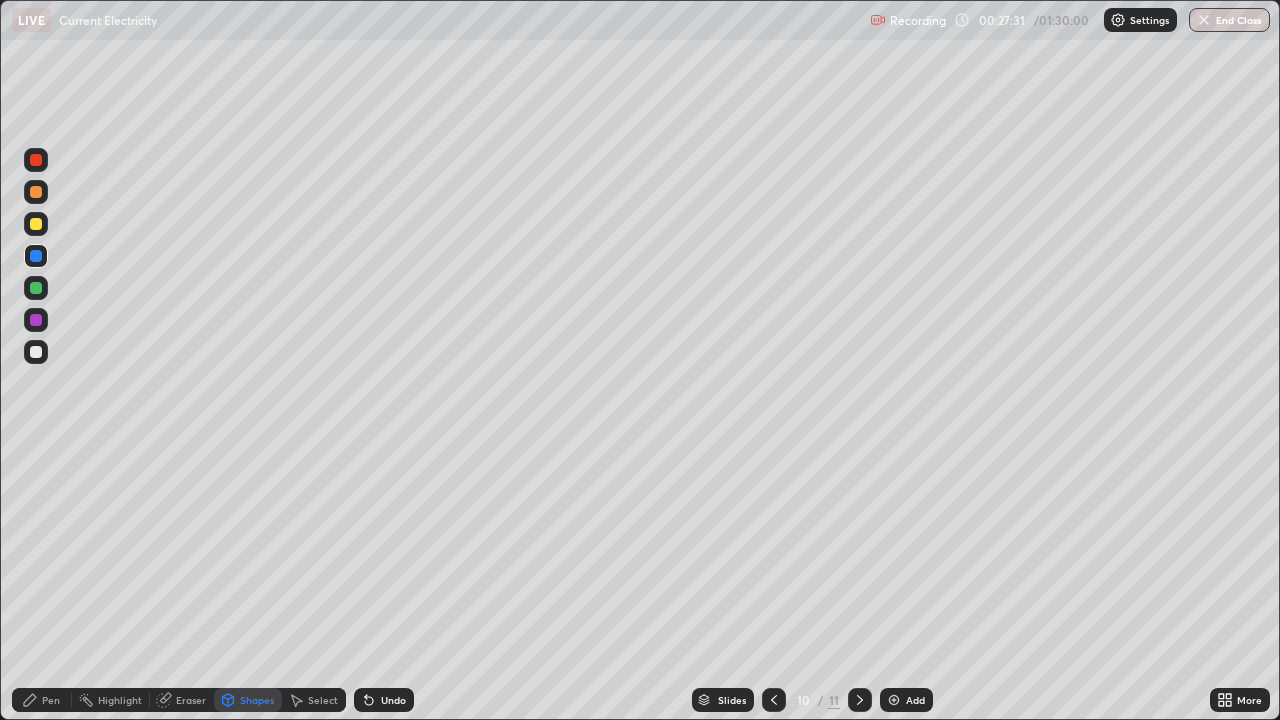 click on "Pen" at bounding box center (51, 700) 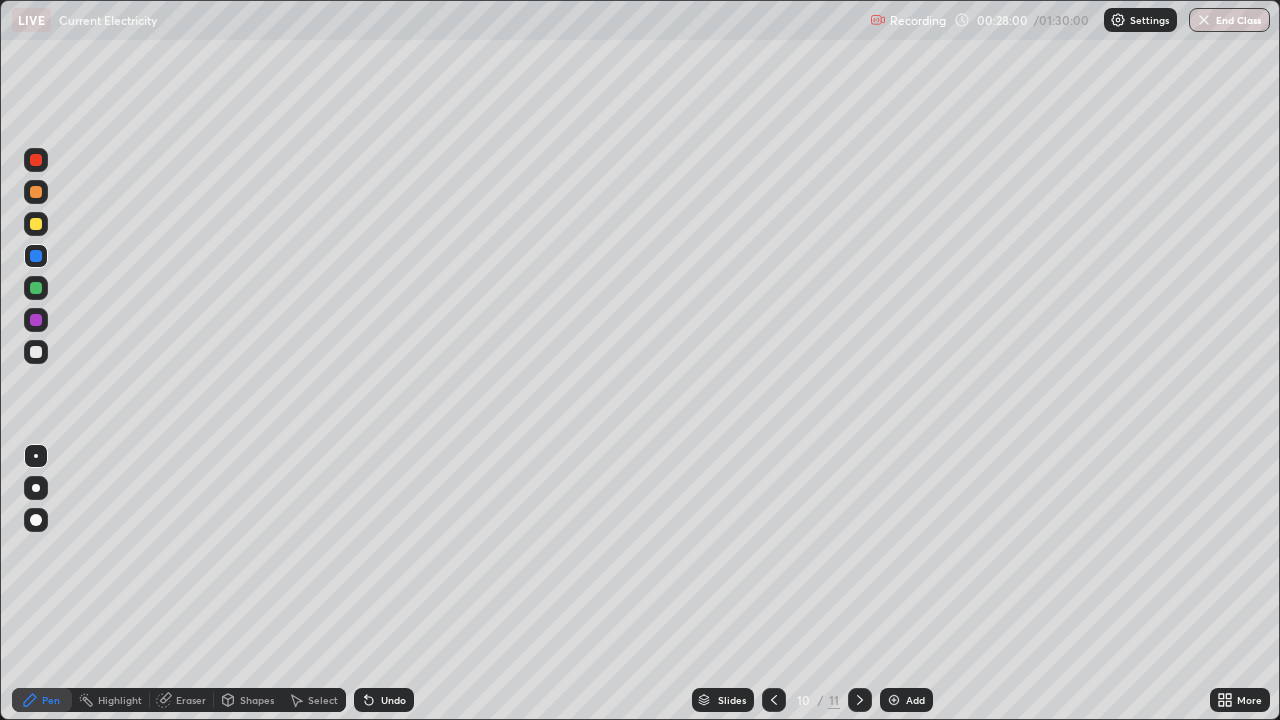 click 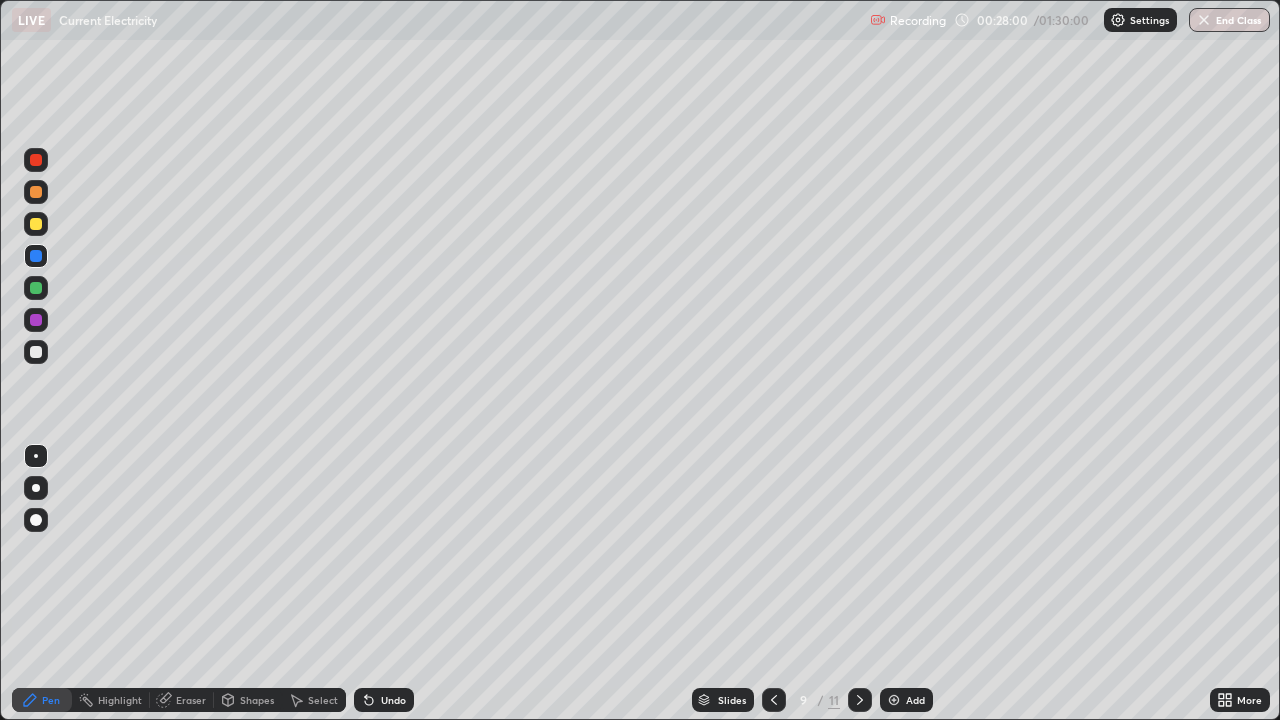 click at bounding box center (774, 700) 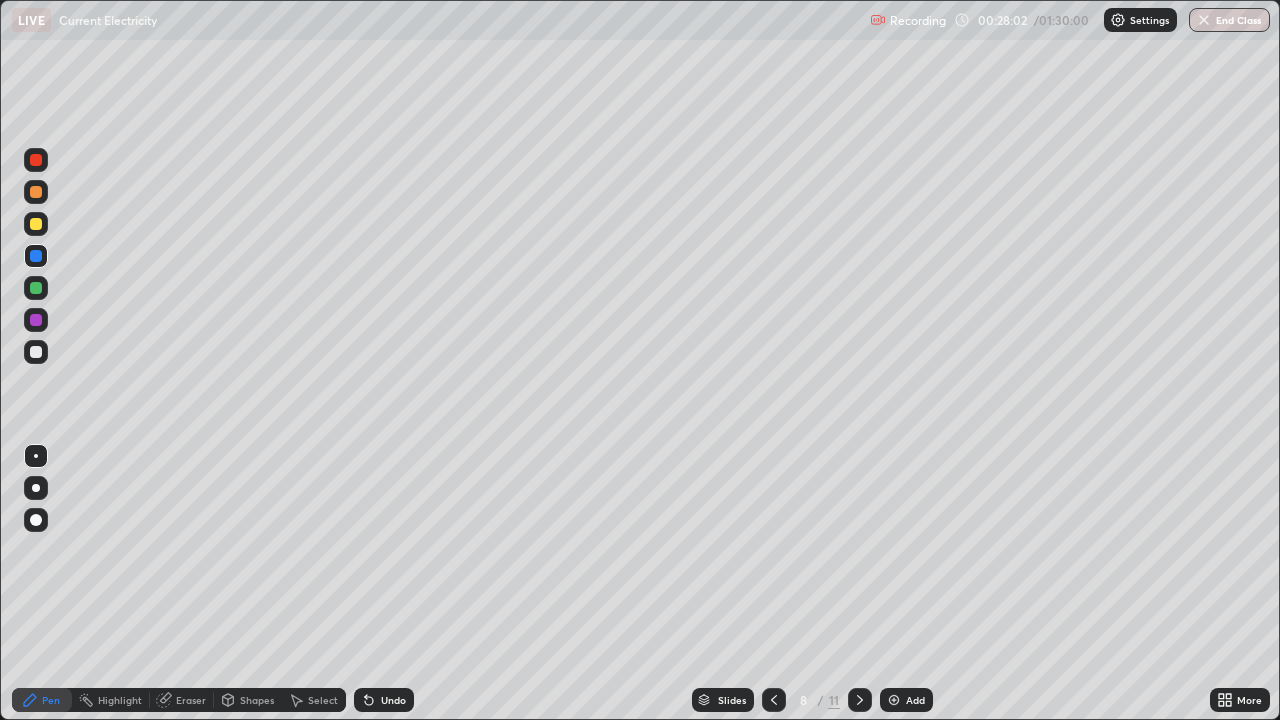 click 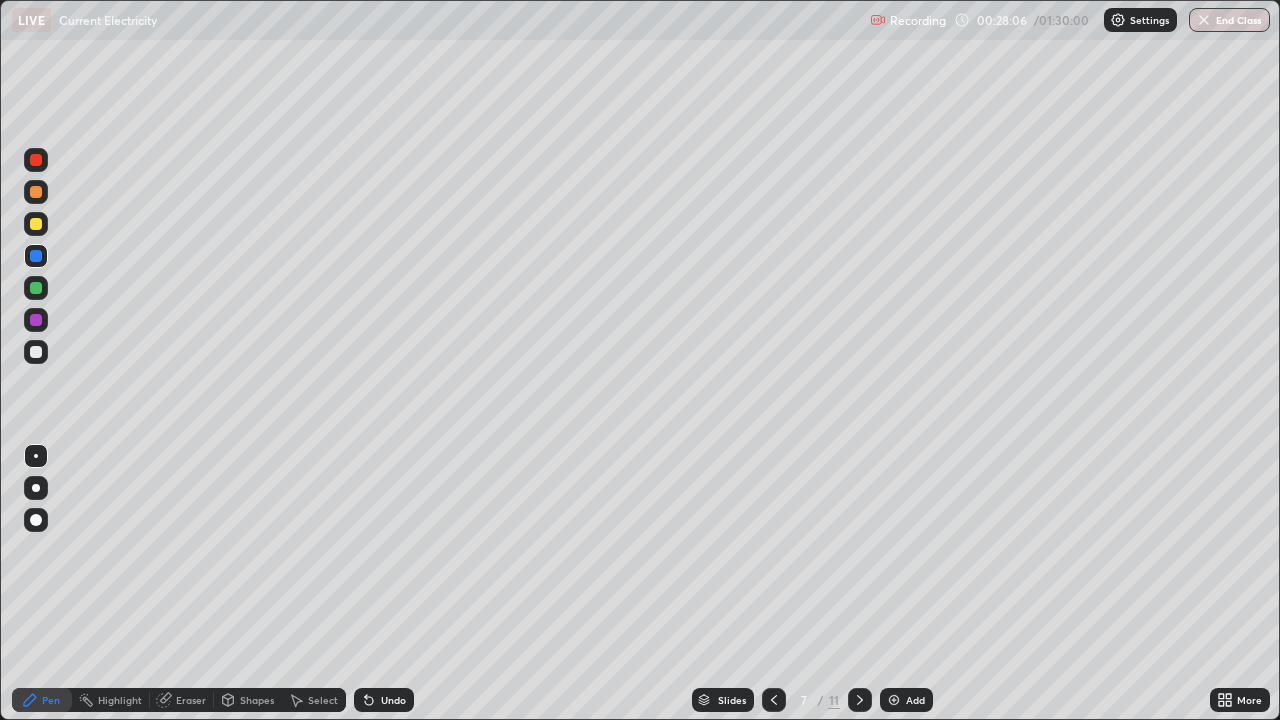 click at bounding box center [860, 700] 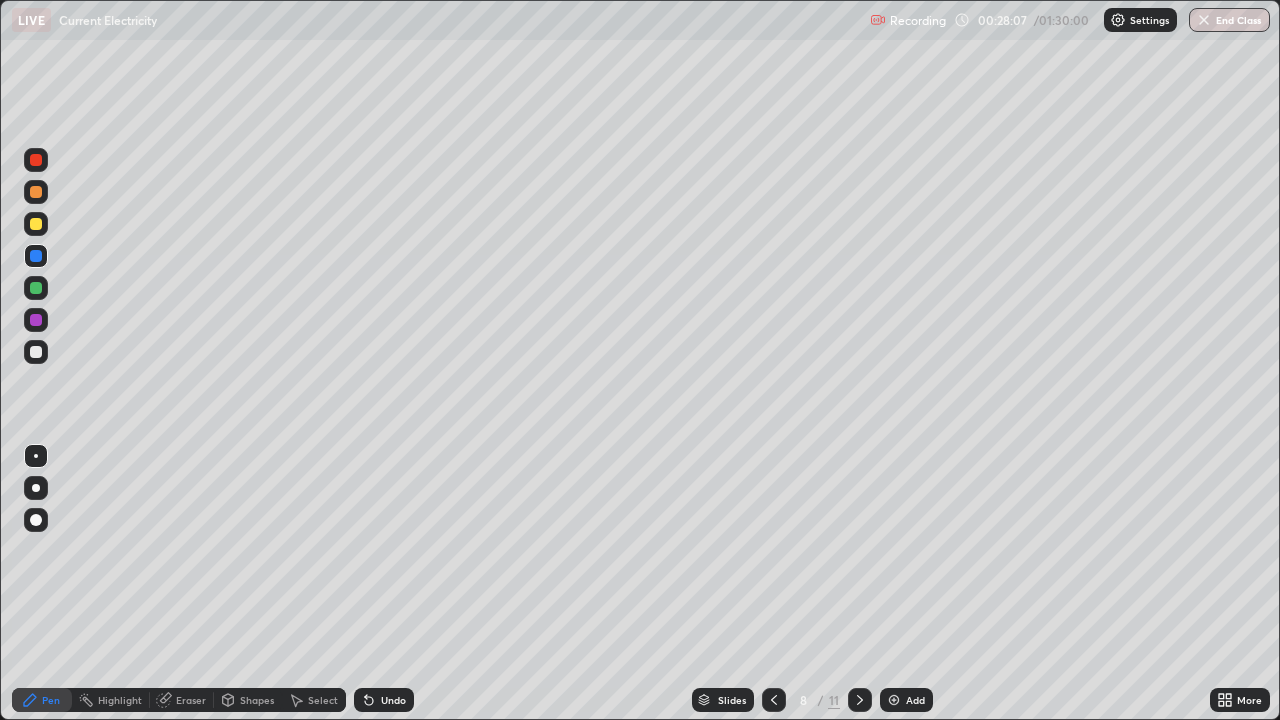 click 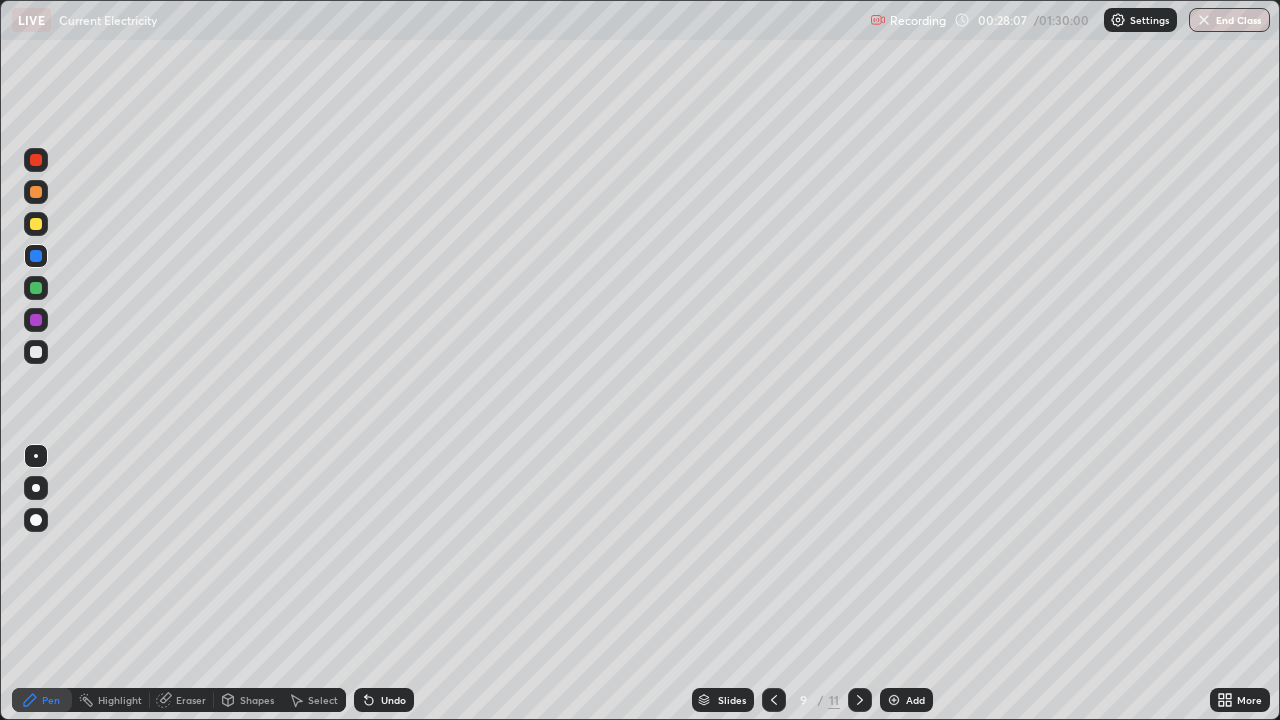 click 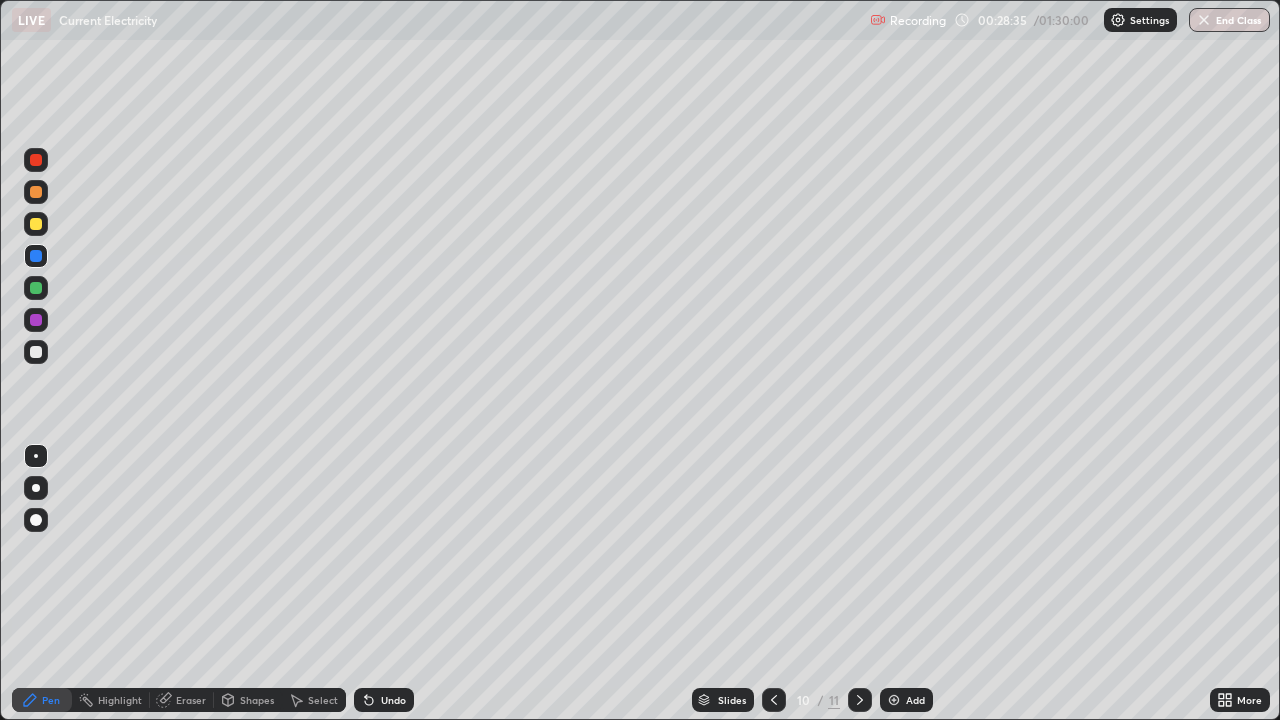 click on "Add" at bounding box center [906, 700] 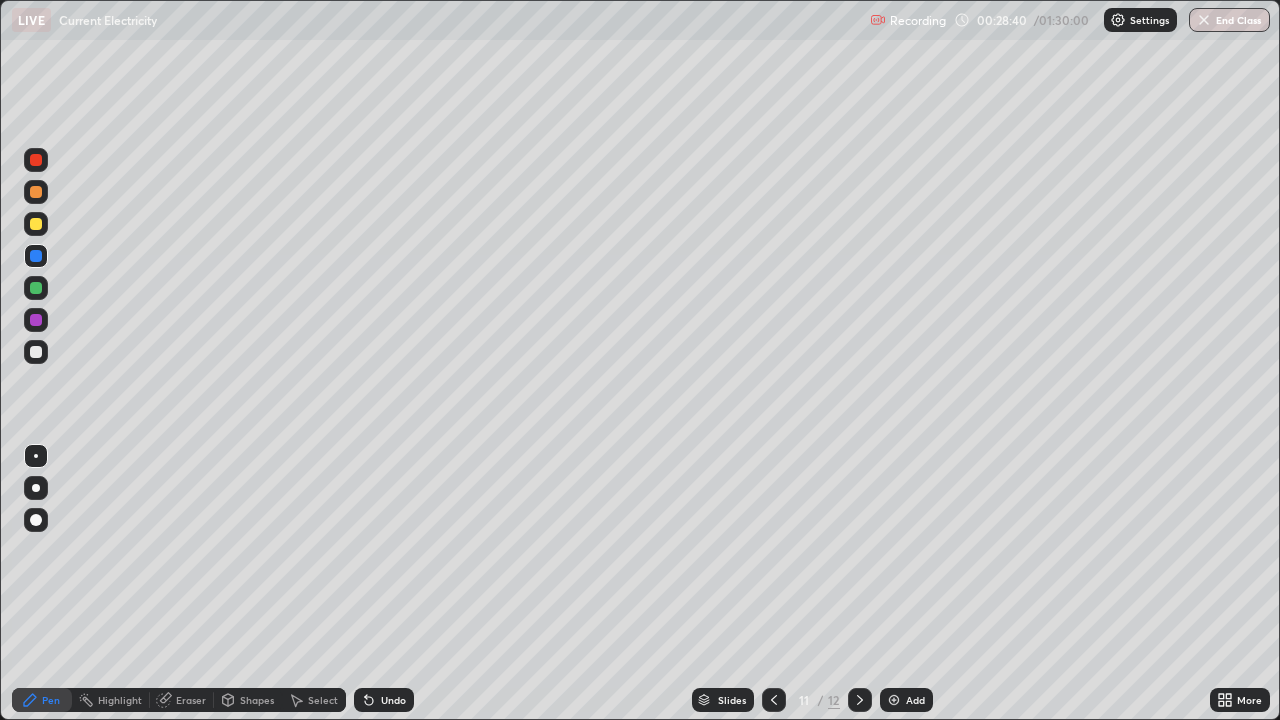 click on "Undo" at bounding box center (384, 700) 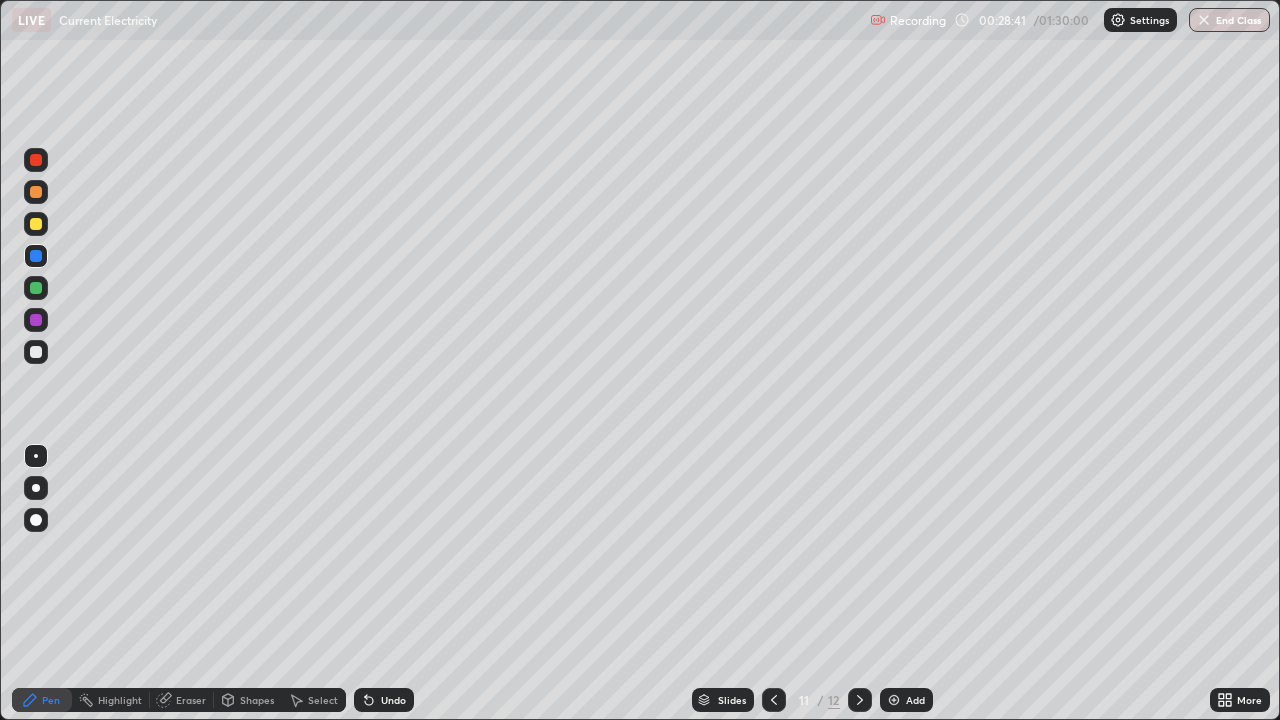 click 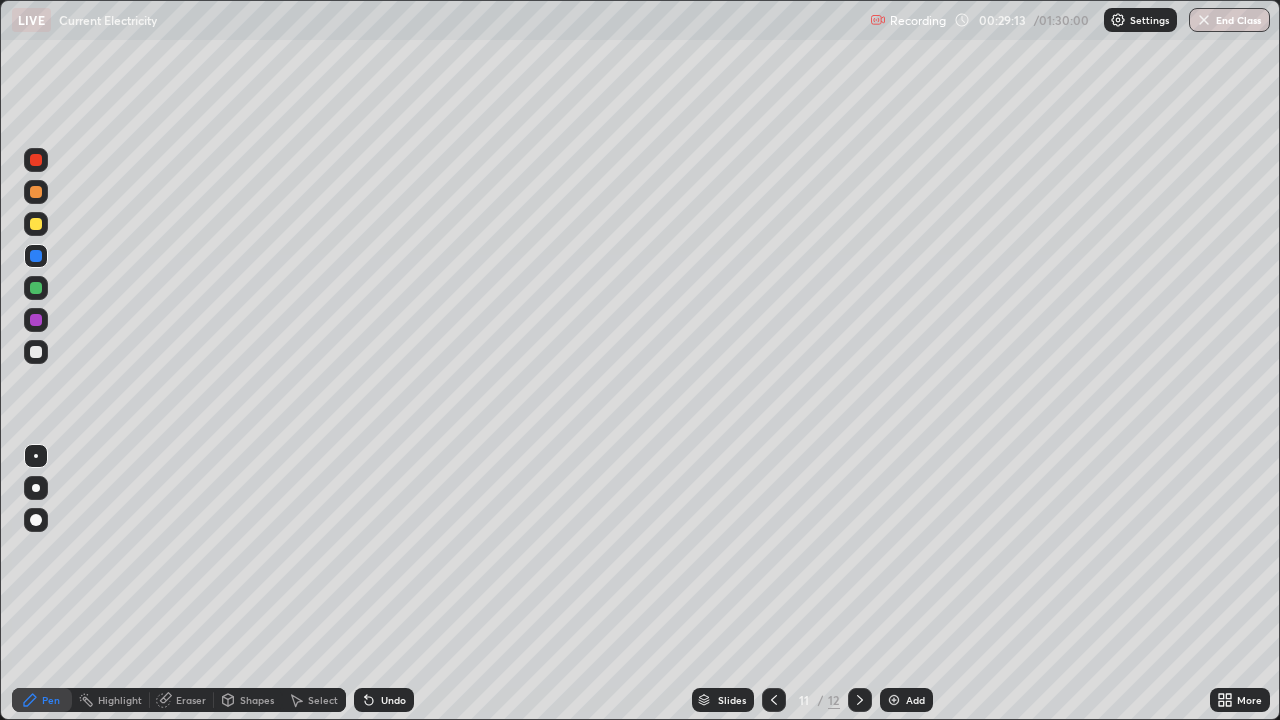 click at bounding box center (774, 700) 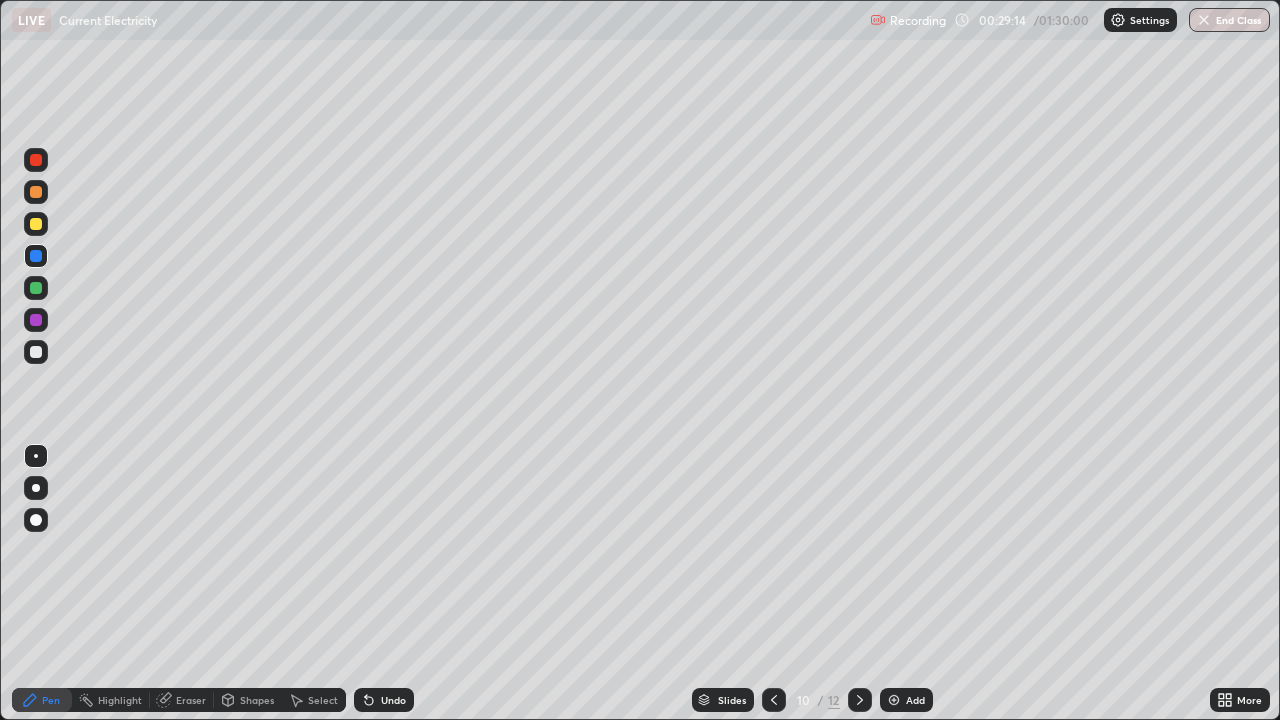 click at bounding box center [774, 700] 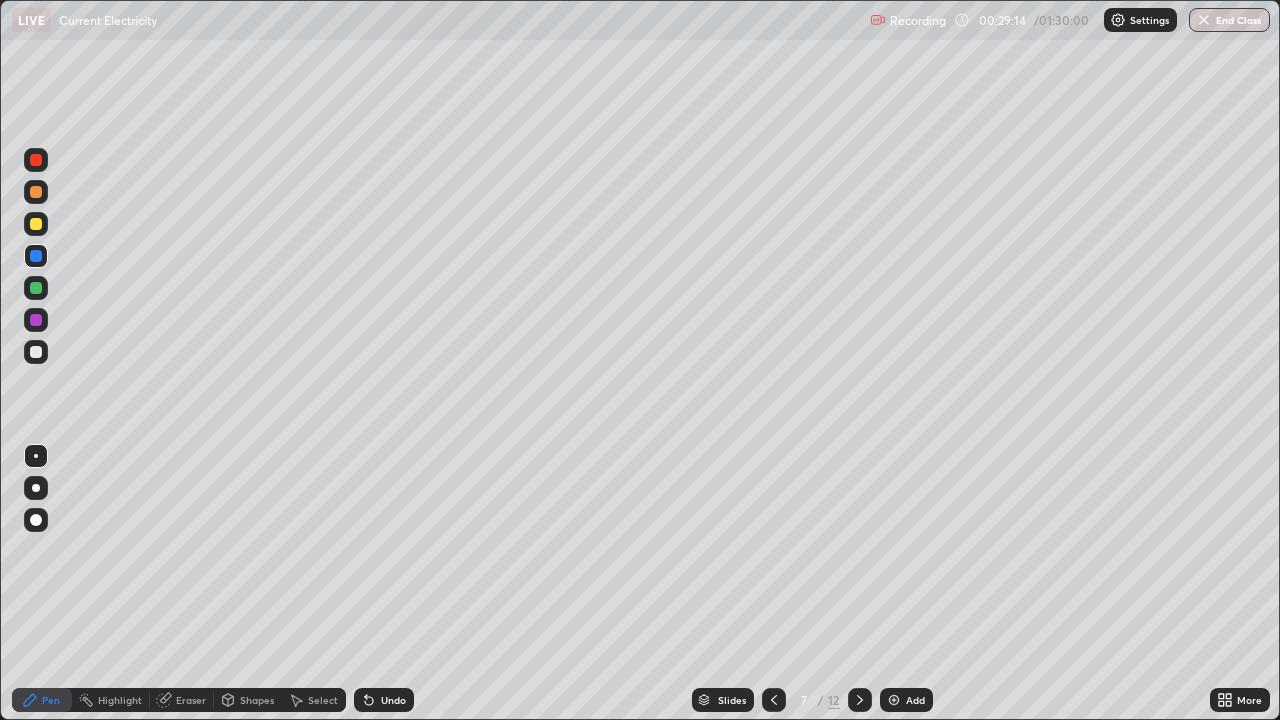 click 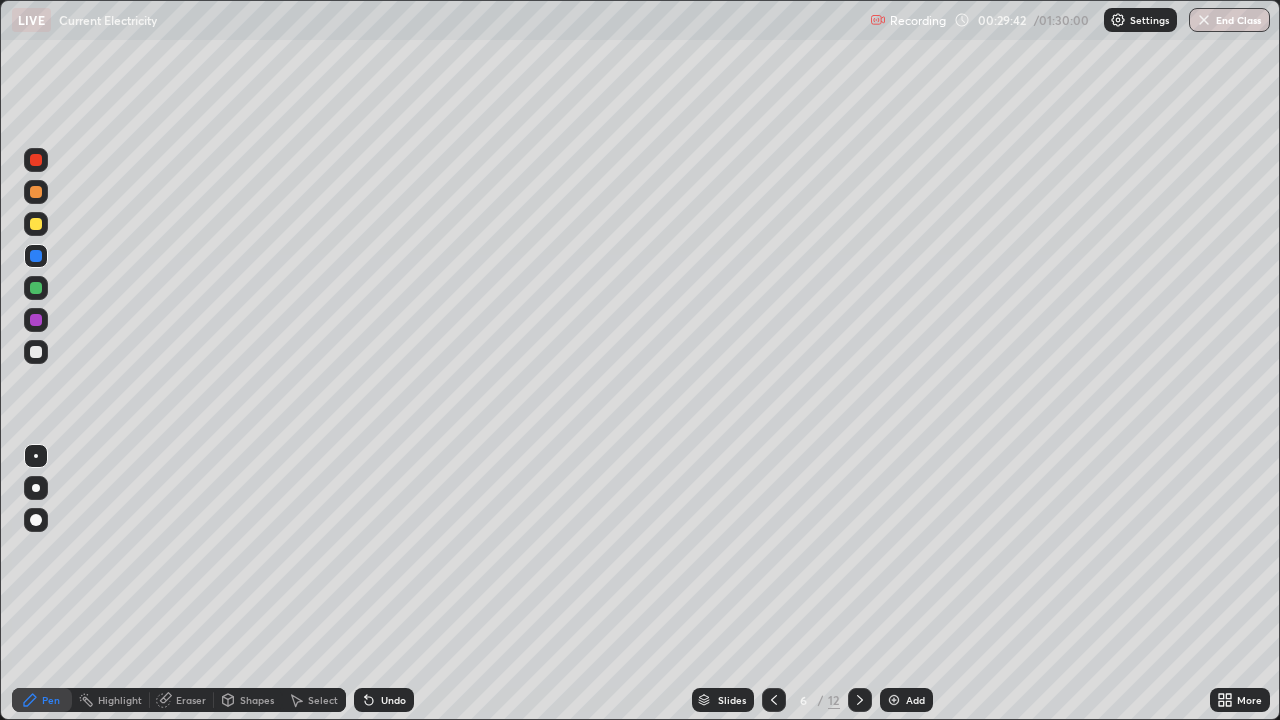 click 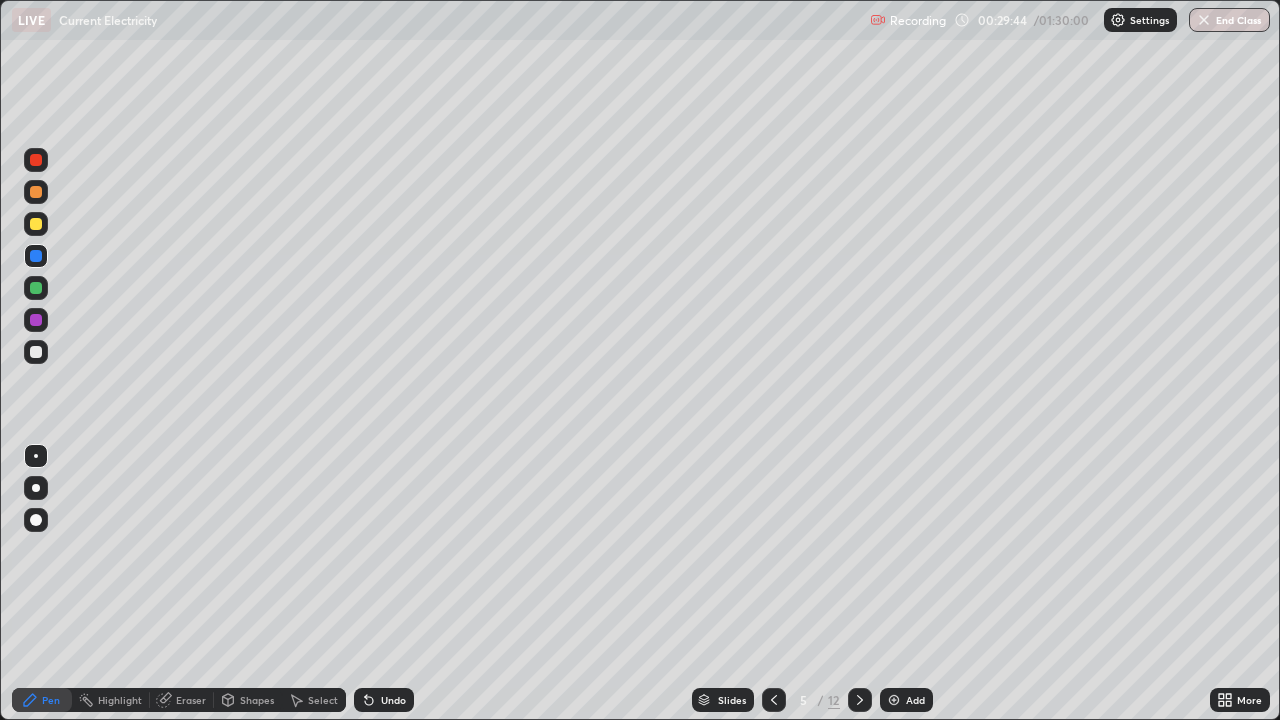 click at bounding box center (774, 700) 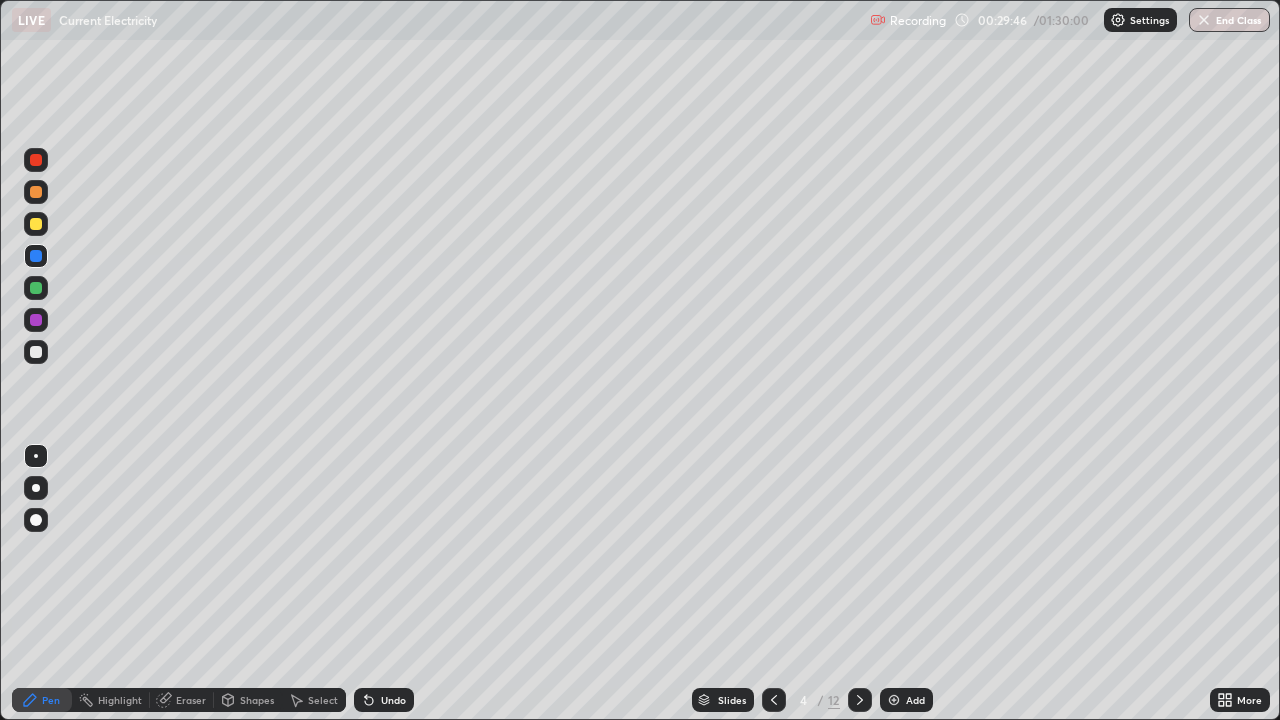 click at bounding box center (860, 700) 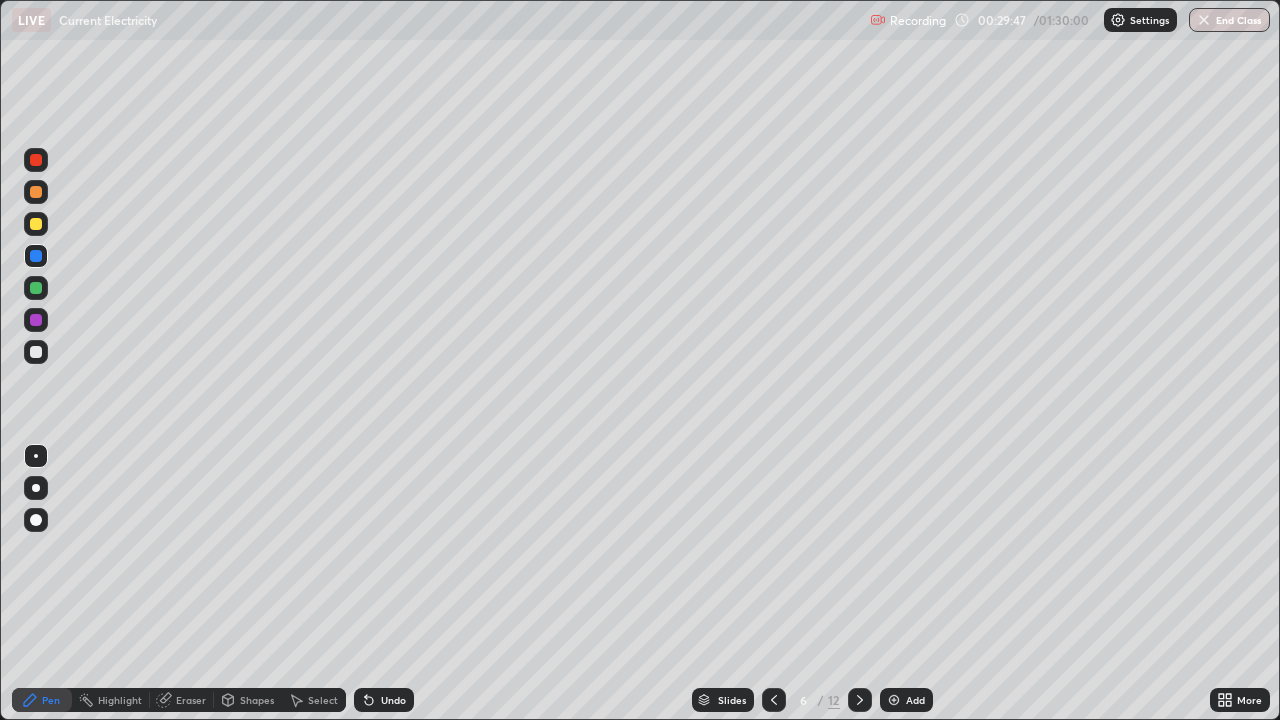 click 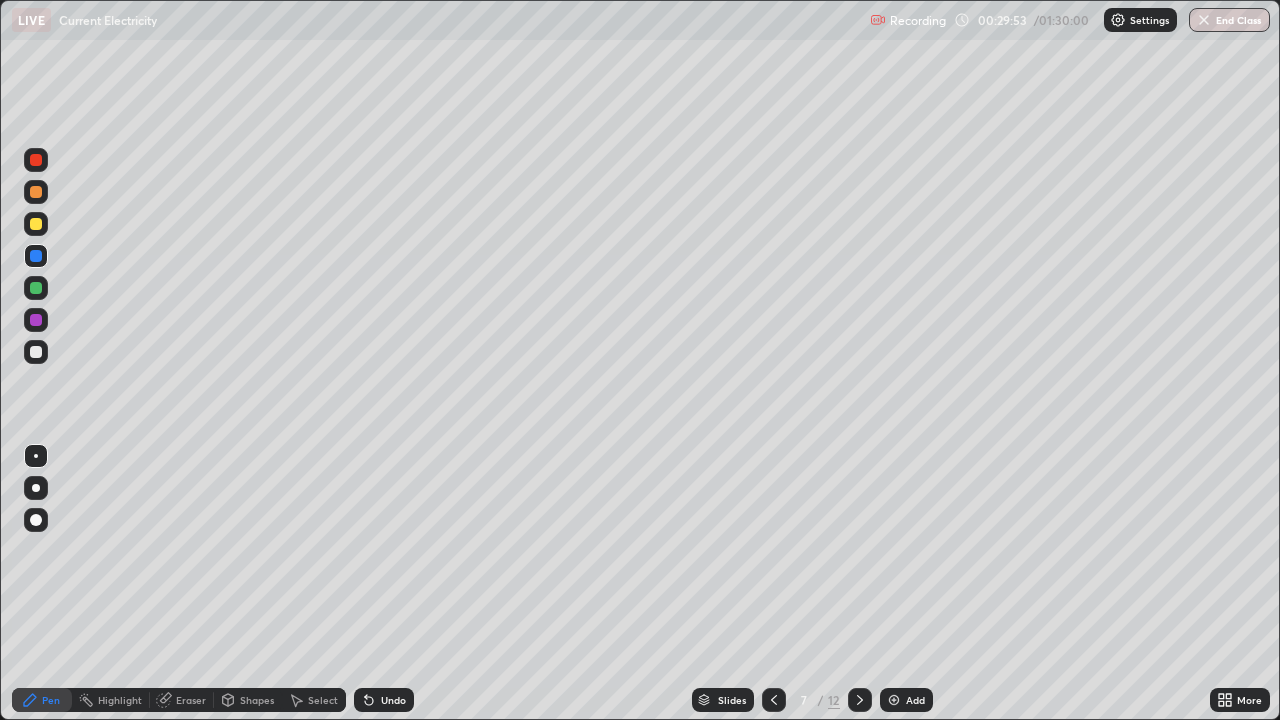 click at bounding box center [774, 700] 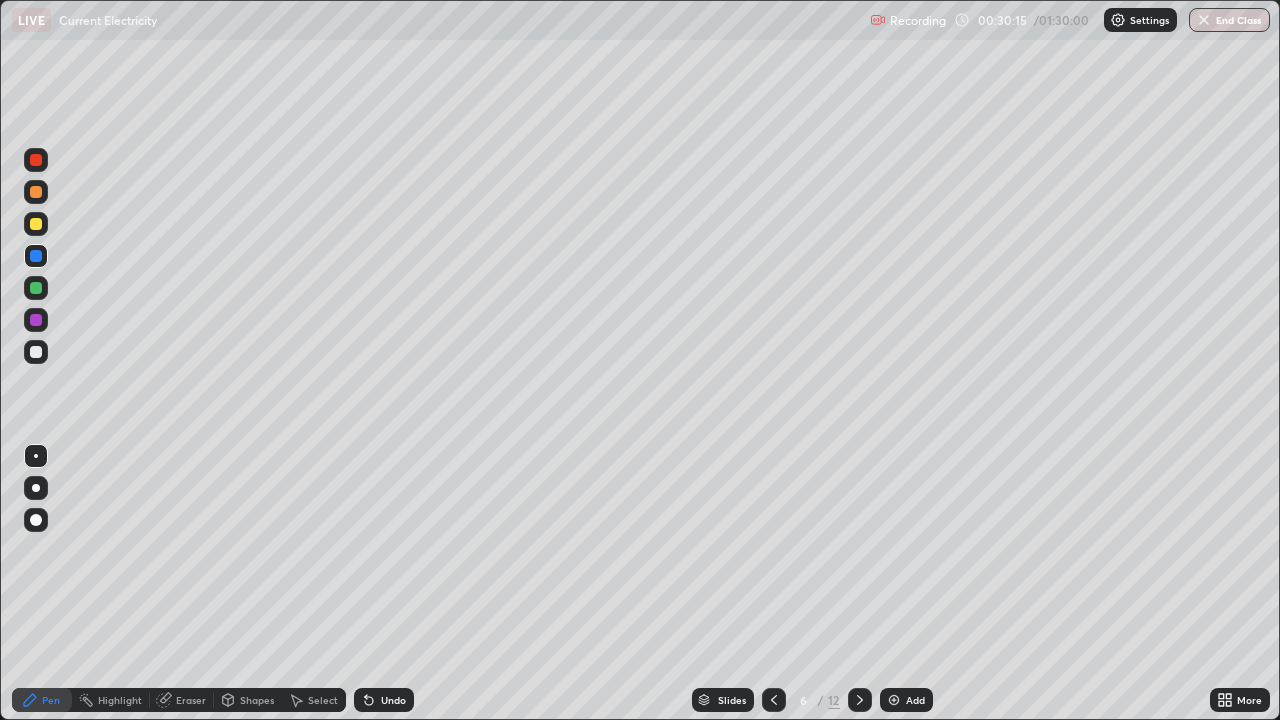 click 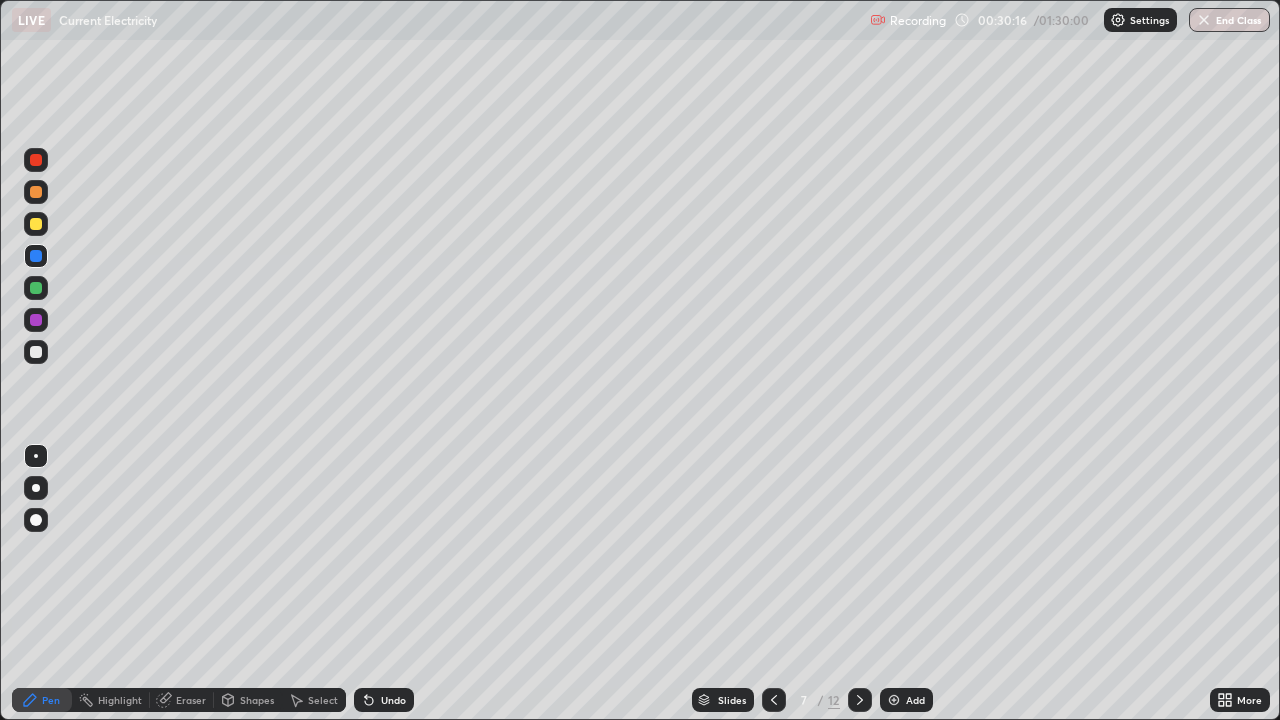 click 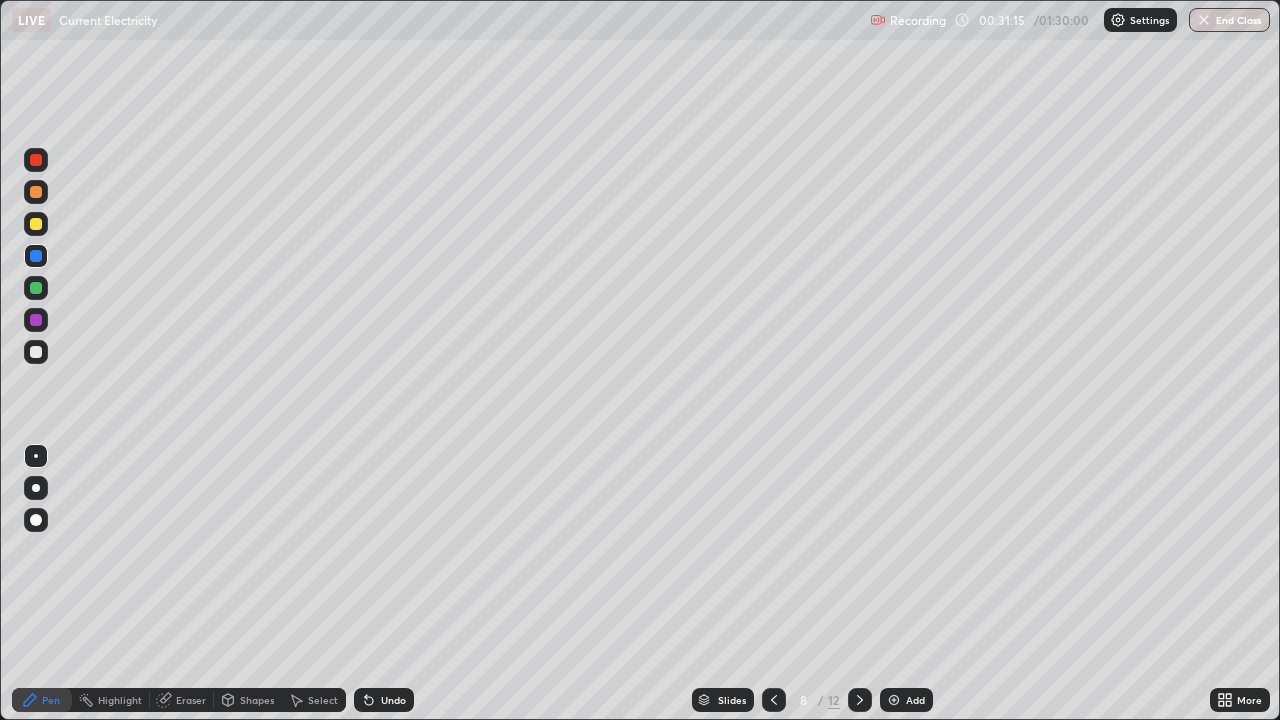 click at bounding box center (860, 700) 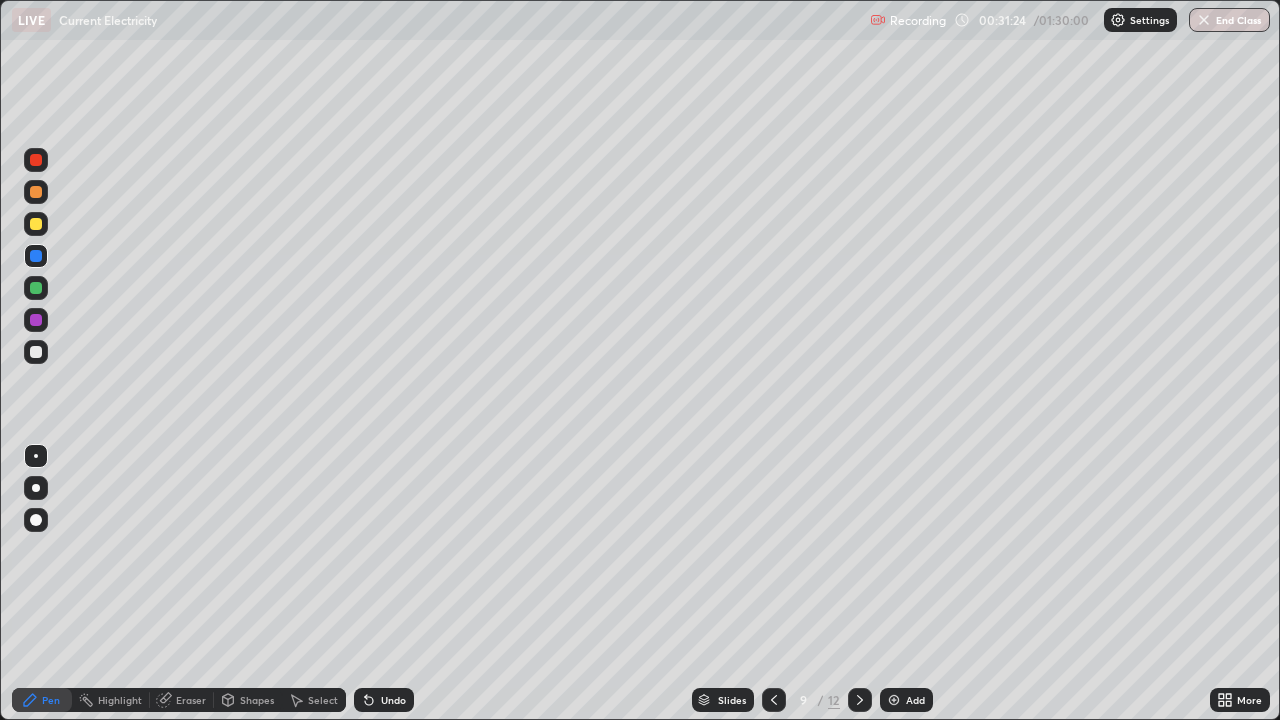 click 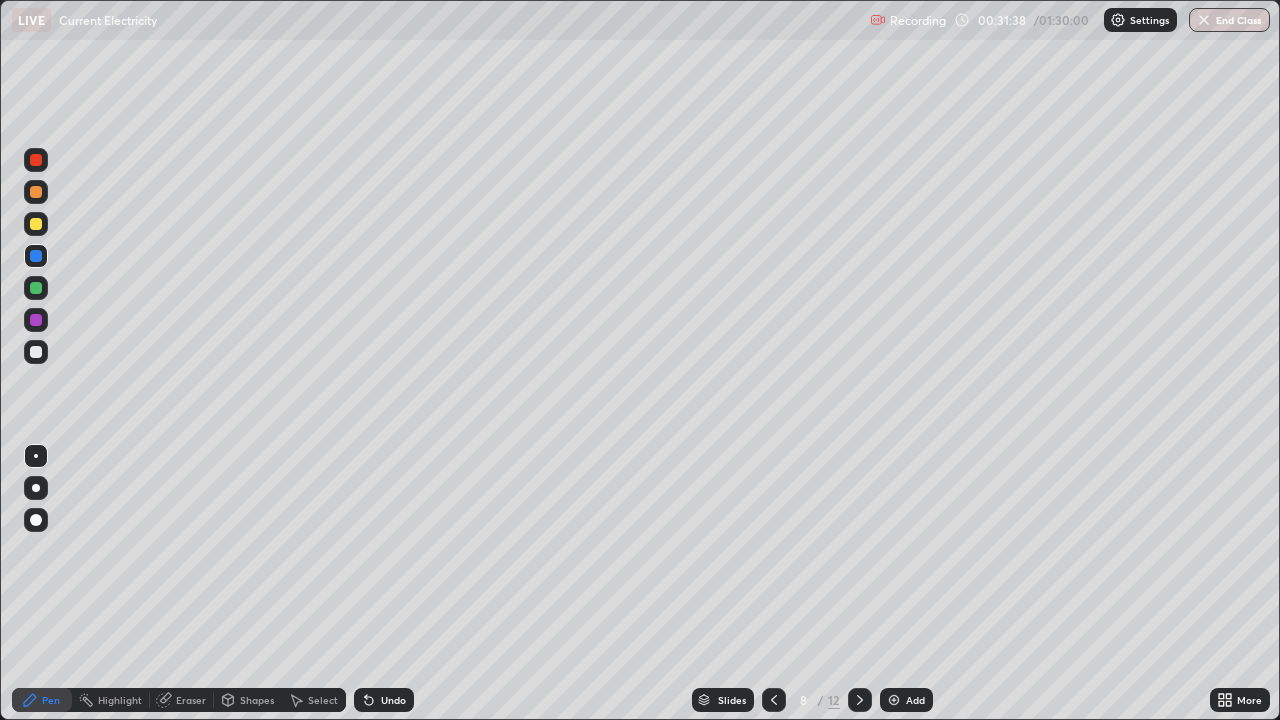 click 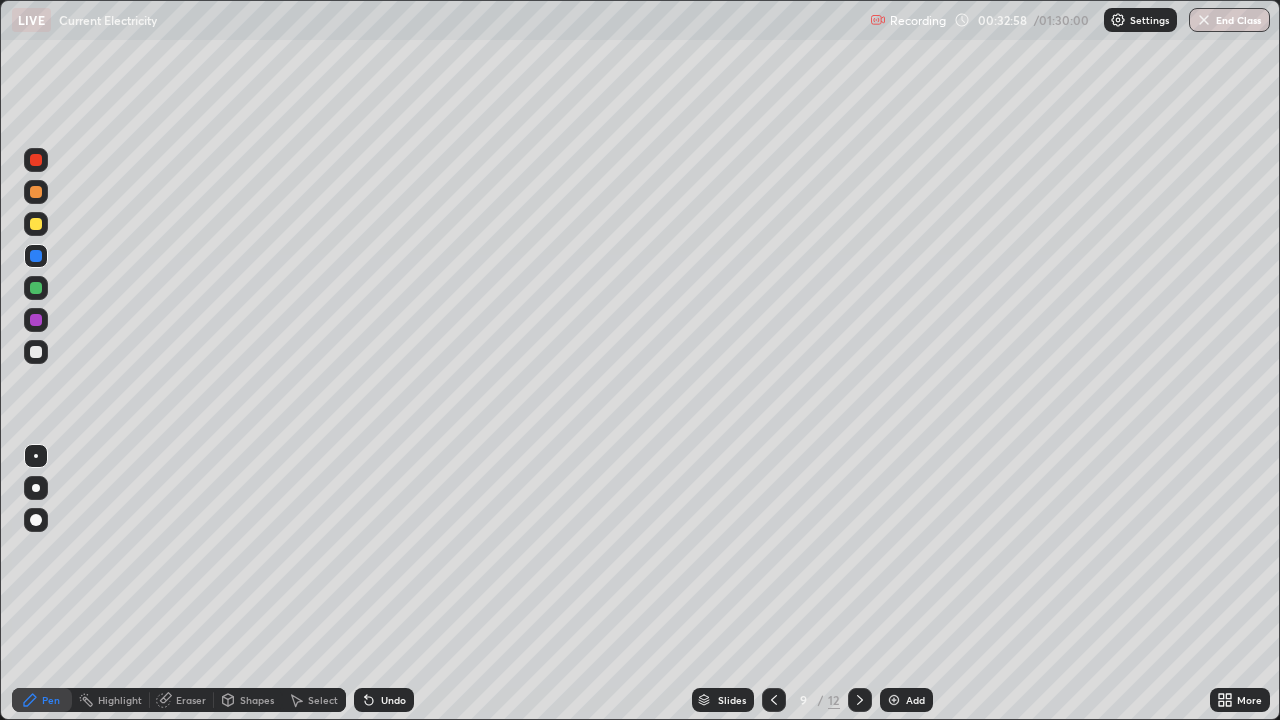 click at bounding box center [860, 700] 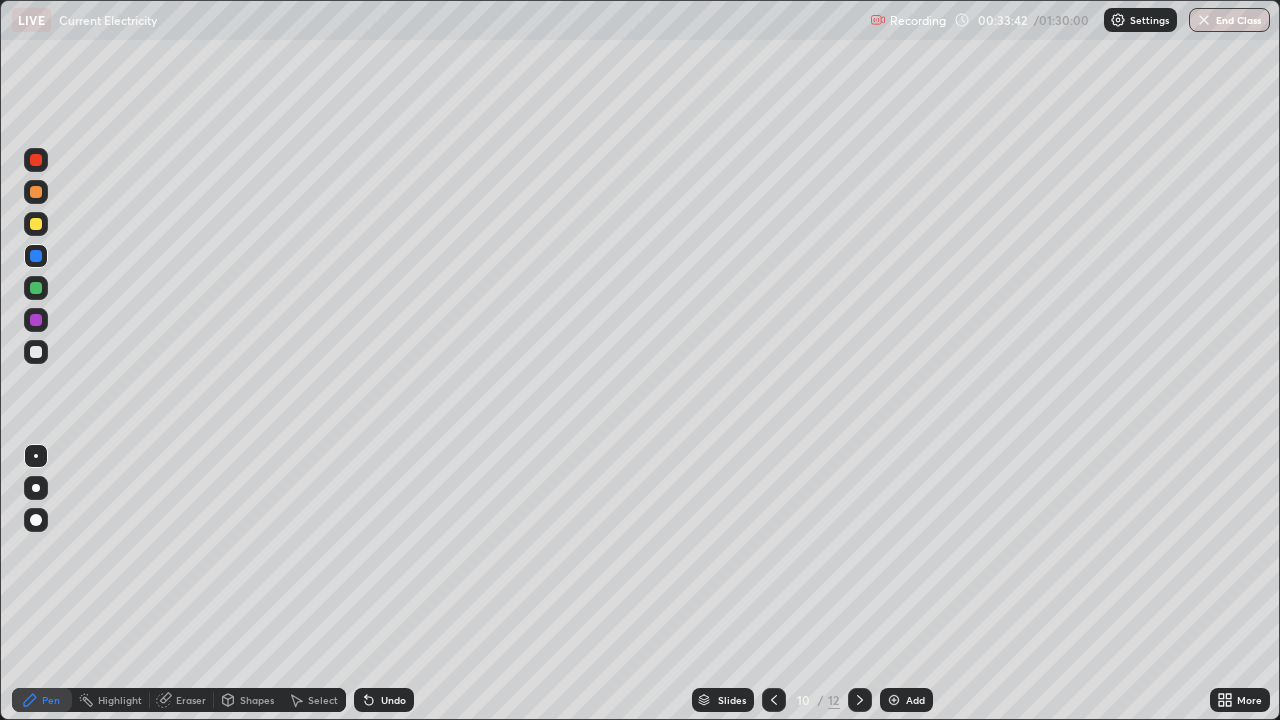 click 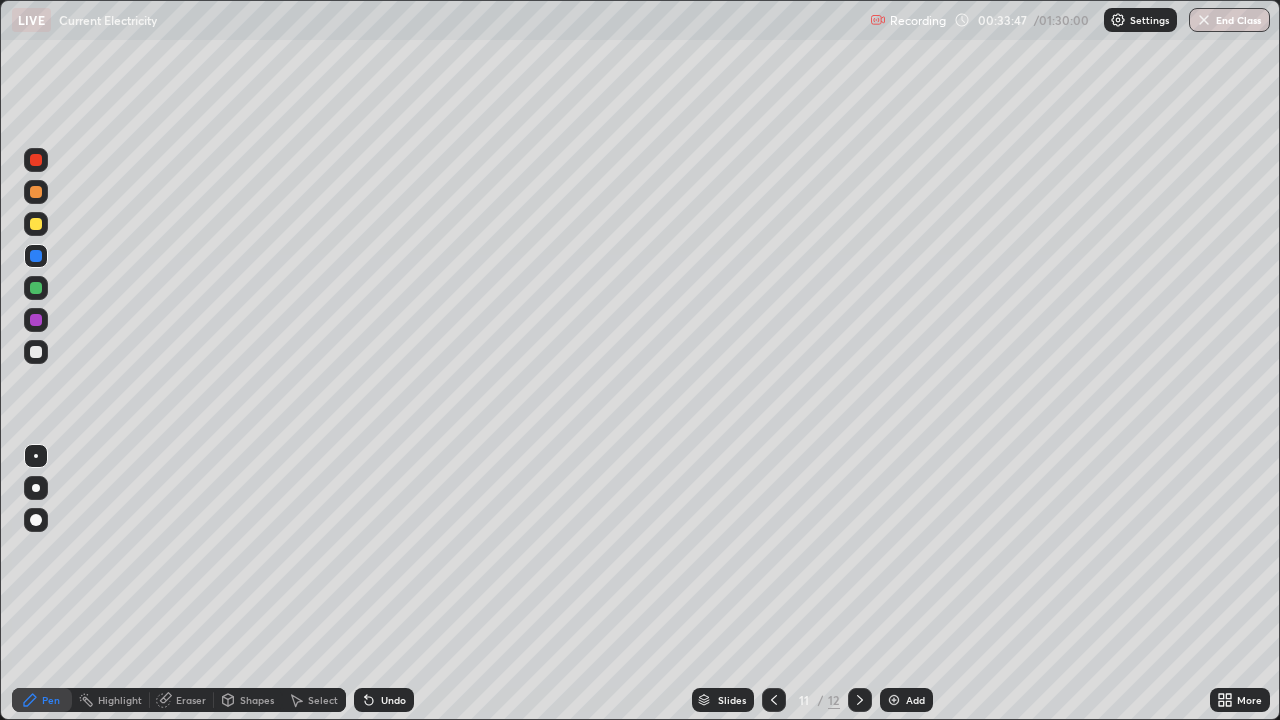 click on "Pen" at bounding box center [42, 700] 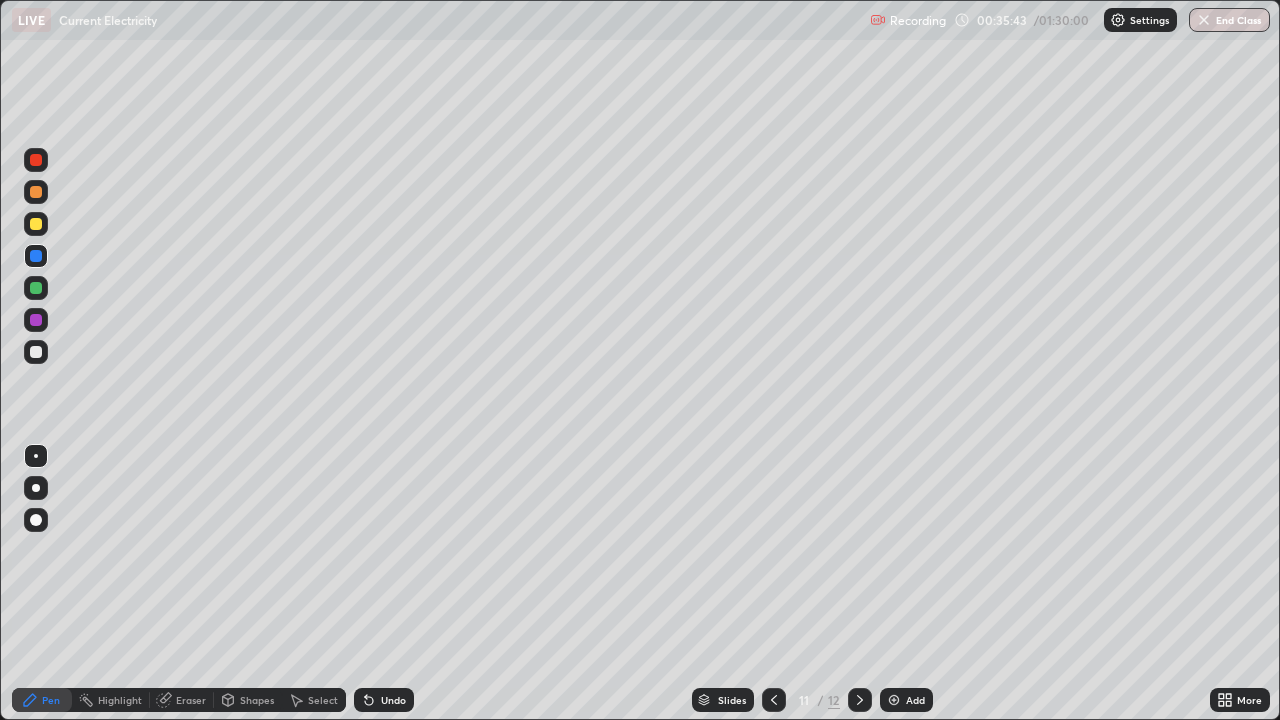 click on "Add" at bounding box center [906, 700] 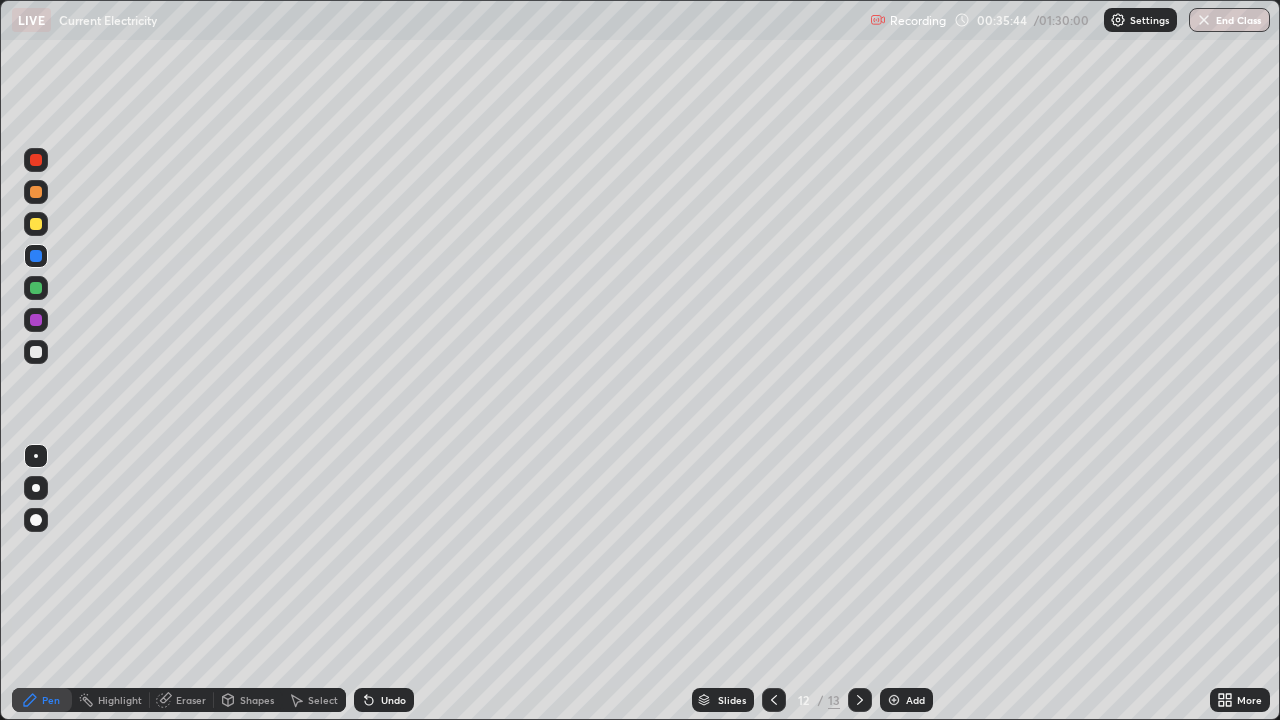 click on "Shapes" at bounding box center (257, 700) 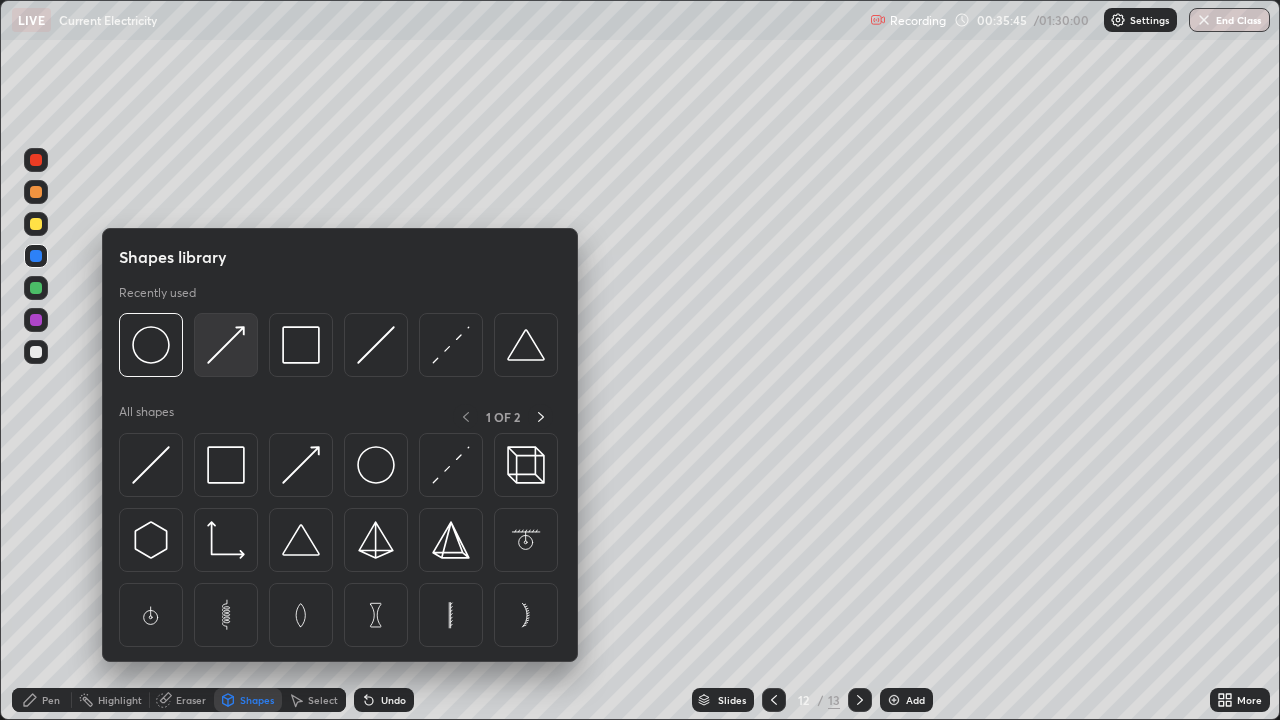 click at bounding box center (226, 345) 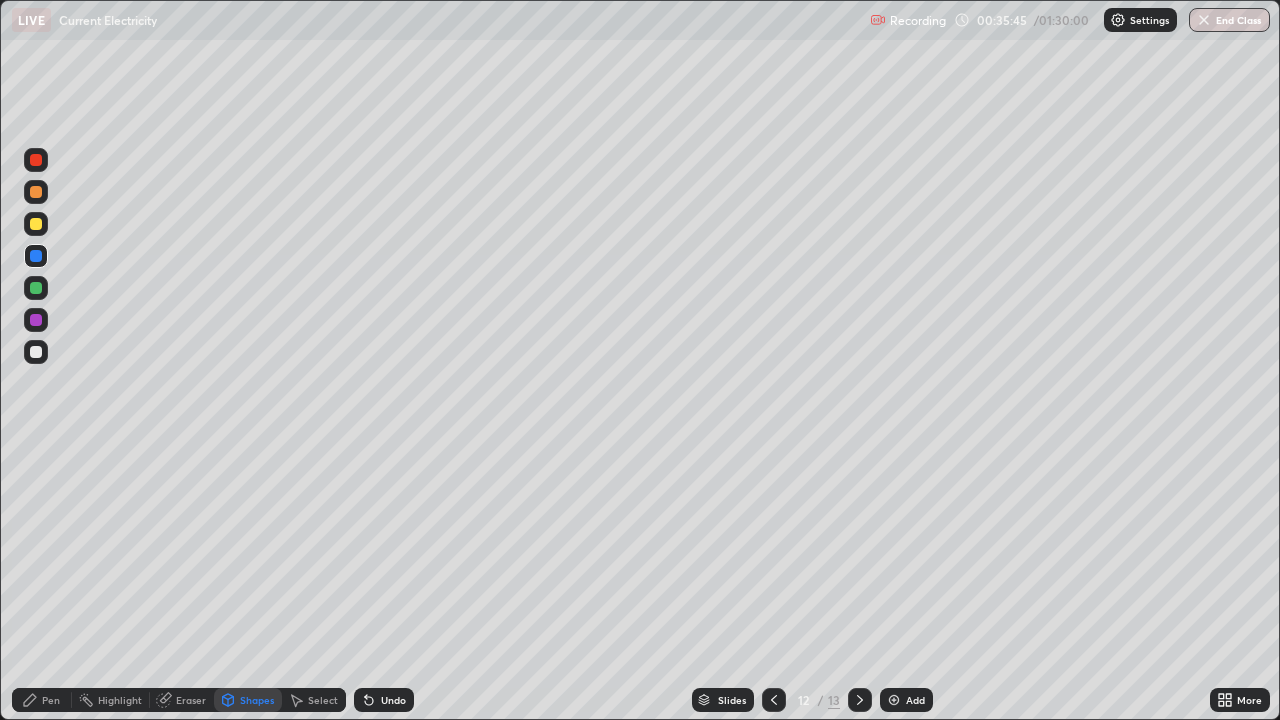 click at bounding box center [36, 224] 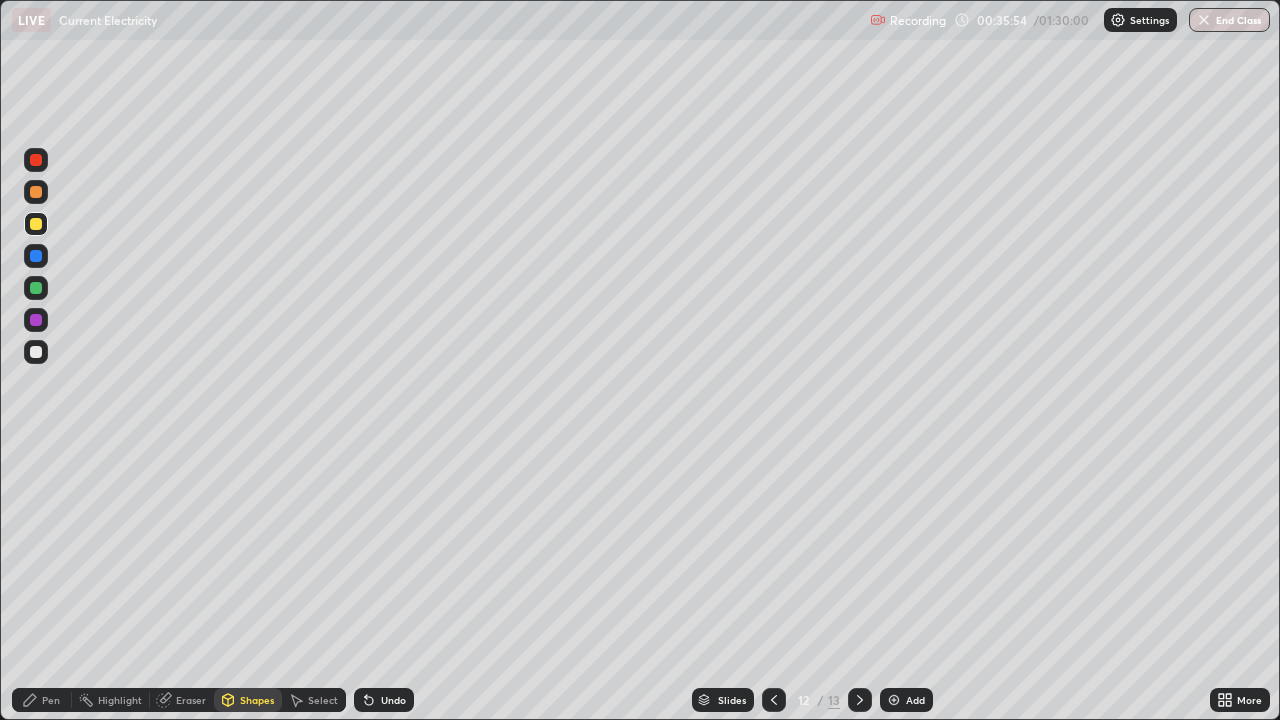 click on "Pen" at bounding box center [51, 700] 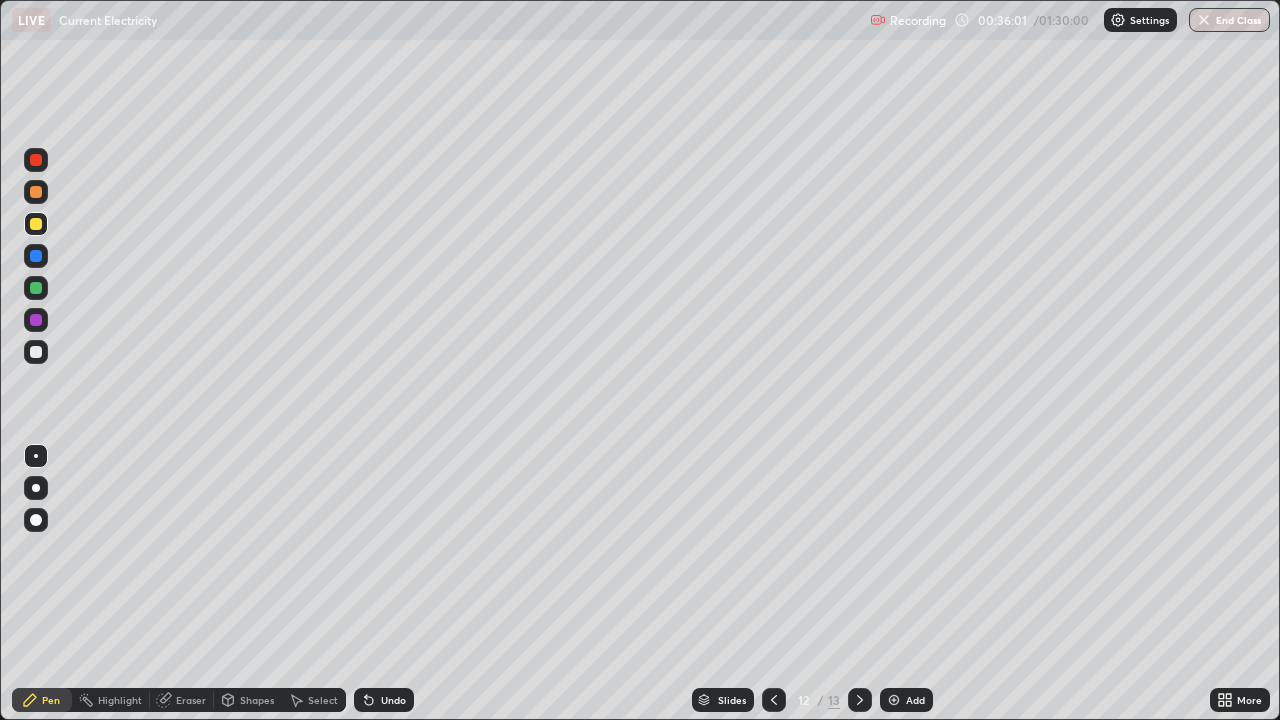 click at bounding box center [36, 256] 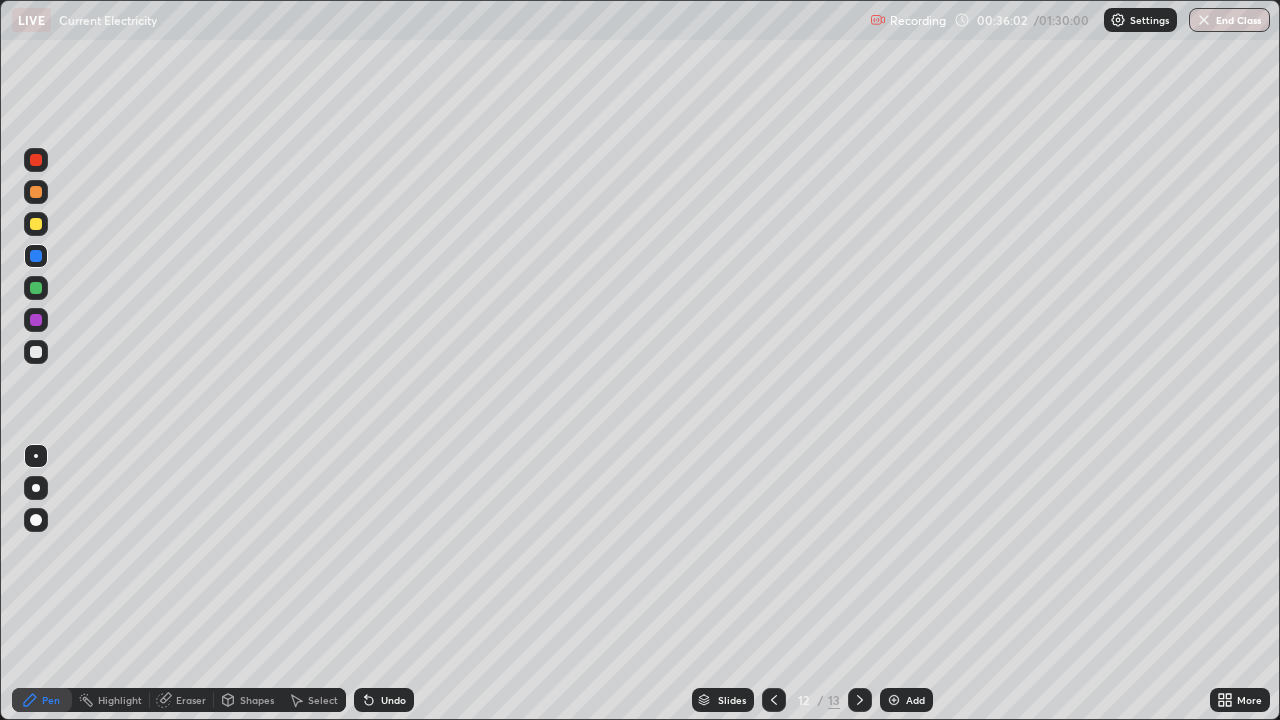 click on "Shapes" at bounding box center [257, 700] 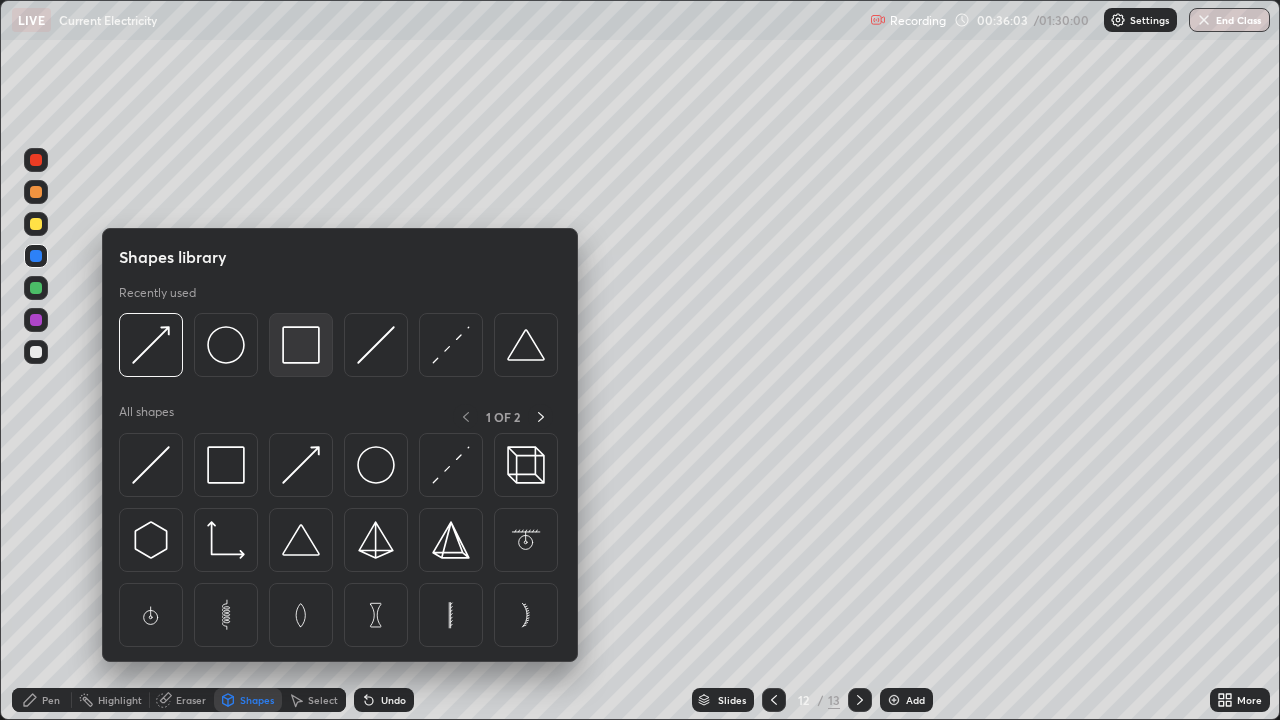 click at bounding box center [301, 345] 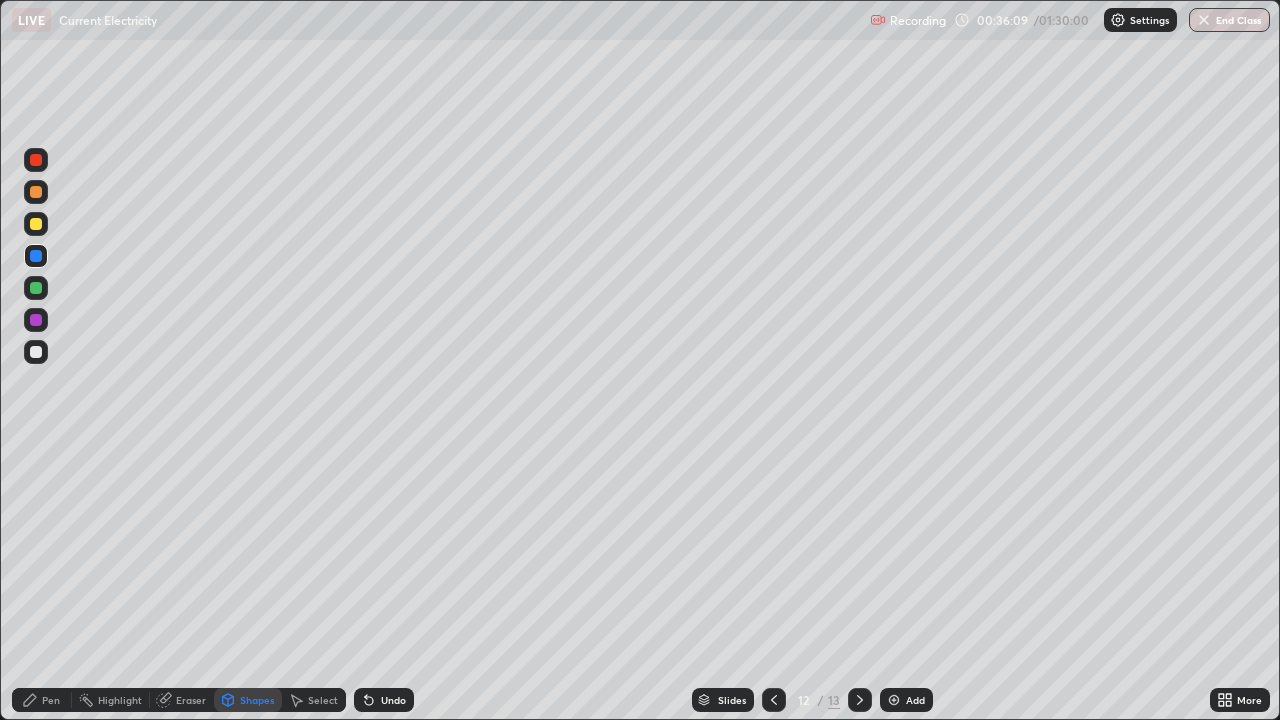 click on "Pen" at bounding box center (51, 700) 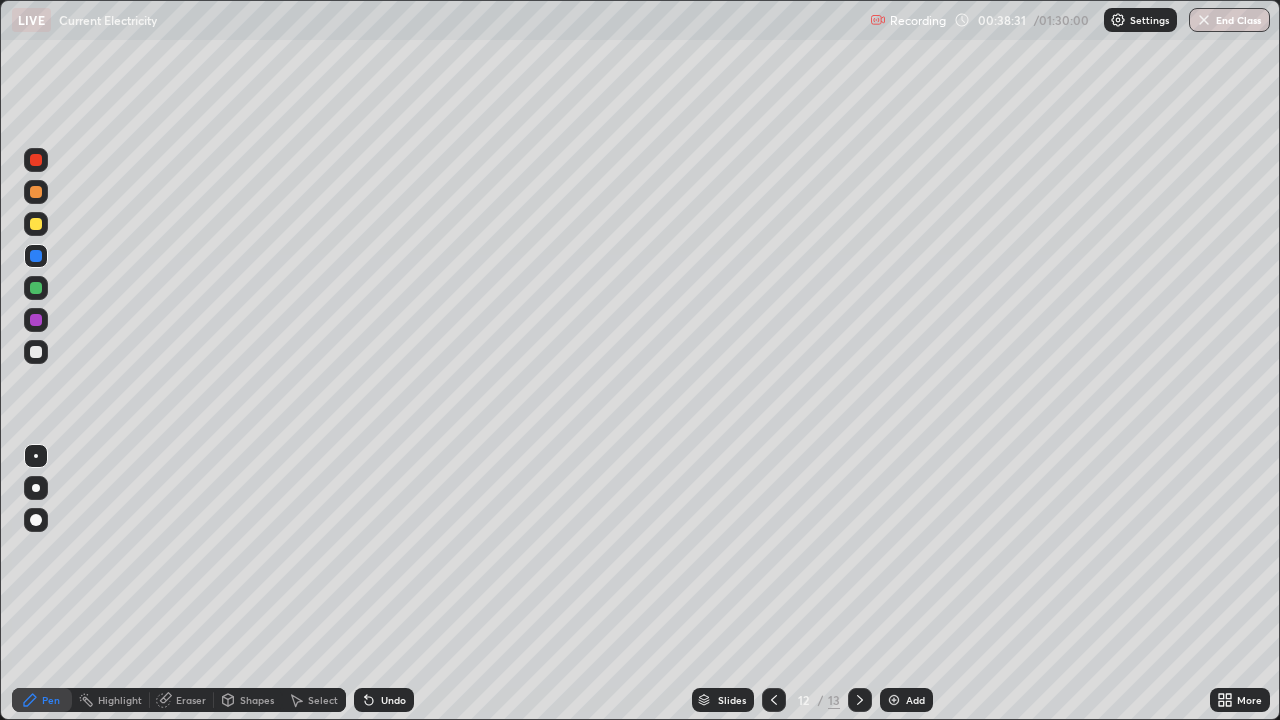 click 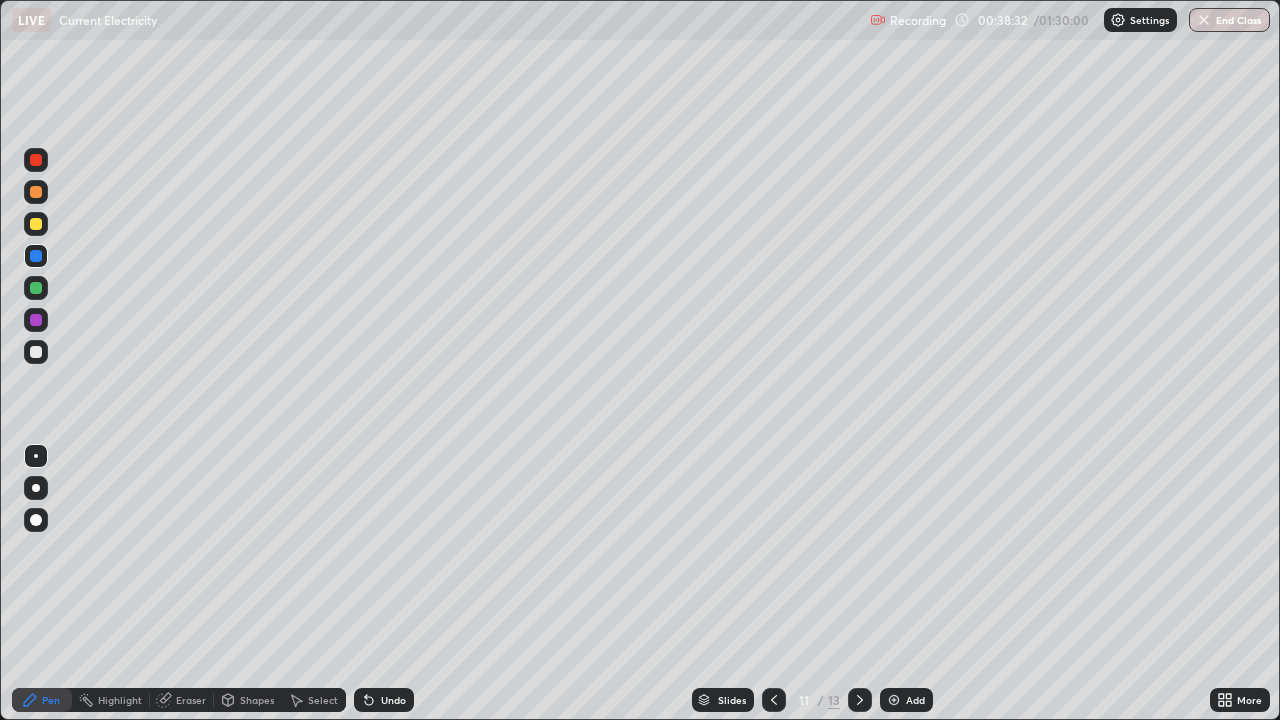 click 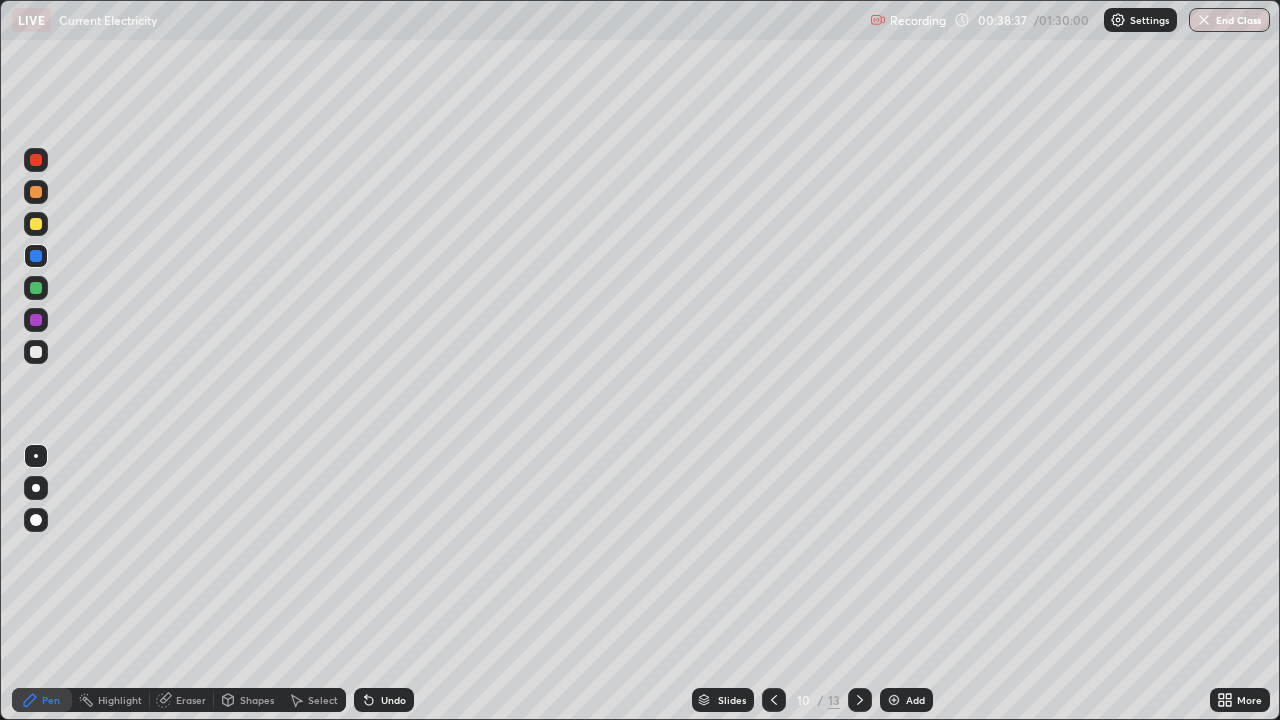 click at bounding box center [860, 700] 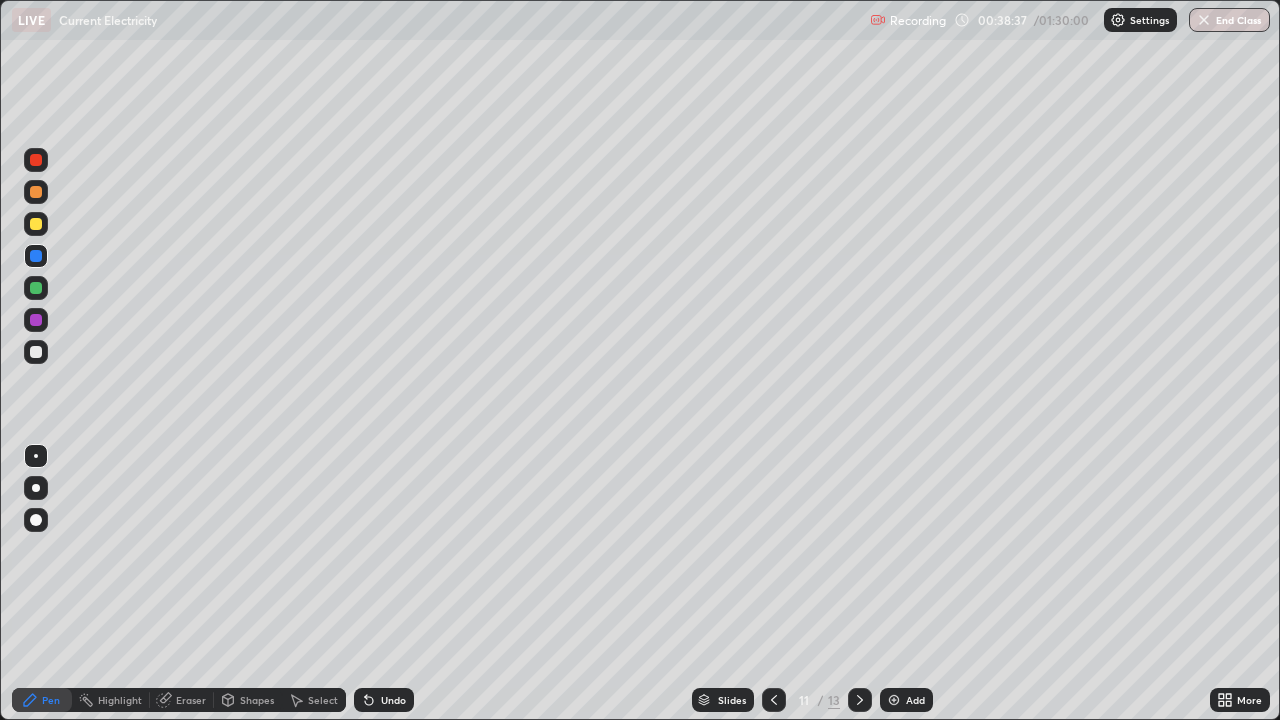click 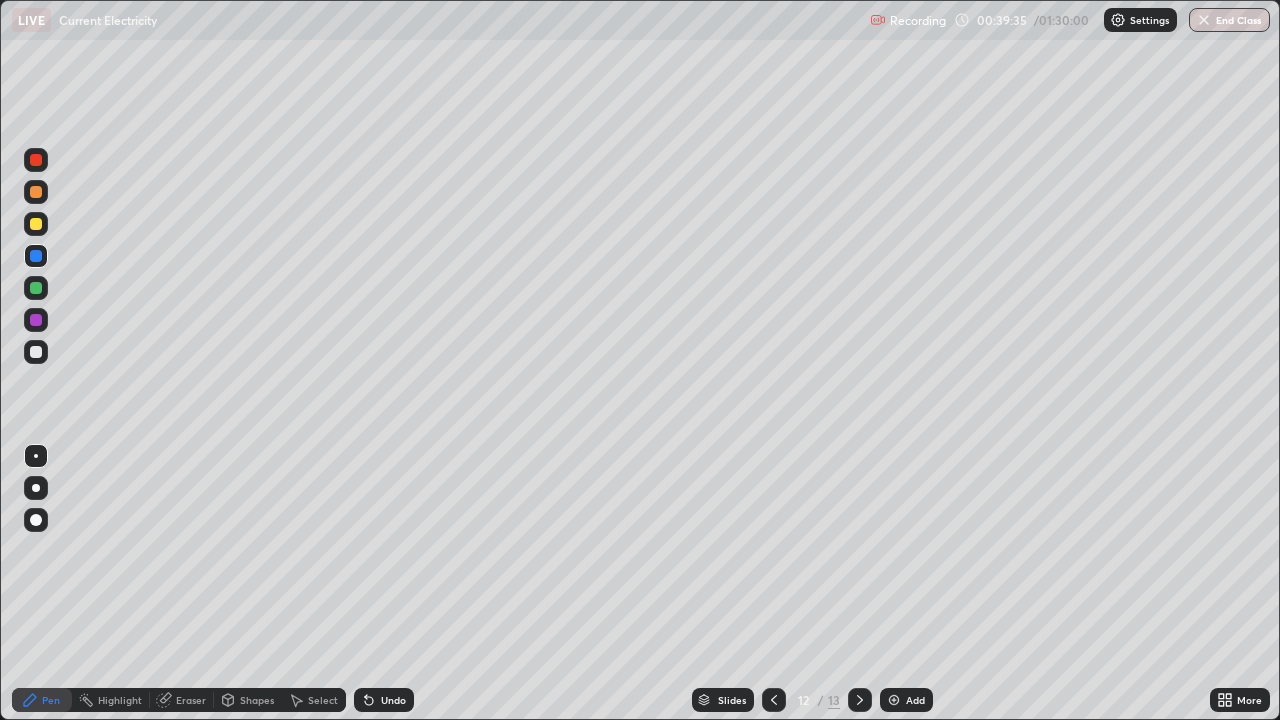 click on "Add" at bounding box center [906, 700] 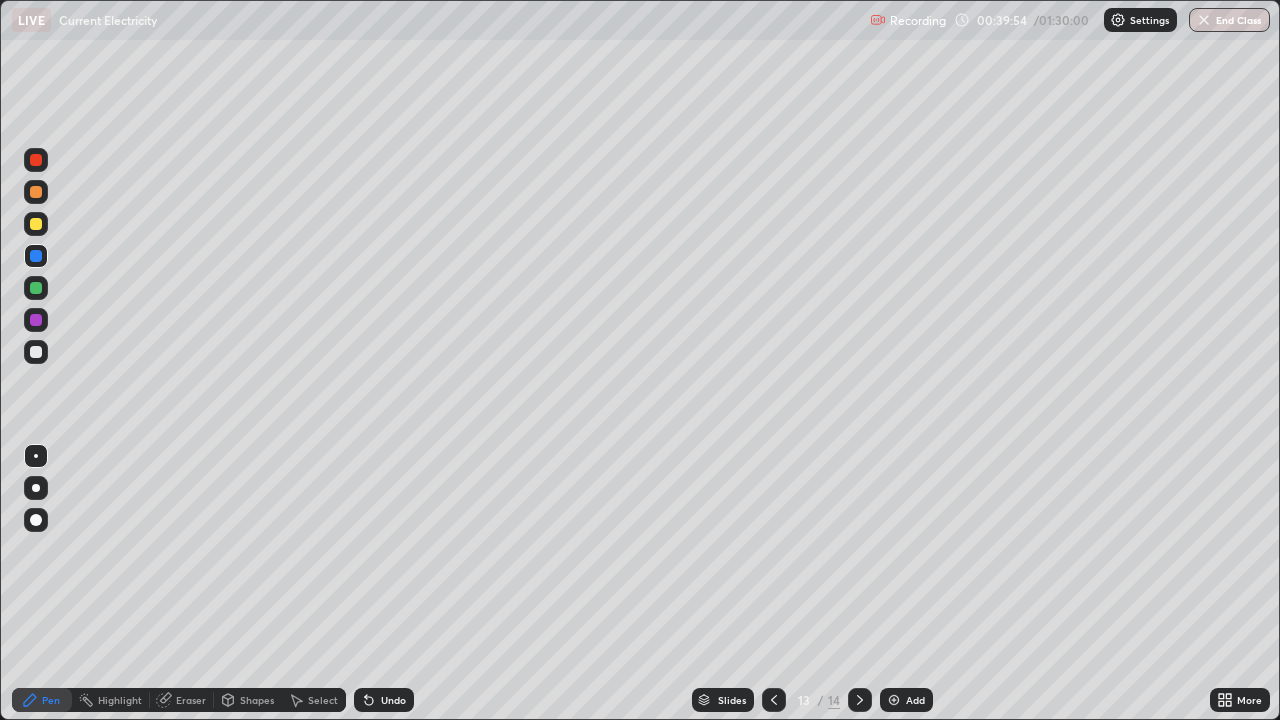 click on "Undo" at bounding box center (384, 700) 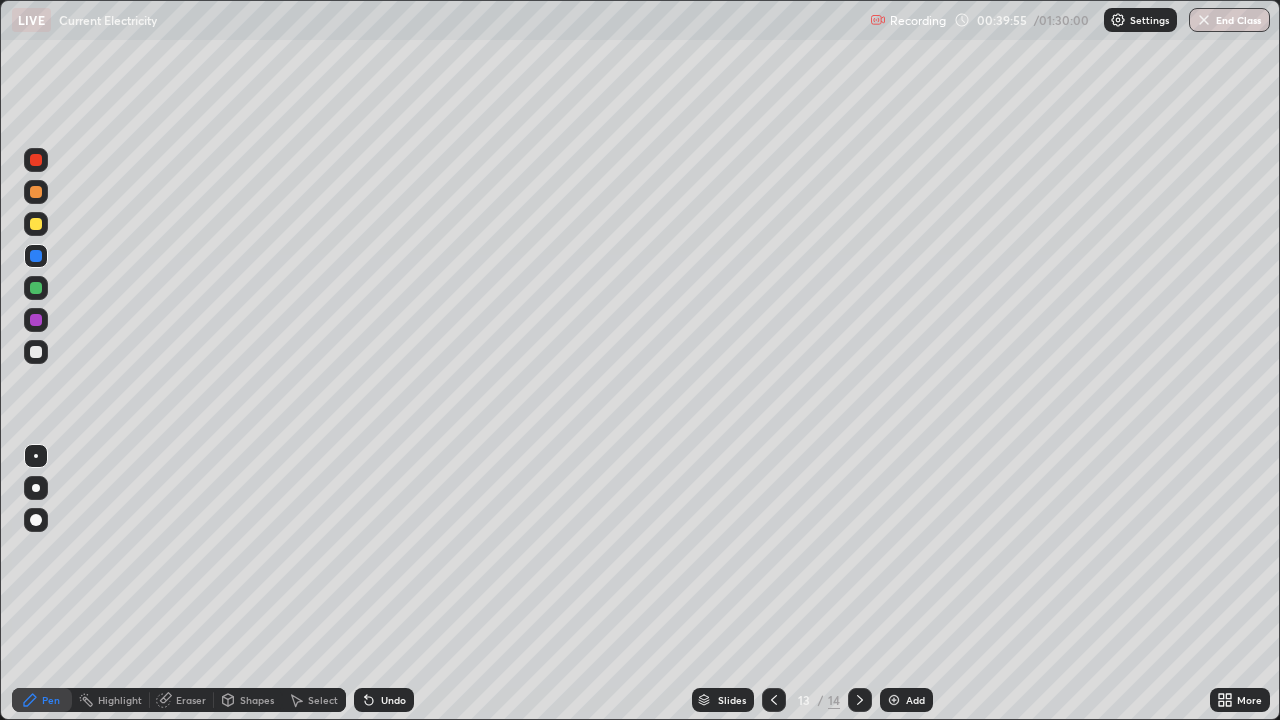 click on "Undo" at bounding box center (384, 700) 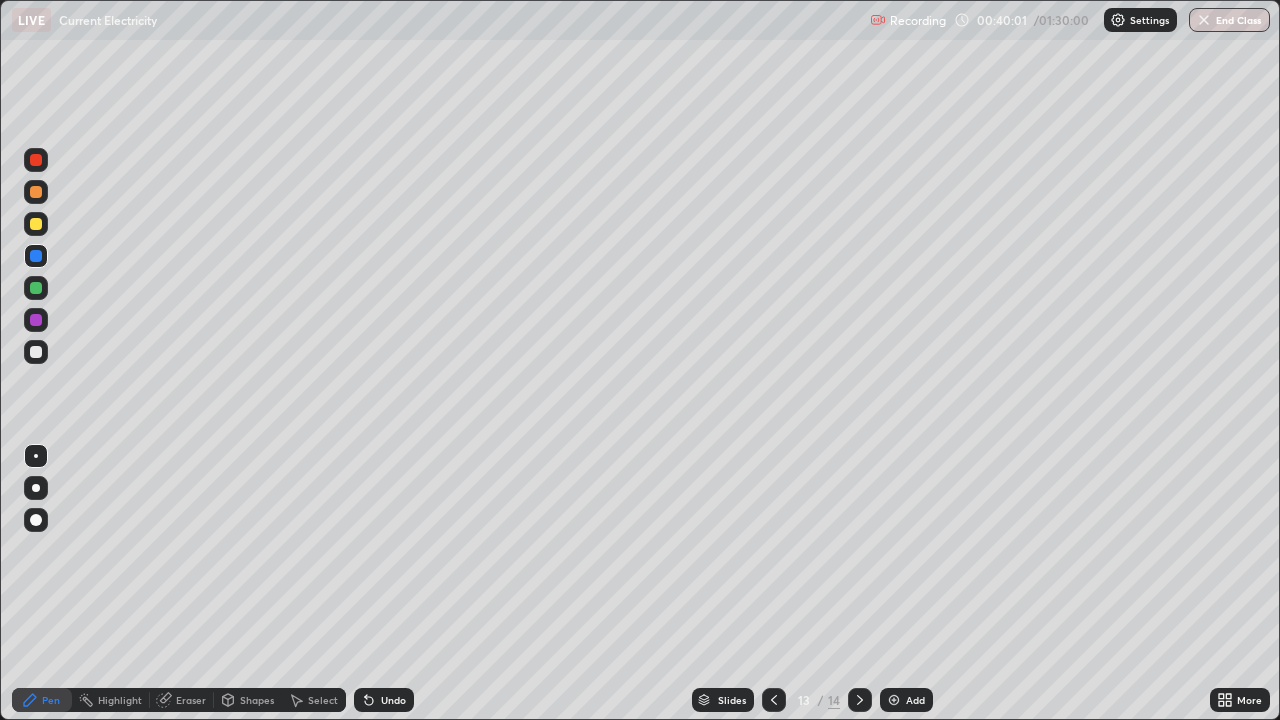click 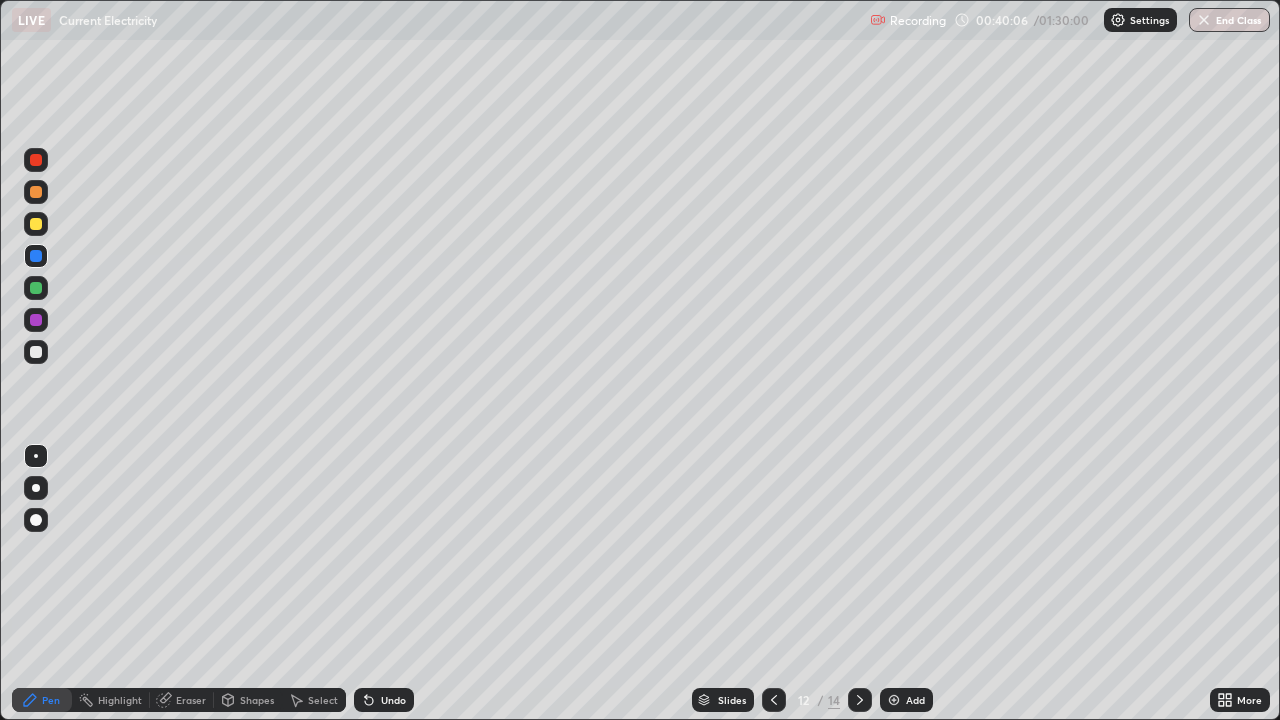 click 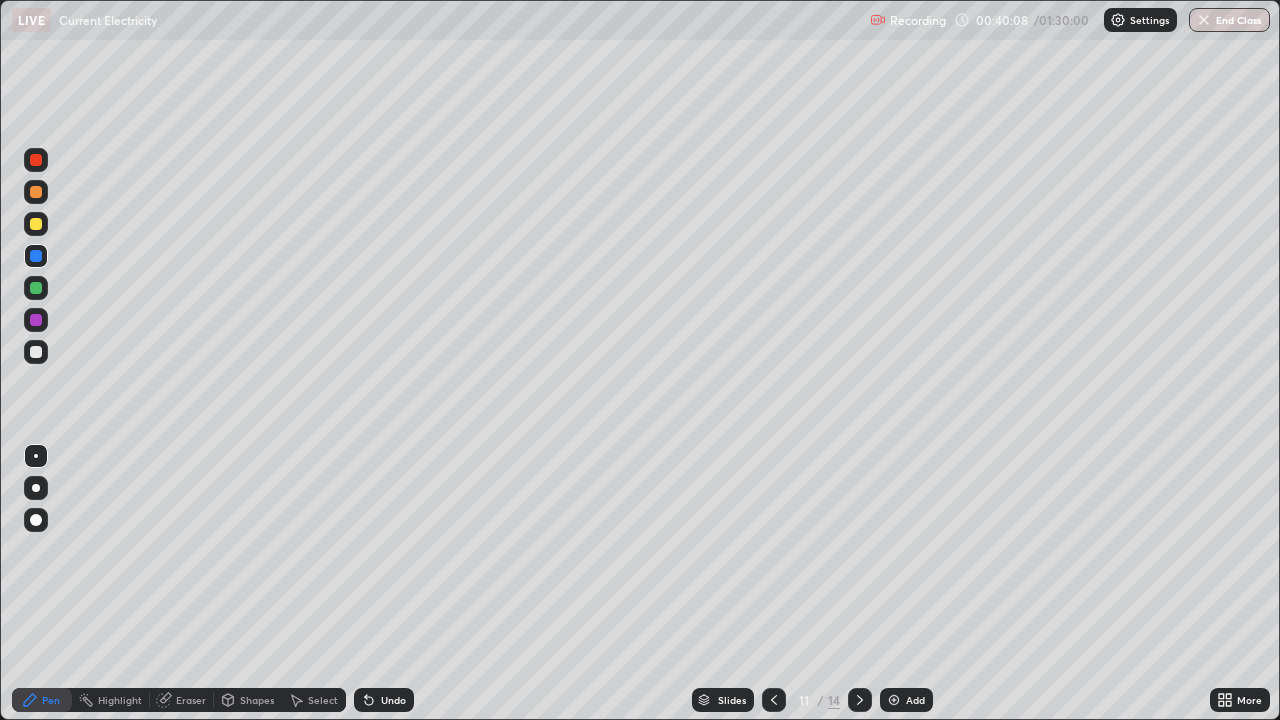 click 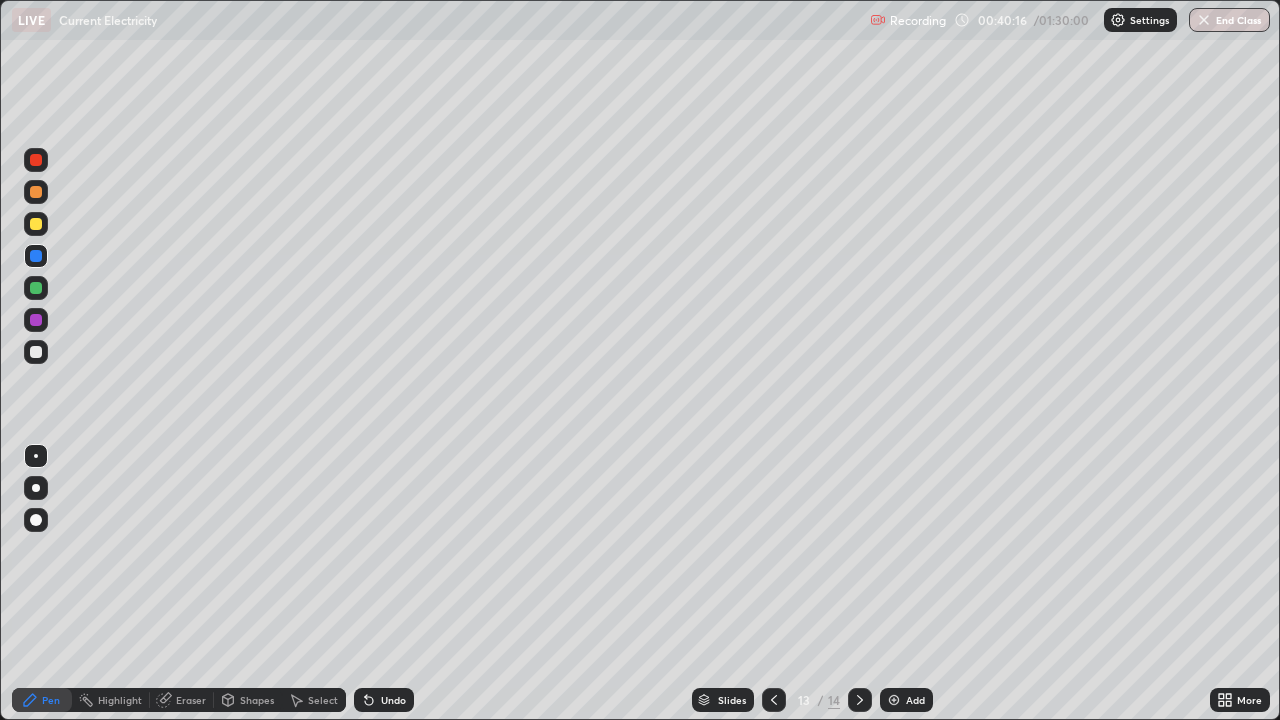 click 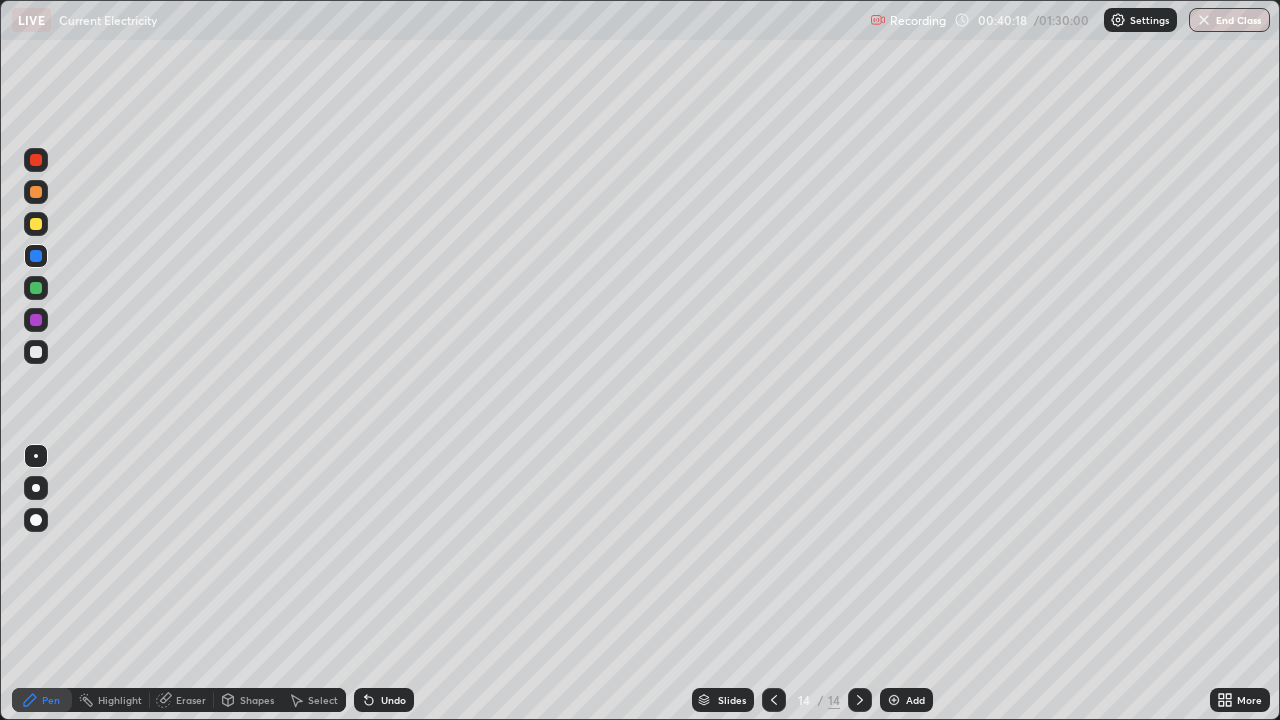 click 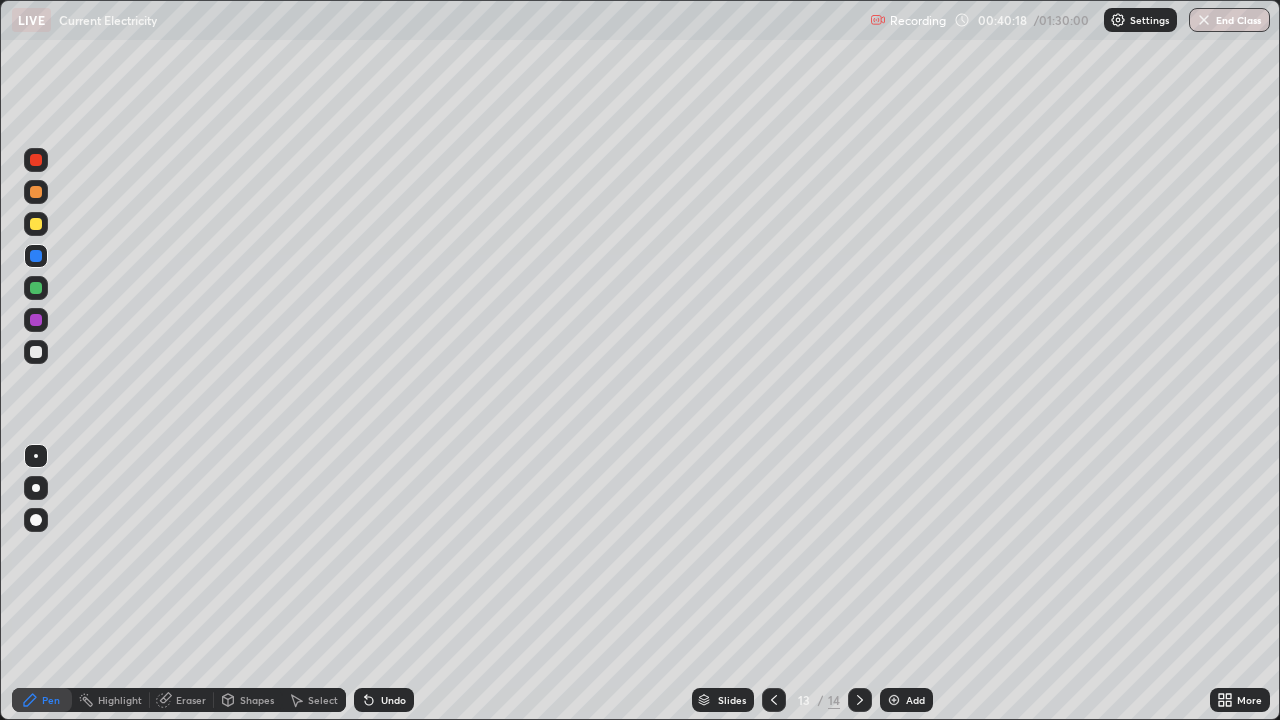 click 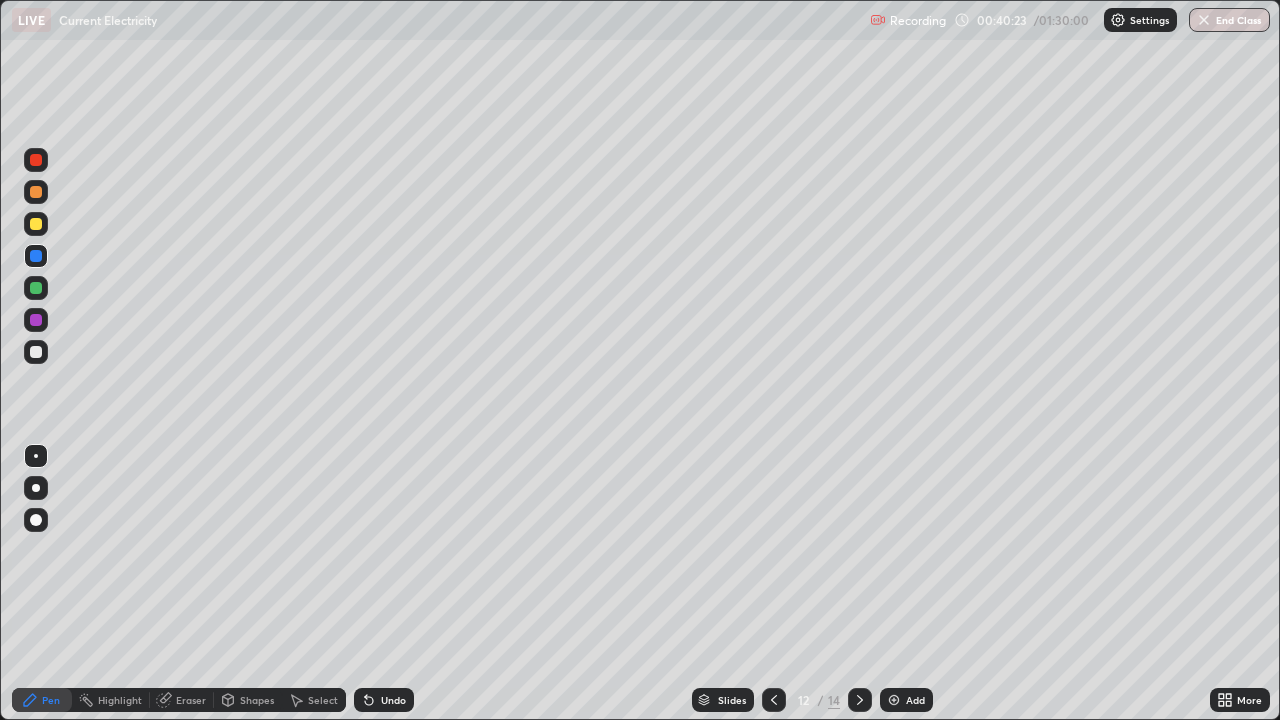click at bounding box center (860, 700) 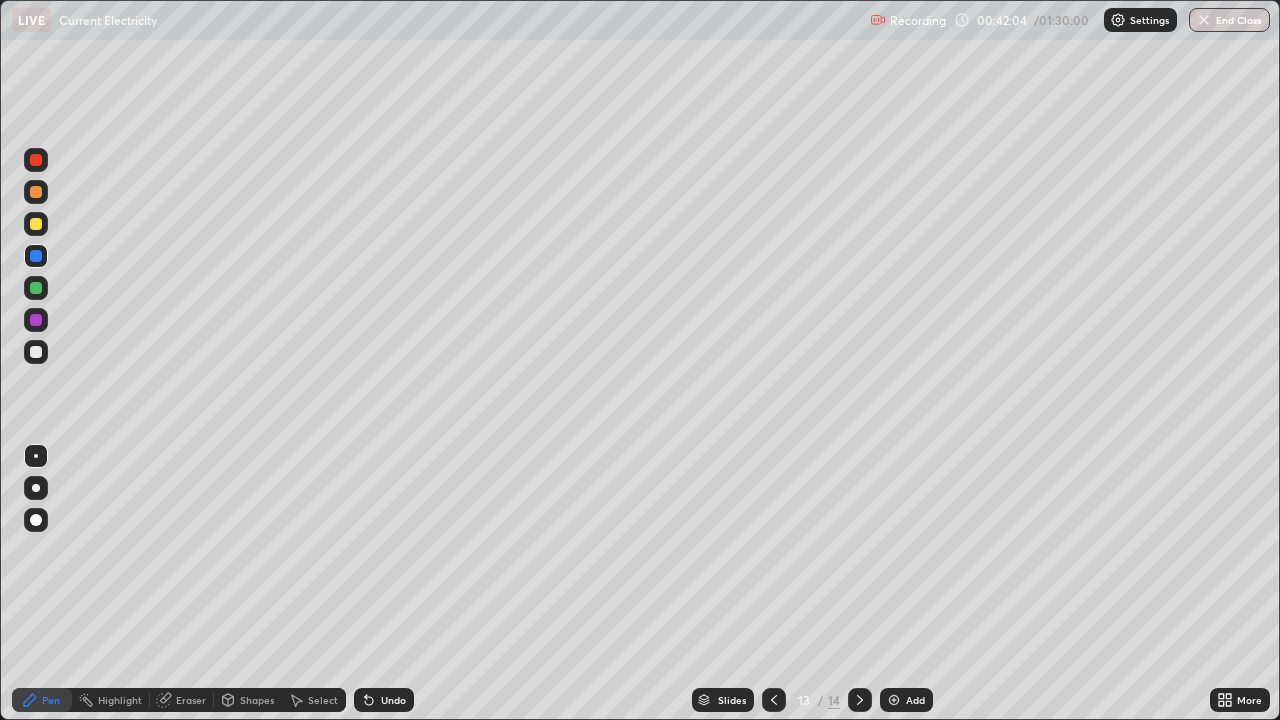 click 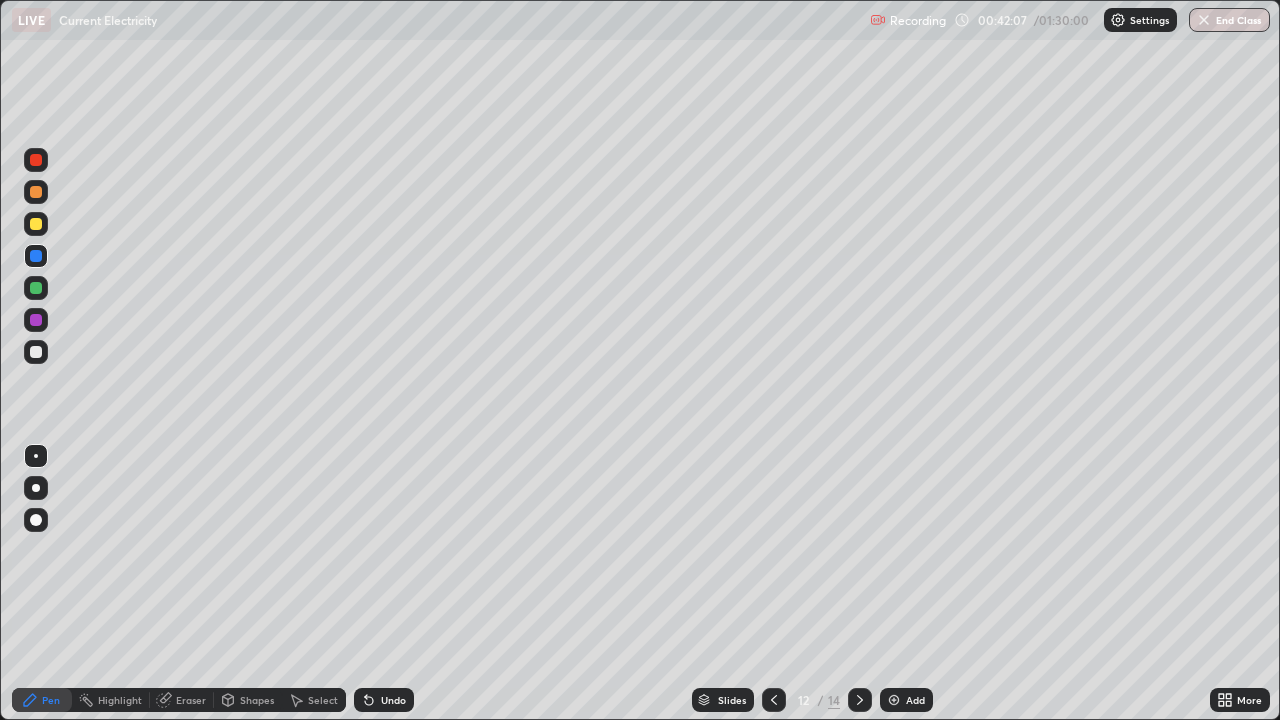 click 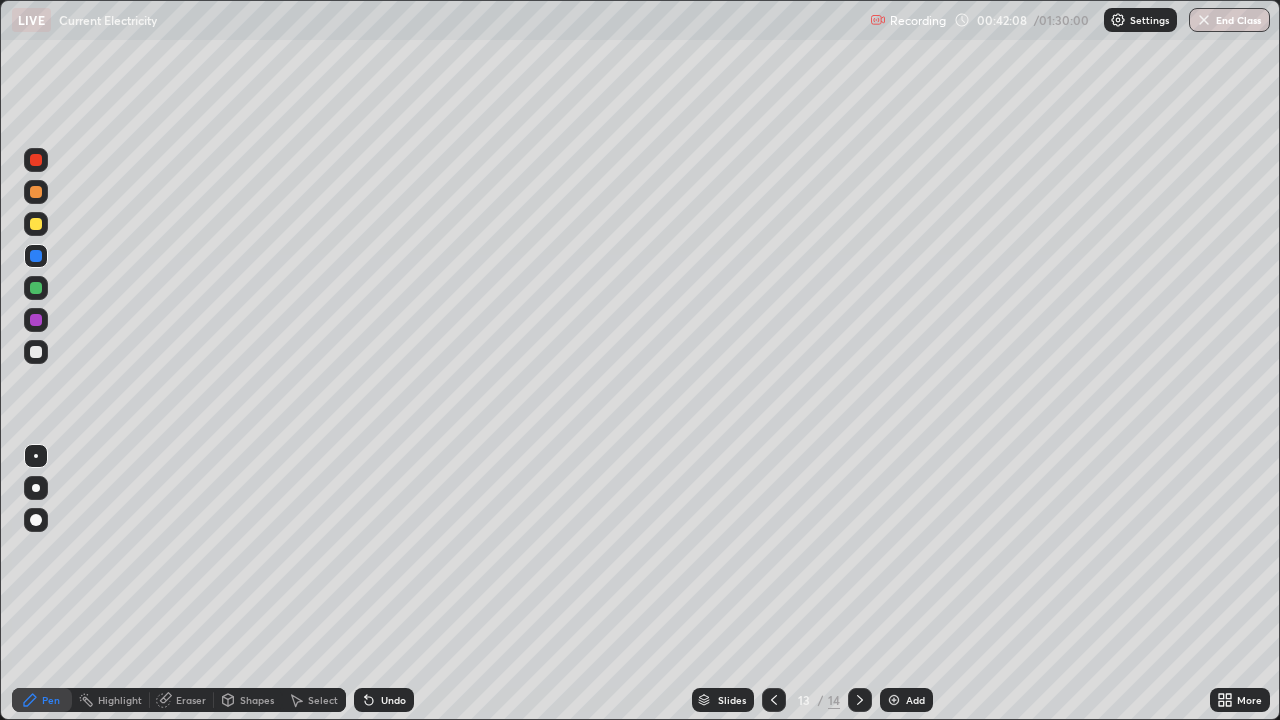 click 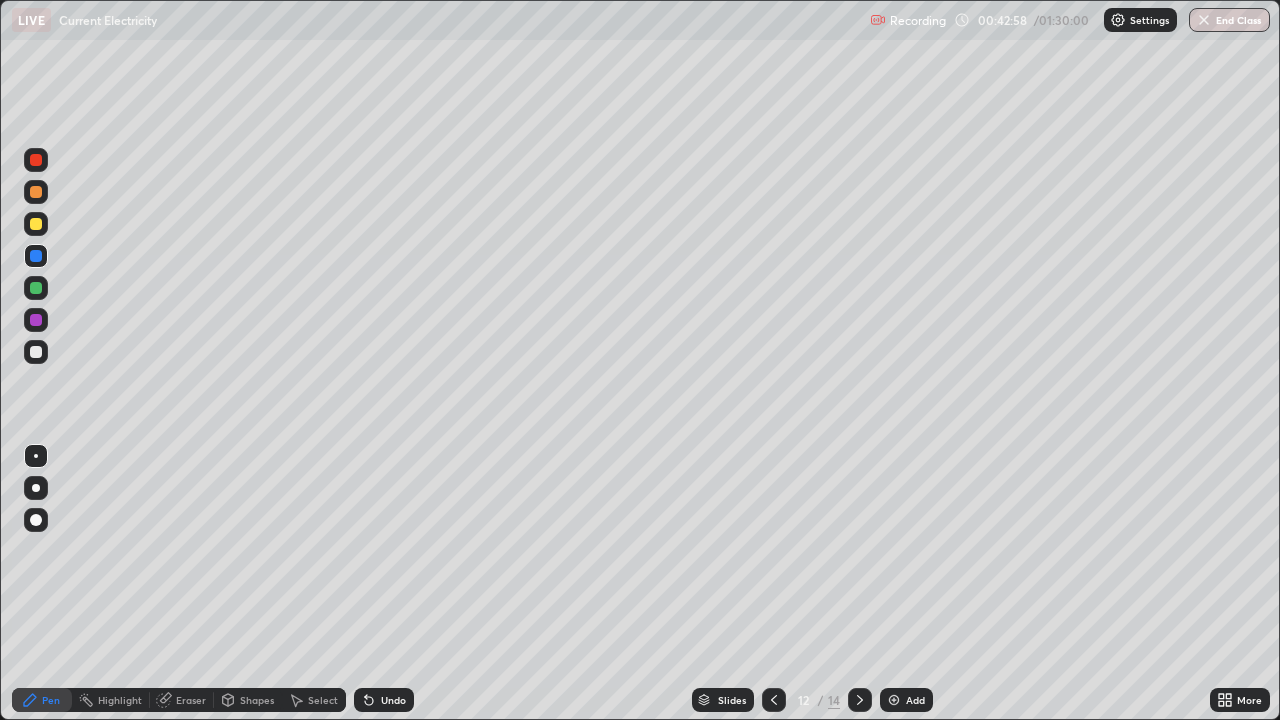 click 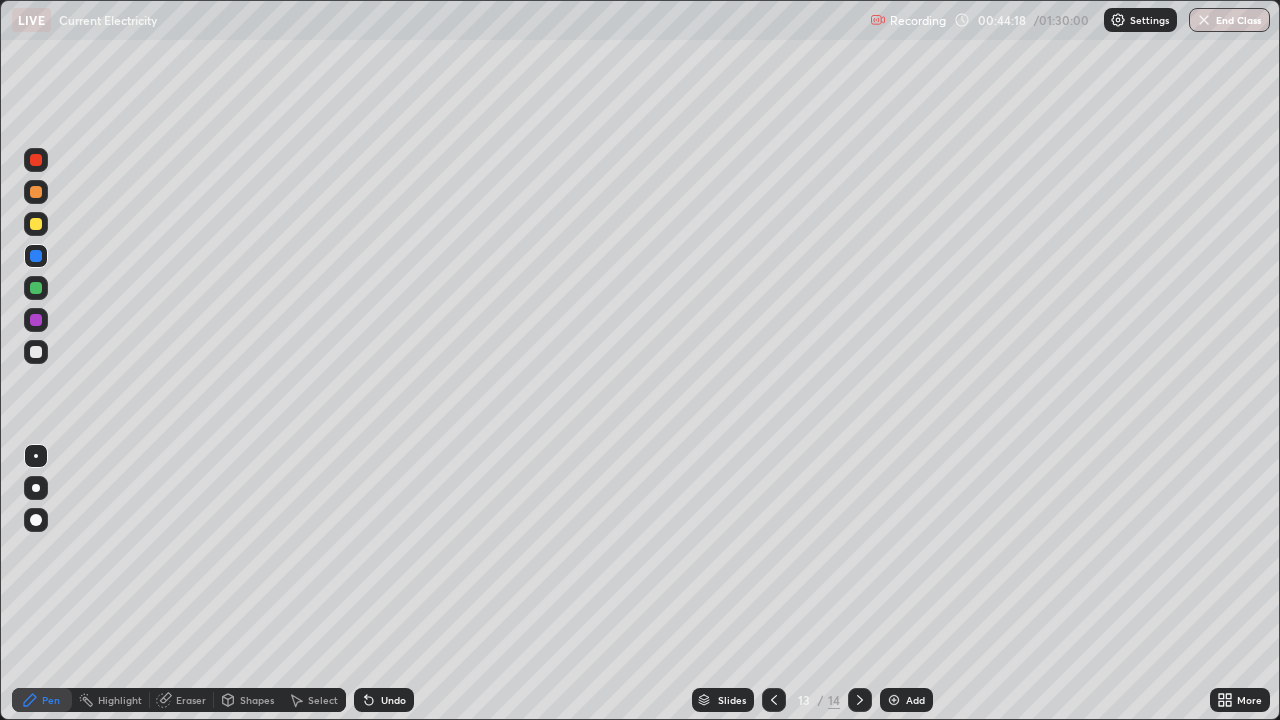 click on "Add" at bounding box center [906, 700] 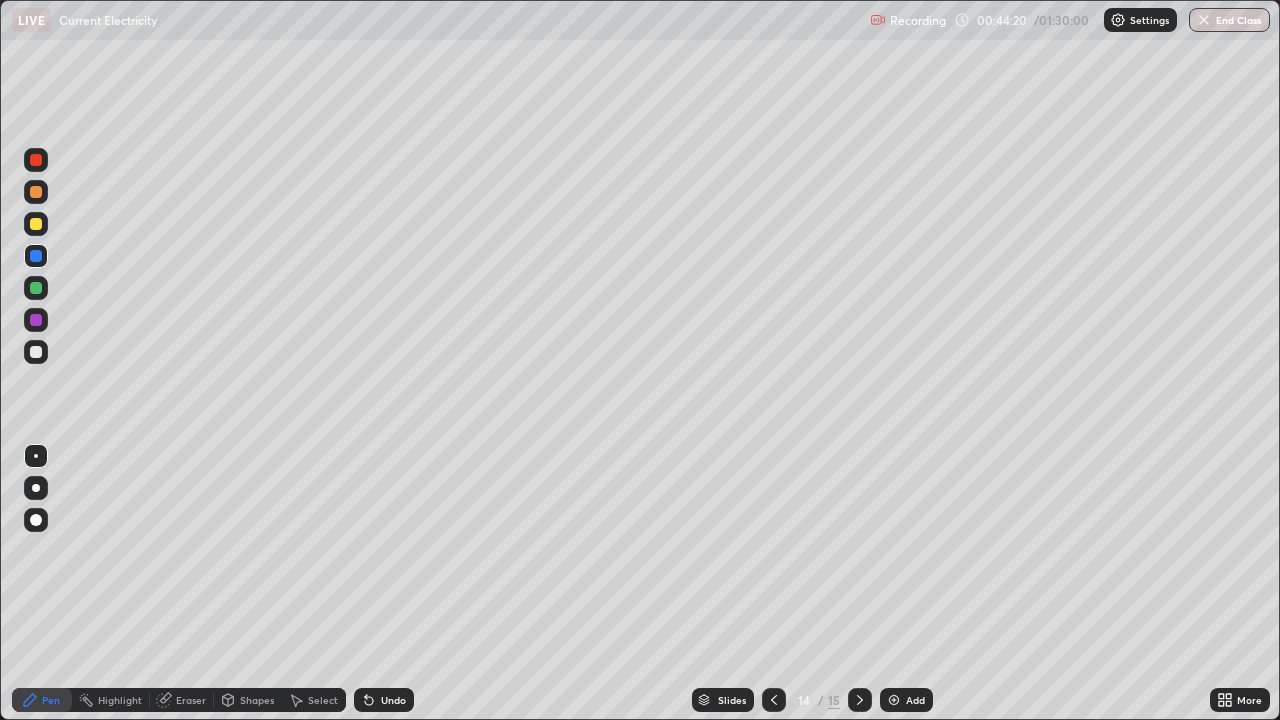 click on "Shapes" at bounding box center [257, 700] 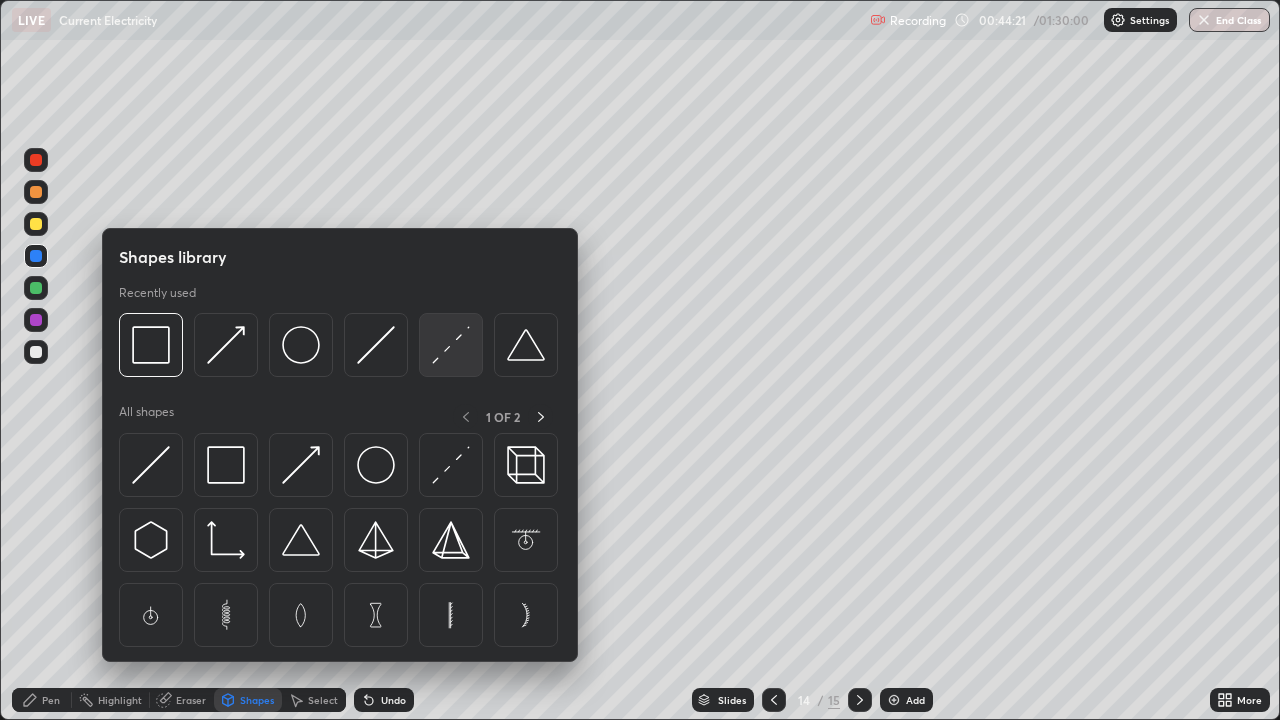 click at bounding box center [451, 345] 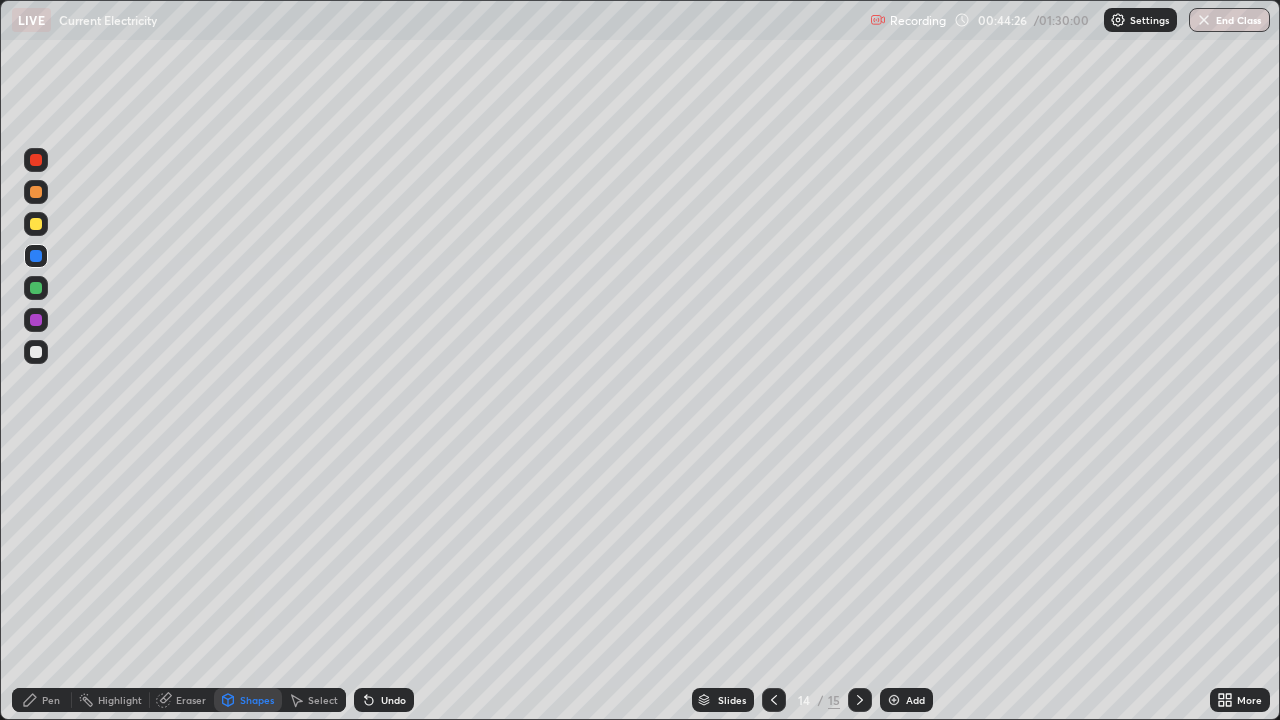 click on "Pen" at bounding box center [51, 700] 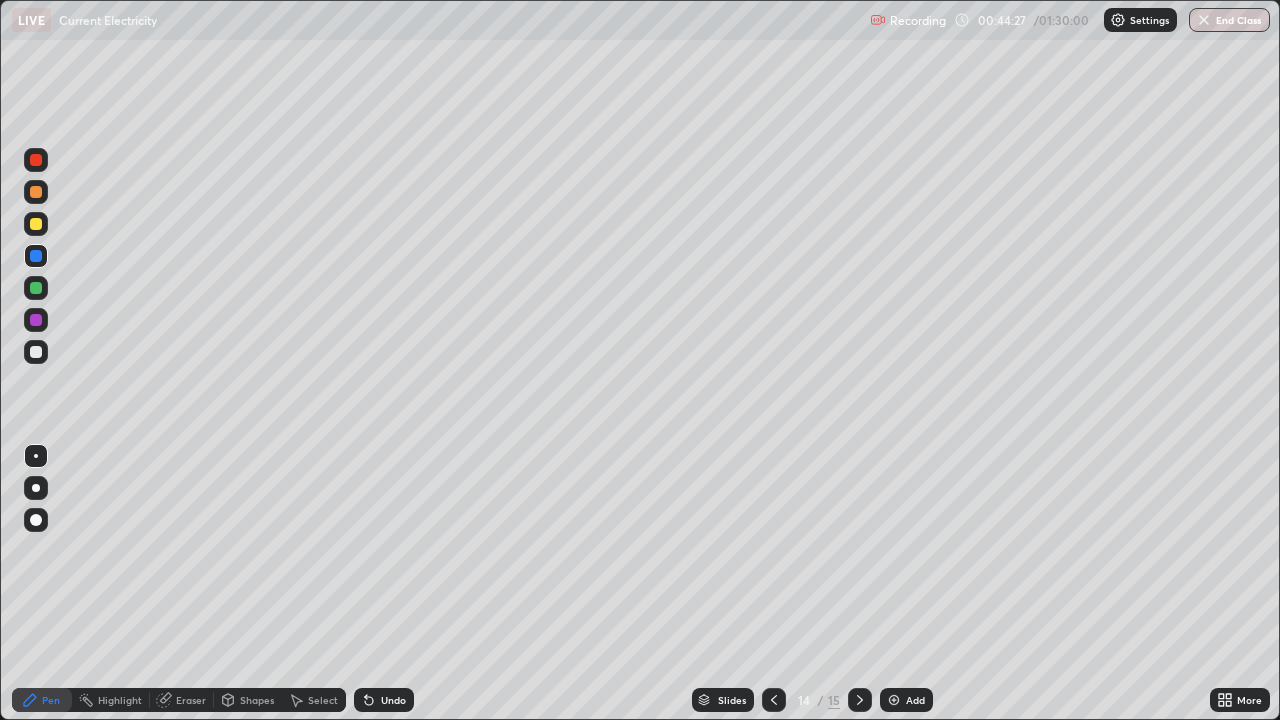 click at bounding box center (36, 224) 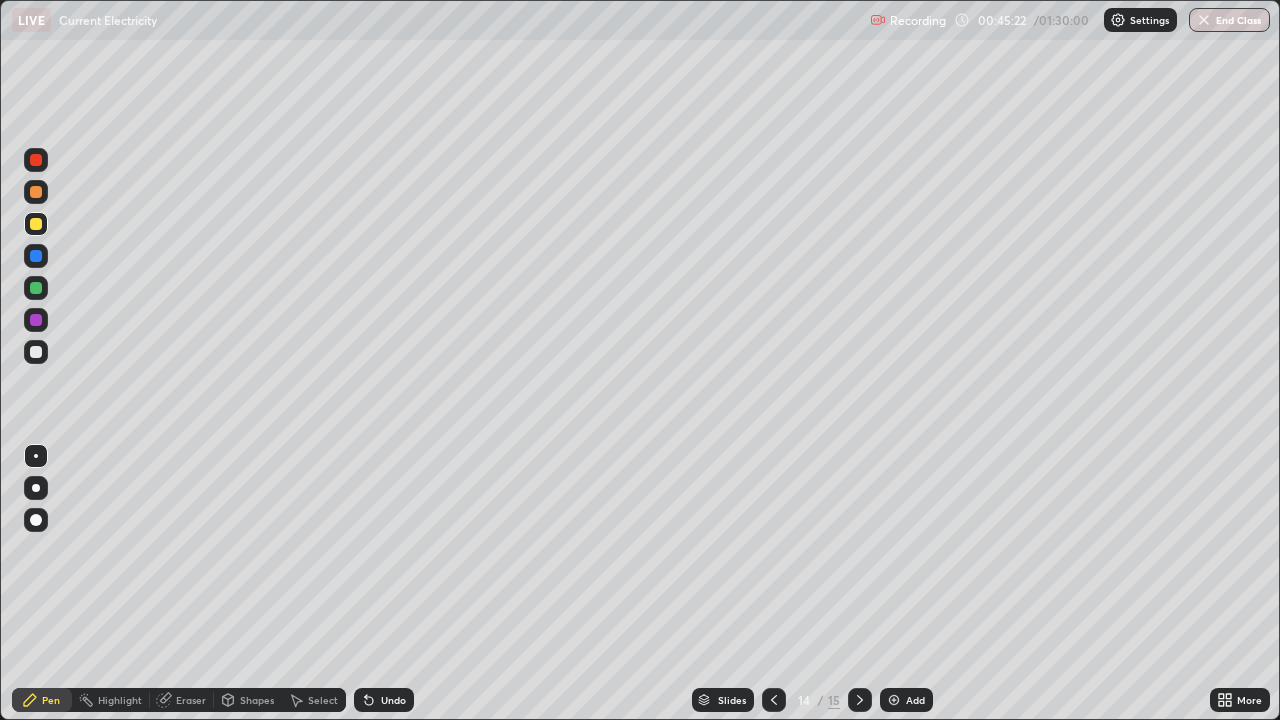 click at bounding box center (36, 256) 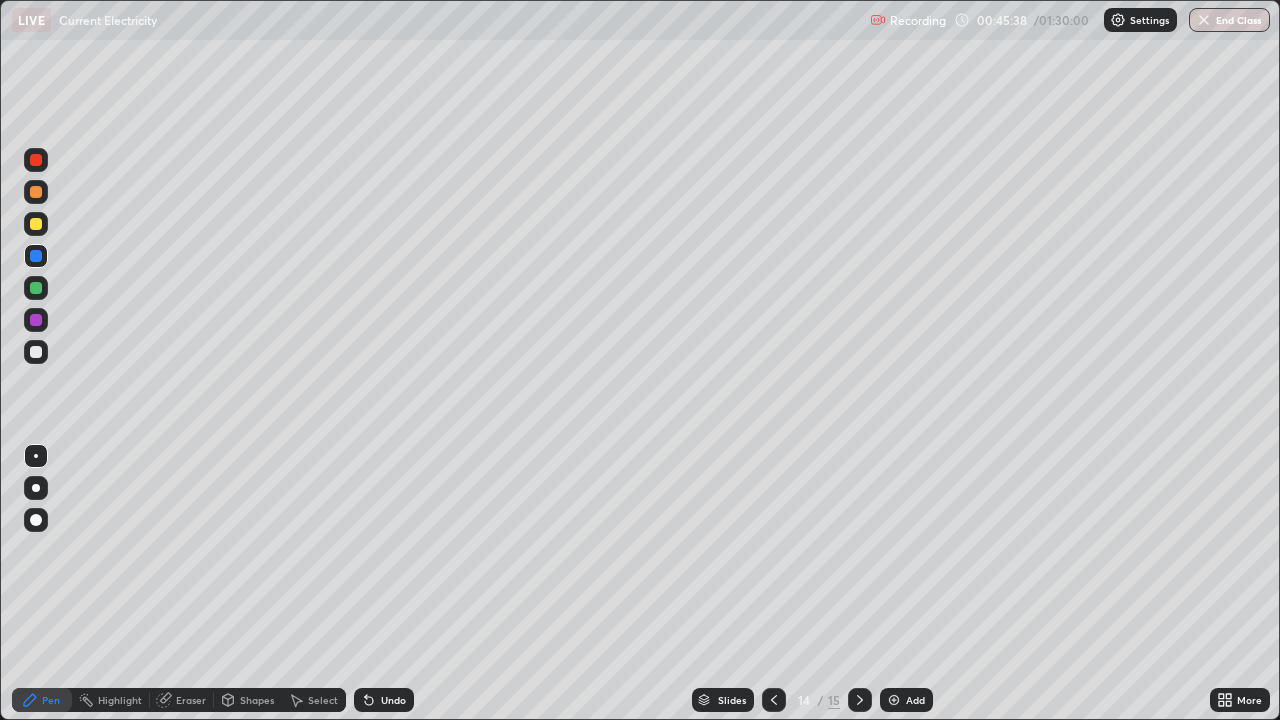 click at bounding box center (36, 224) 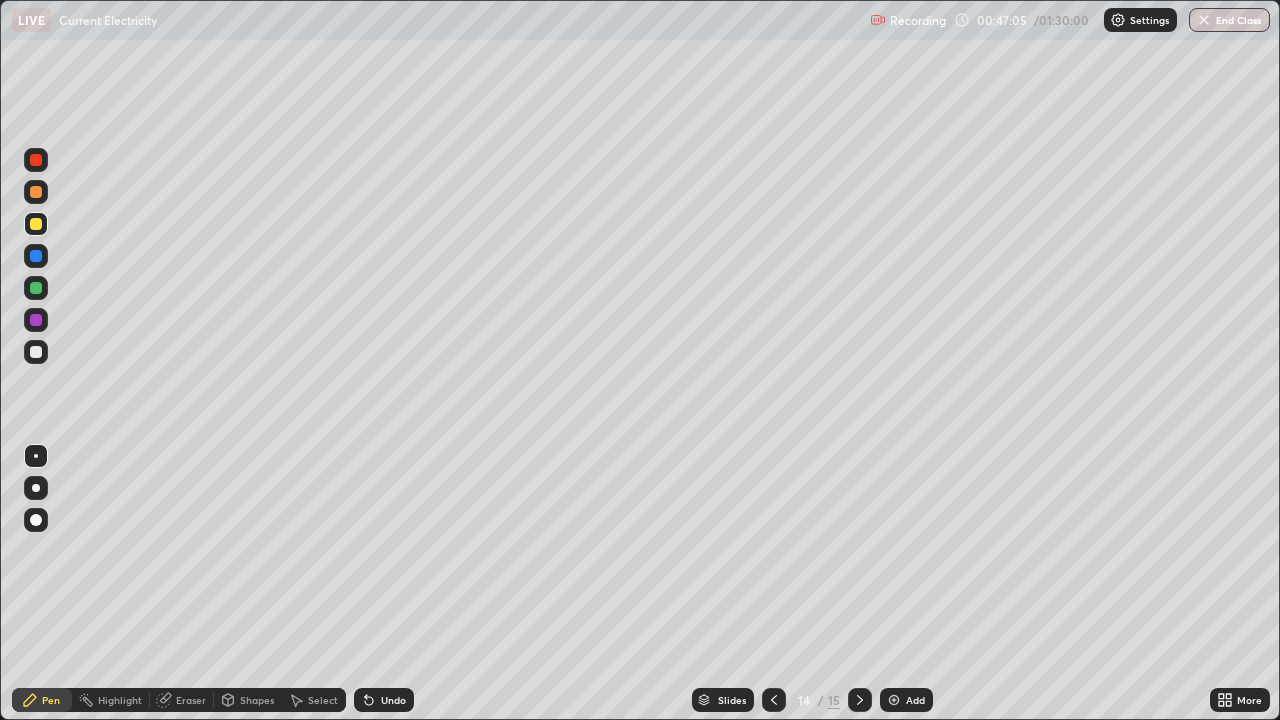 click on "Eraser" at bounding box center (191, 700) 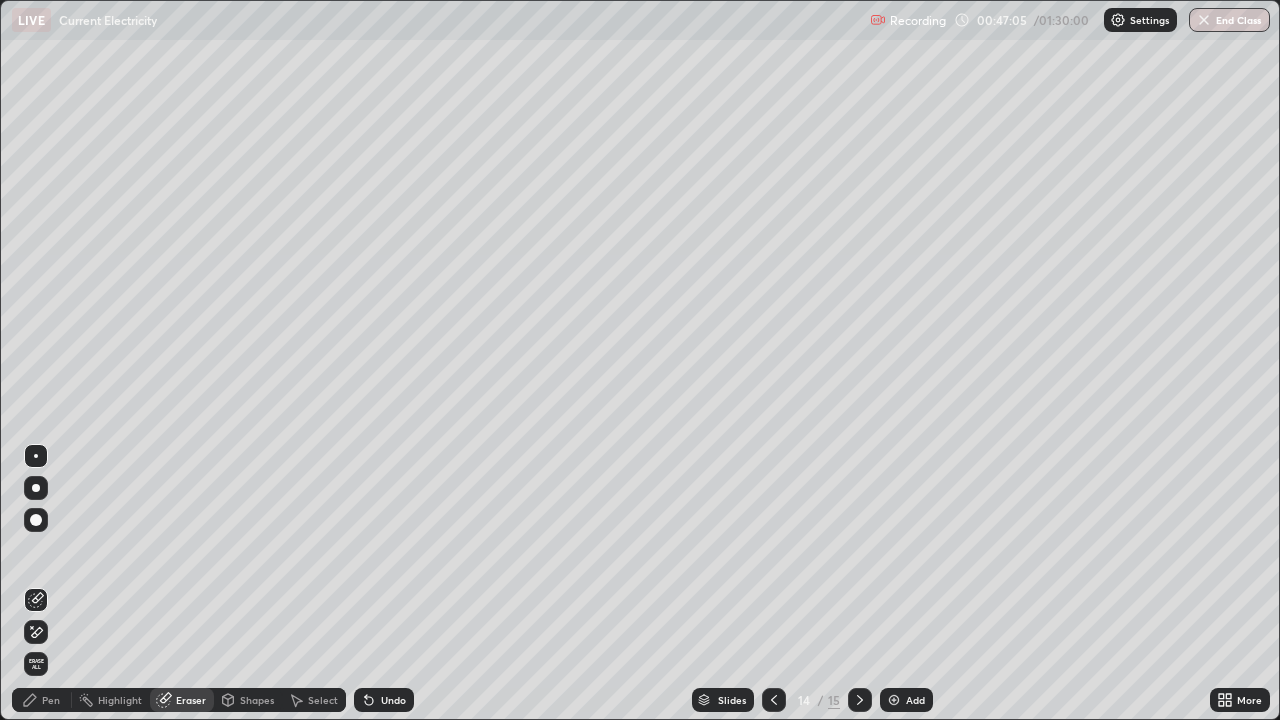click on "Shapes" at bounding box center (248, 700) 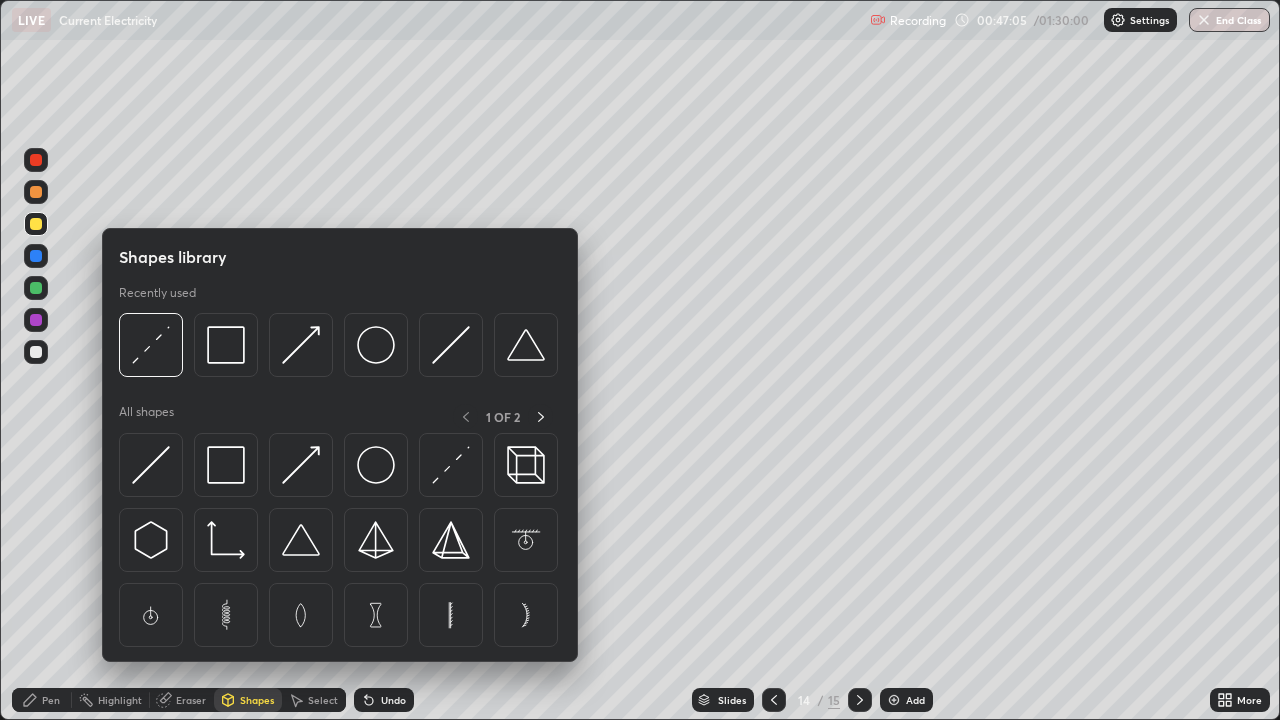 click on "Eraser" at bounding box center [191, 700] 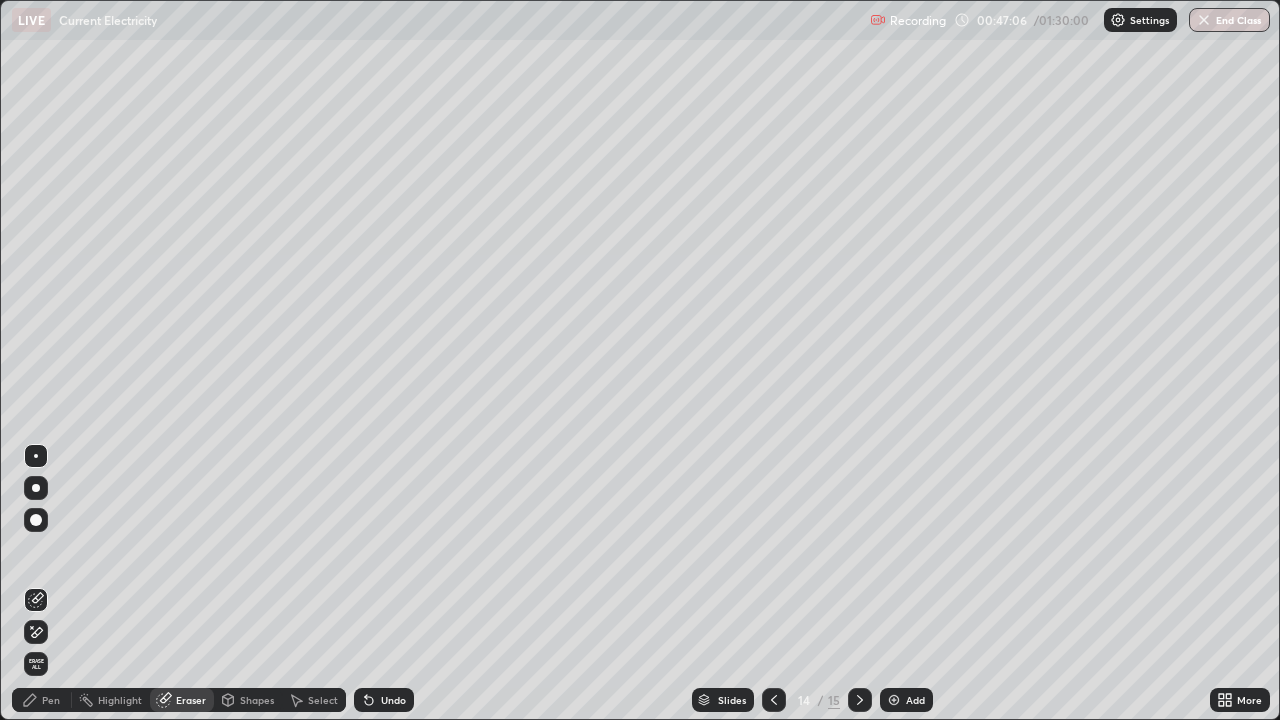 click at bounding box center (36, 520) 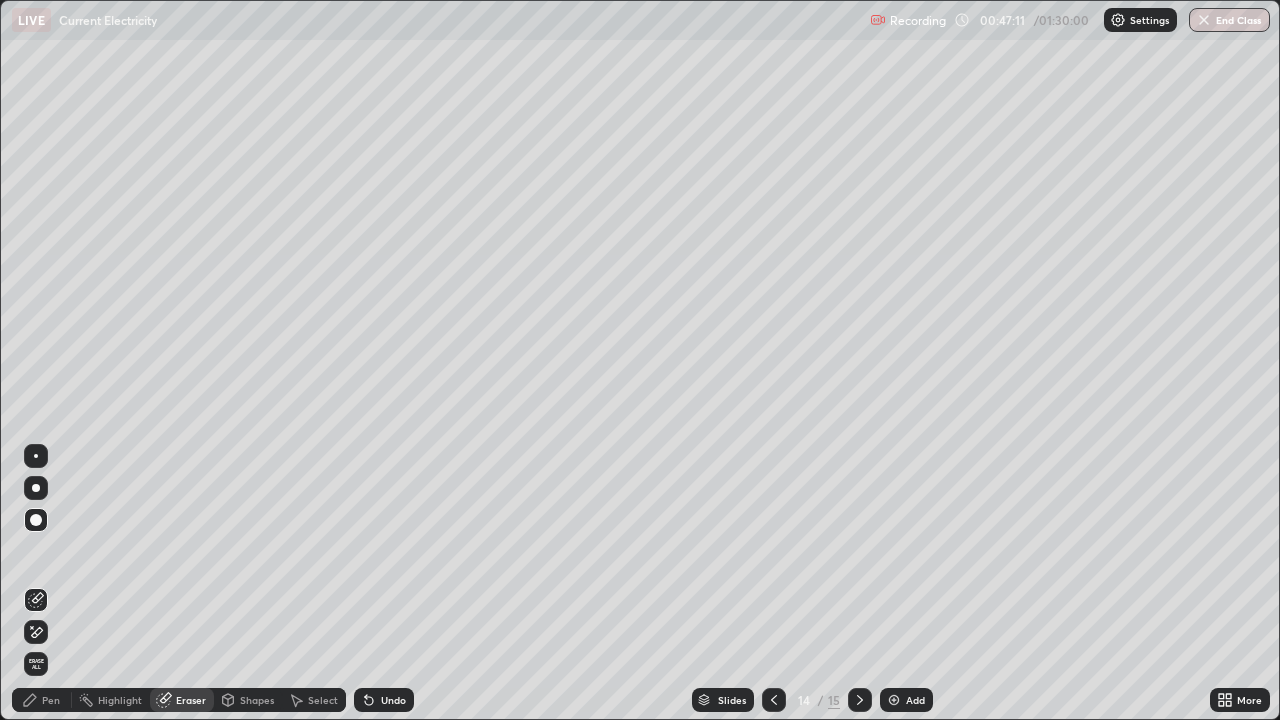 click on "Pen" at bounding box center (51, 700) 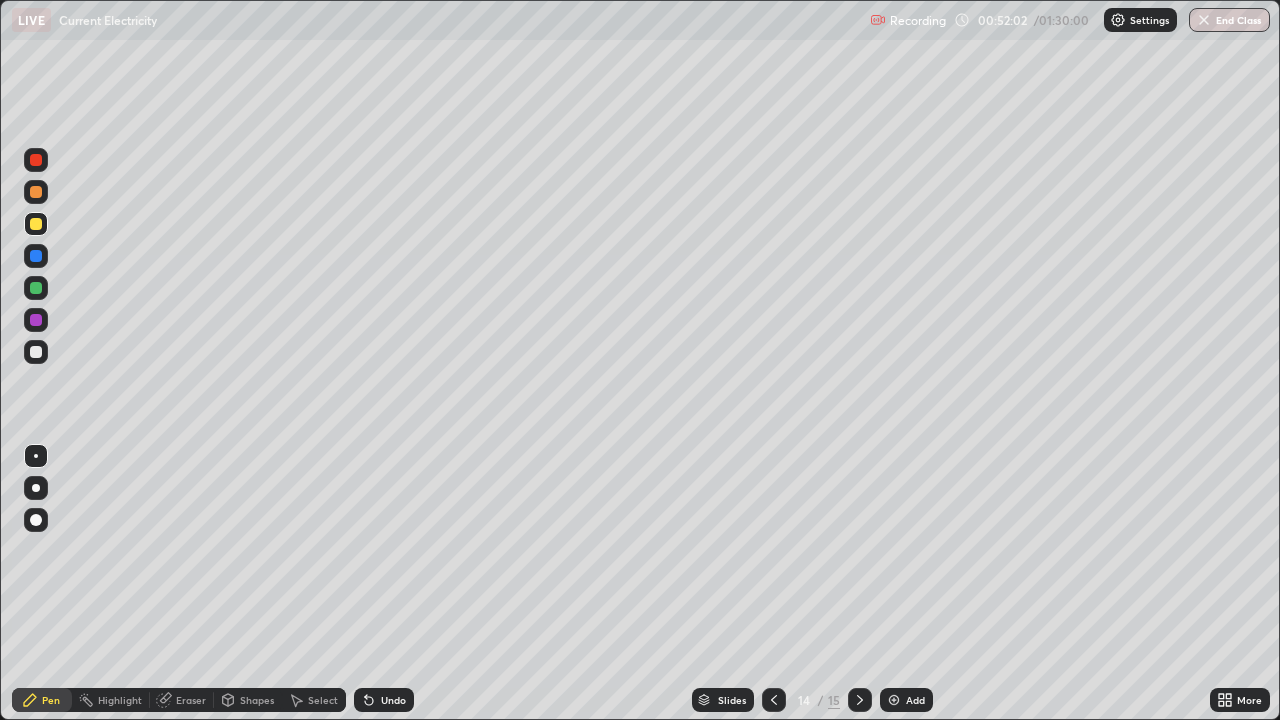 click at bounding box center (894, 700) 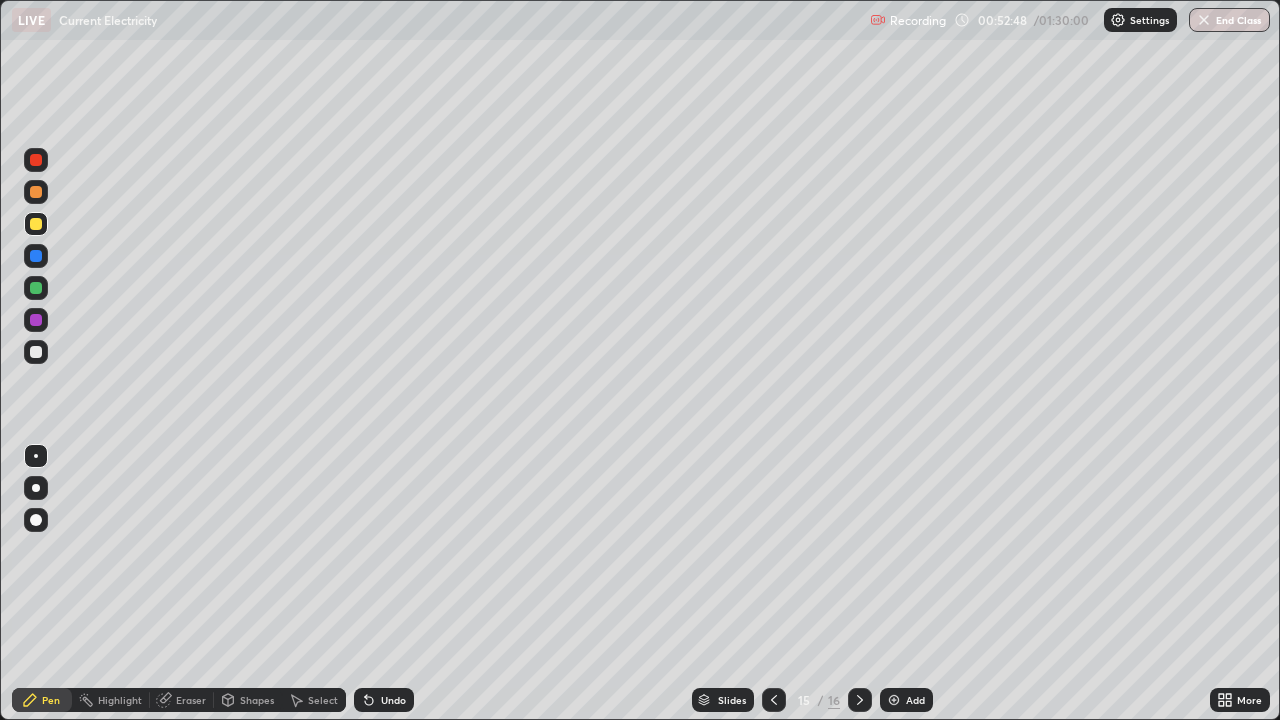 click 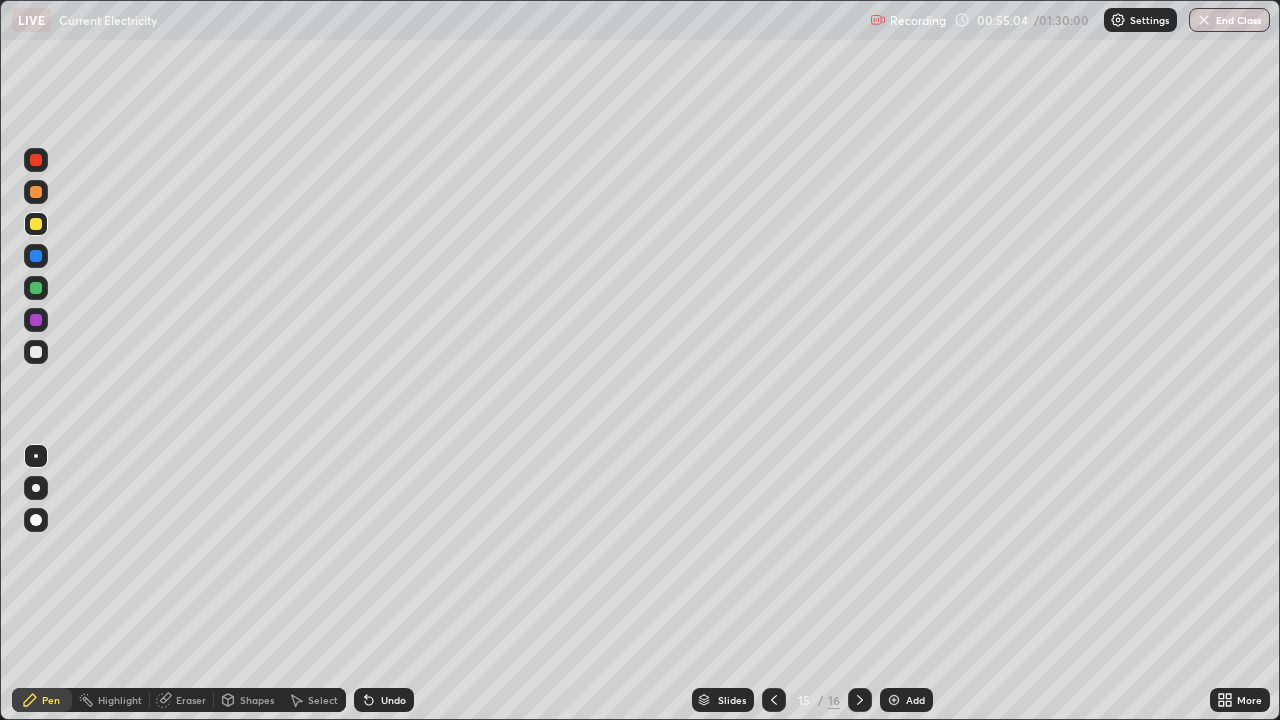 click 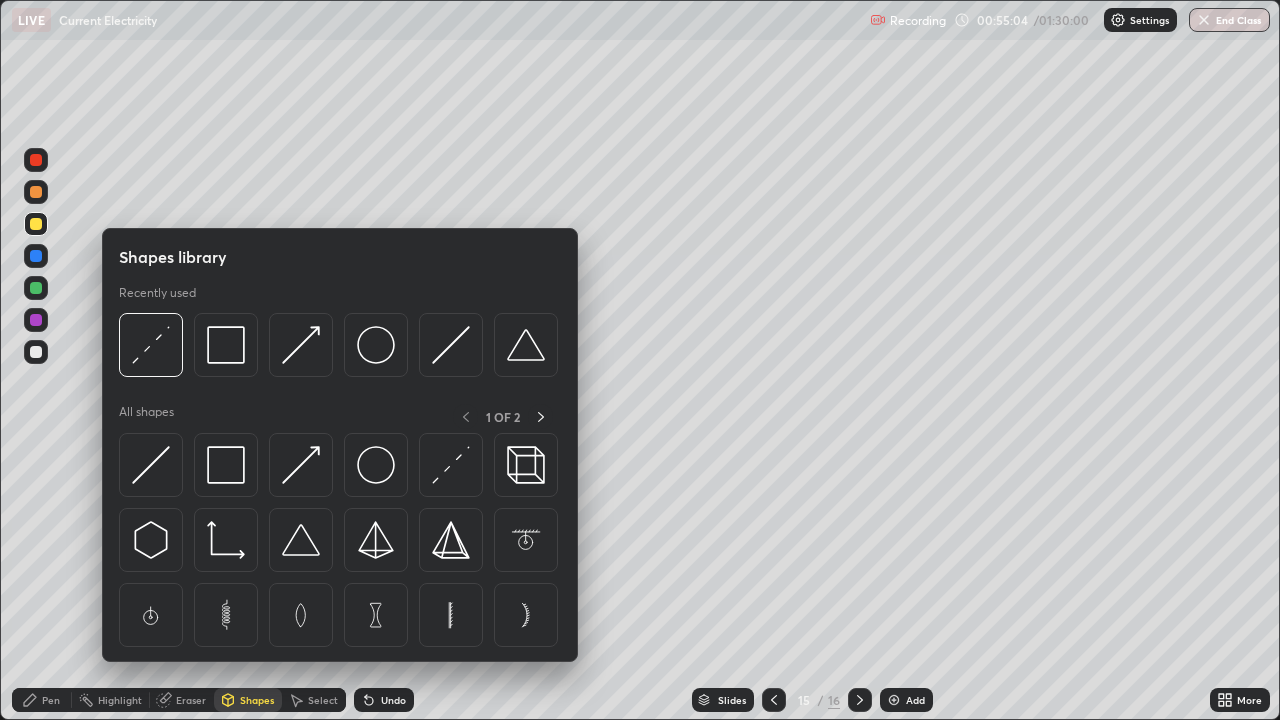 click on "Eraser" at bounding box center [191, 700] 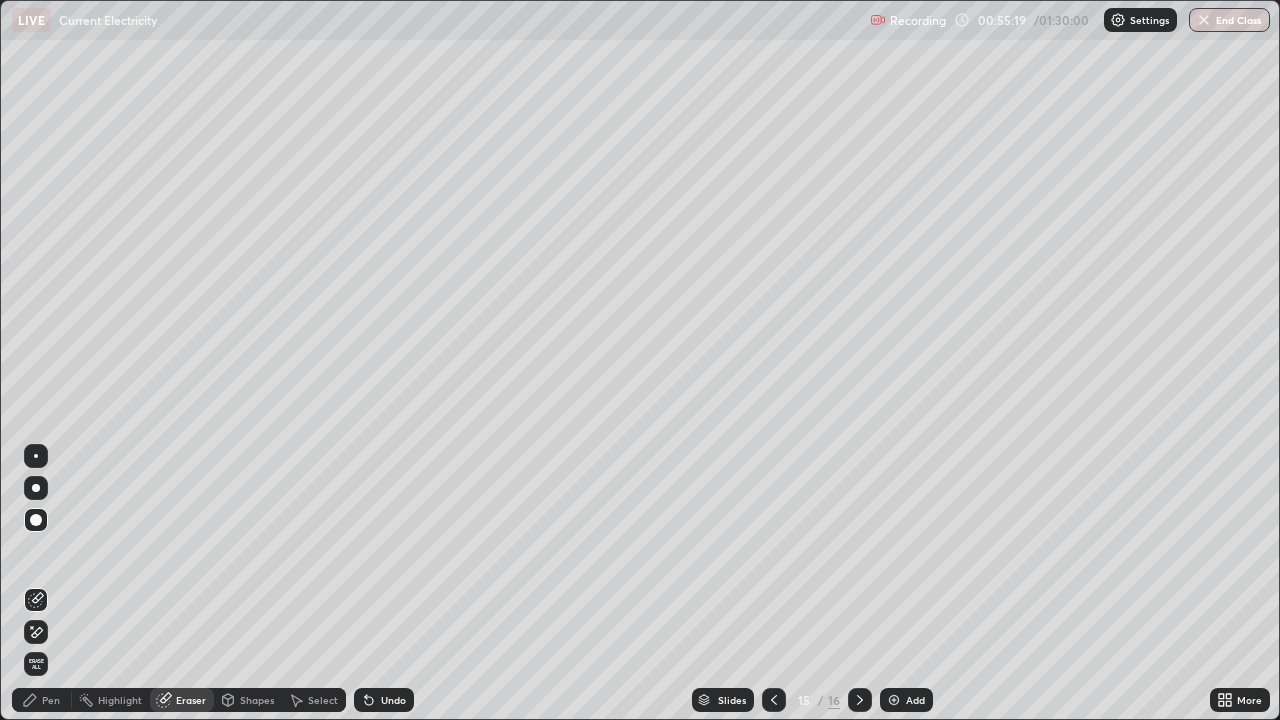 click on "Pen" at bounding box center (42, 700) 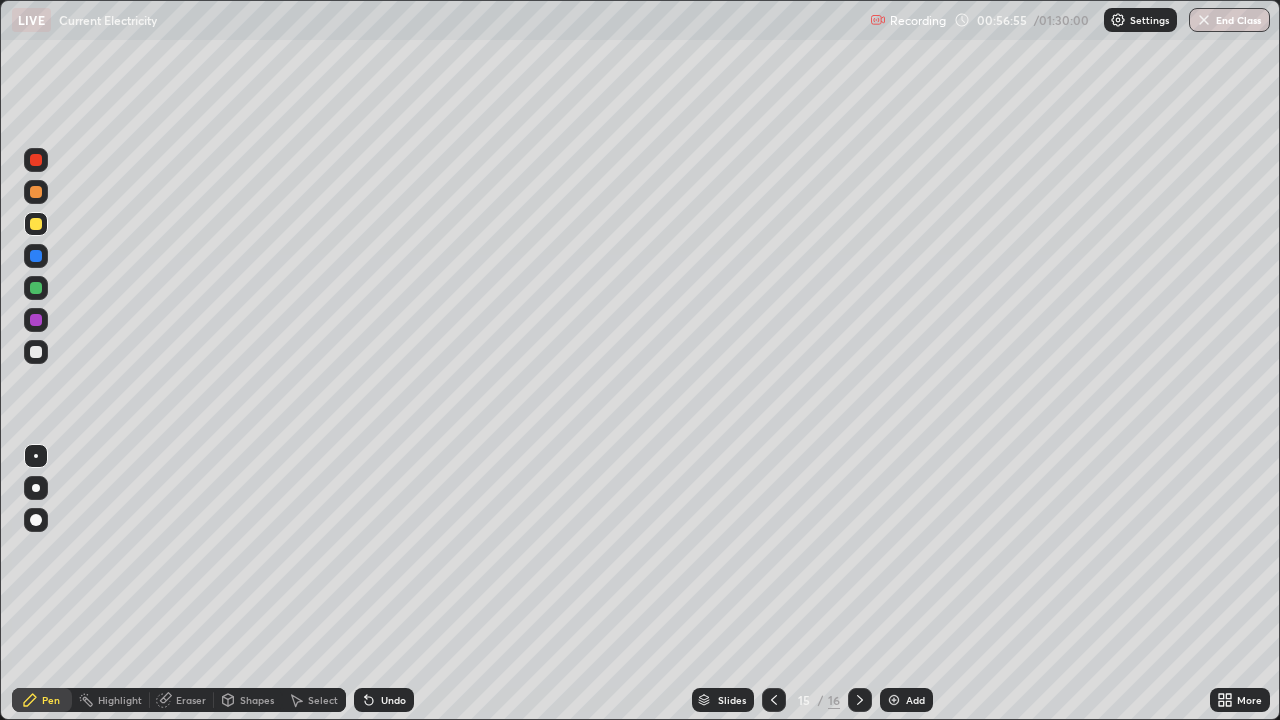 click on "Add" at bounding box center [906, 700] 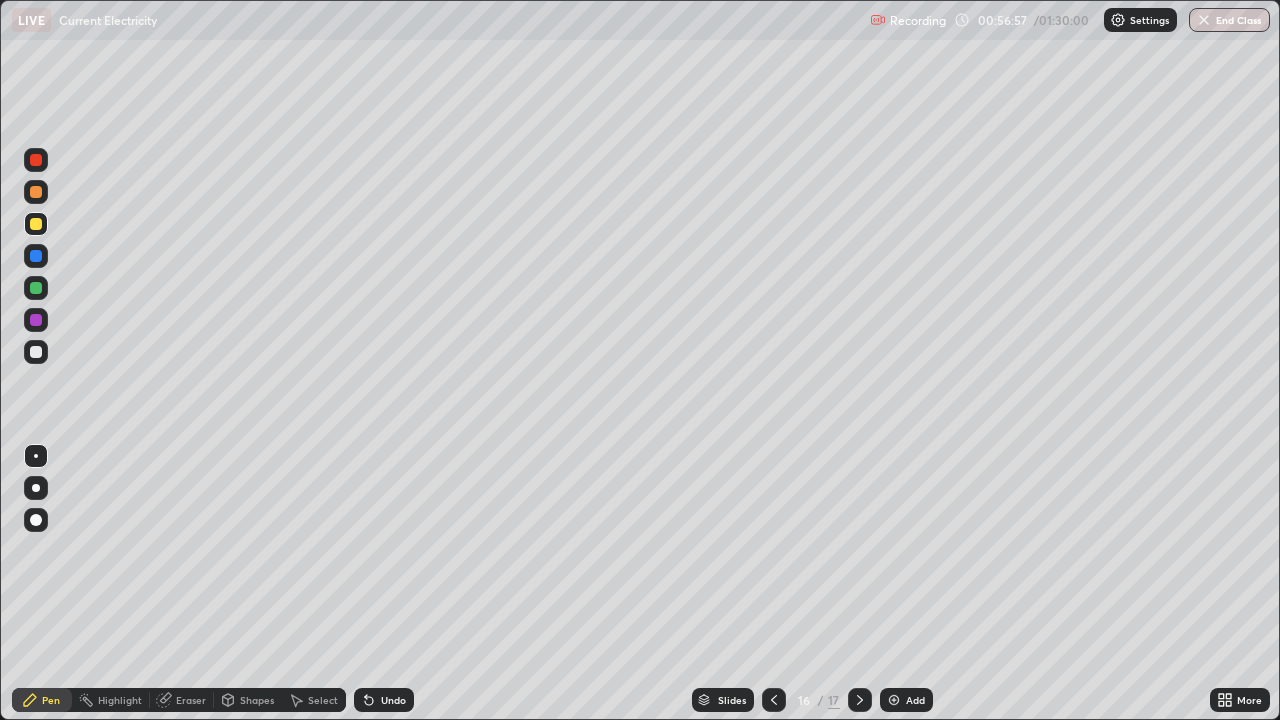 click at bounding box center [36, 224] 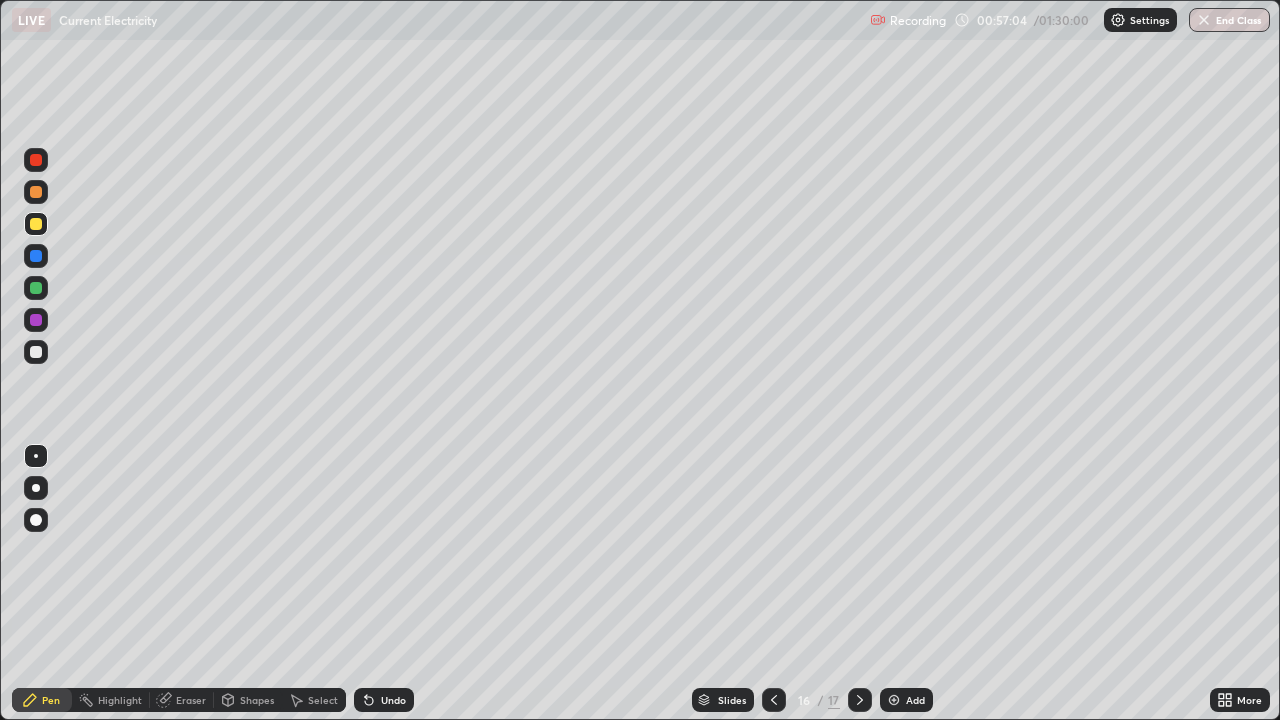 click on "Undo" at bounding box center [384, 700] 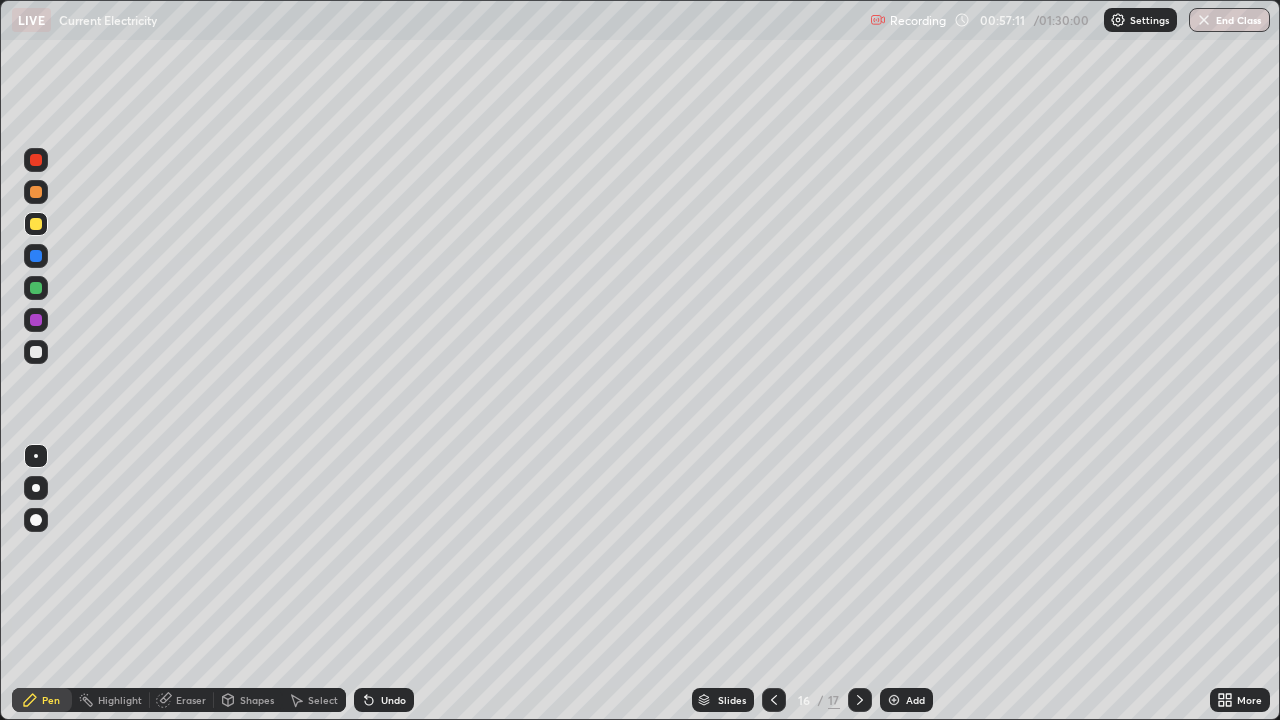 click on "Shapes" at bounding box center [257, 700] 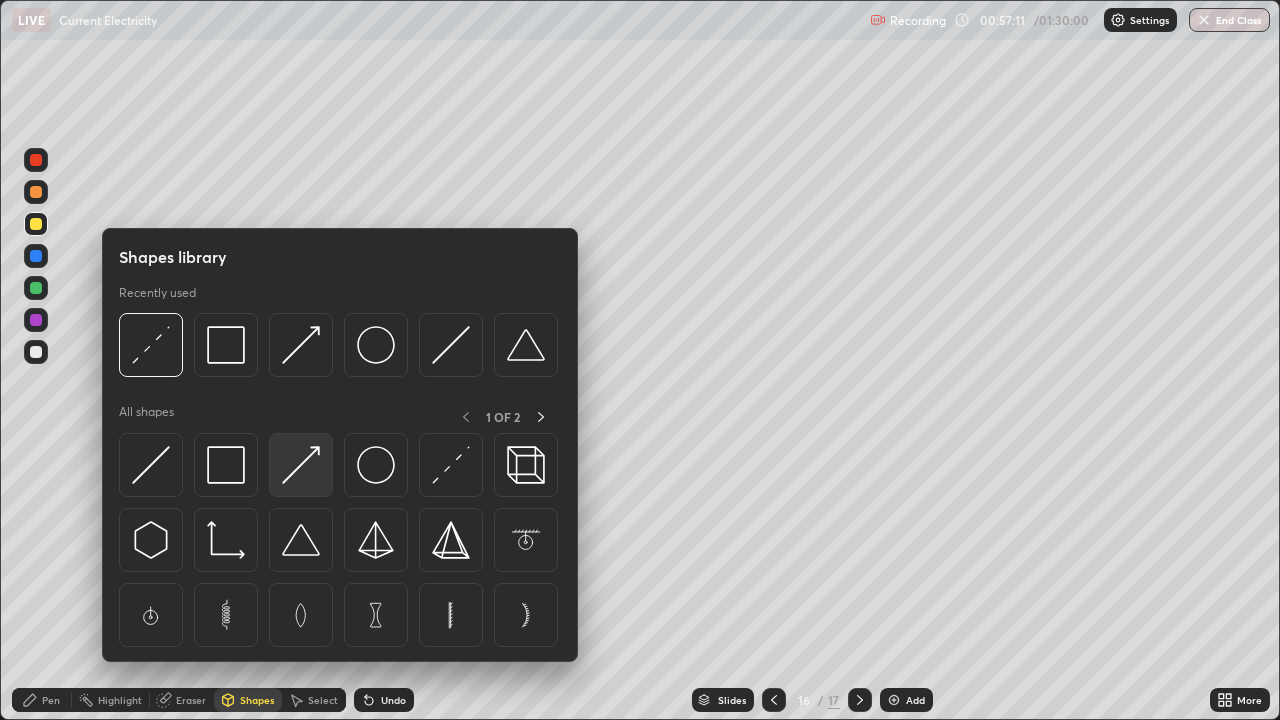 click at bounding box center [301, 465] 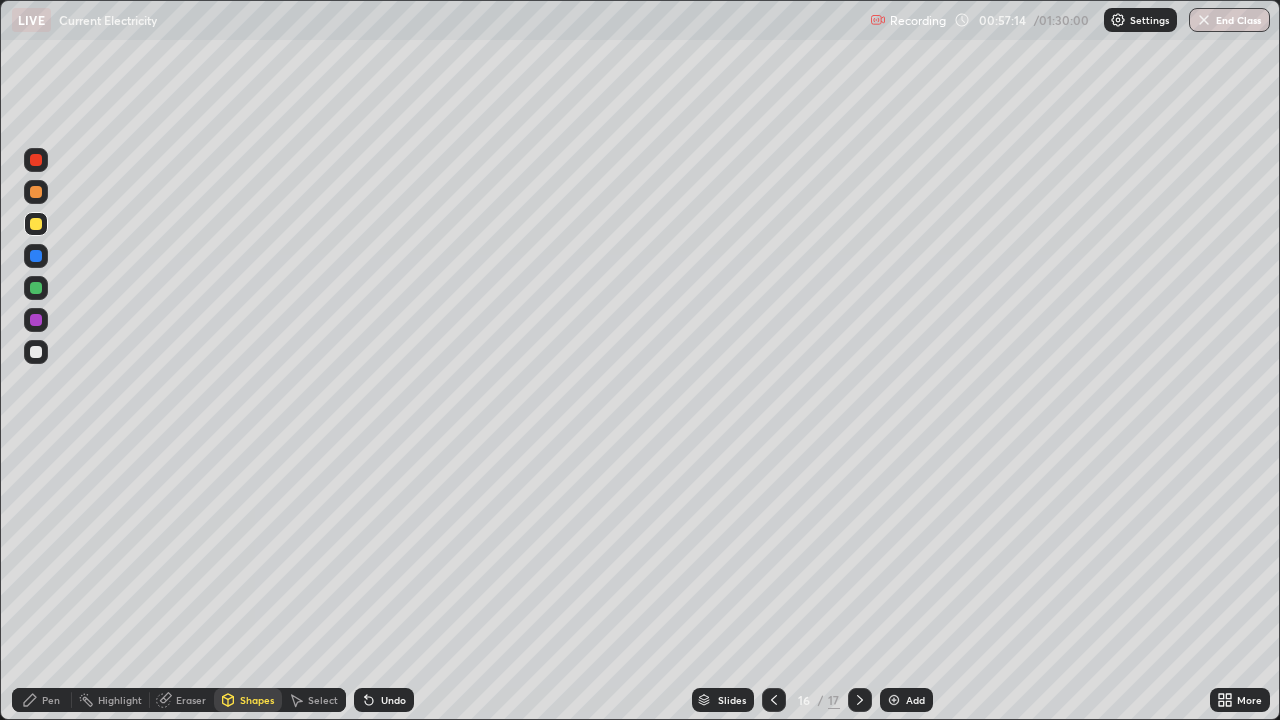 click on "Shapes" at bounding box center [257, 700] 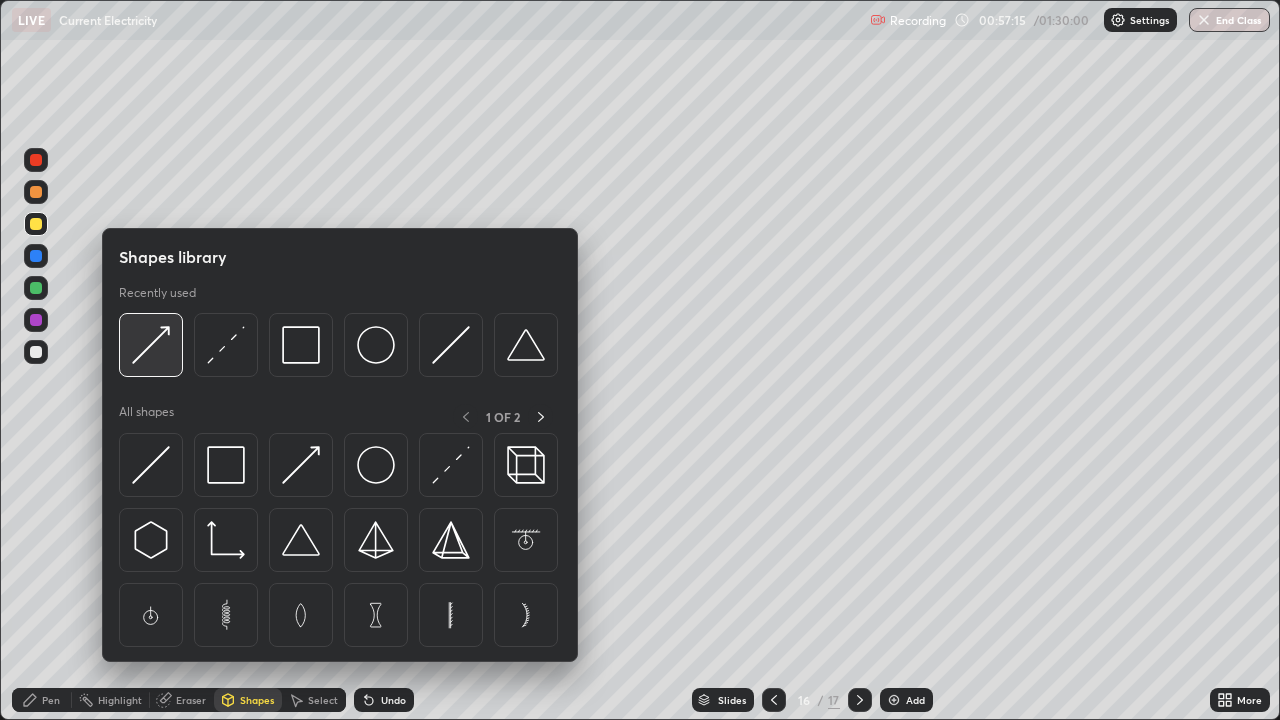 click at bounding box center (151, 345) 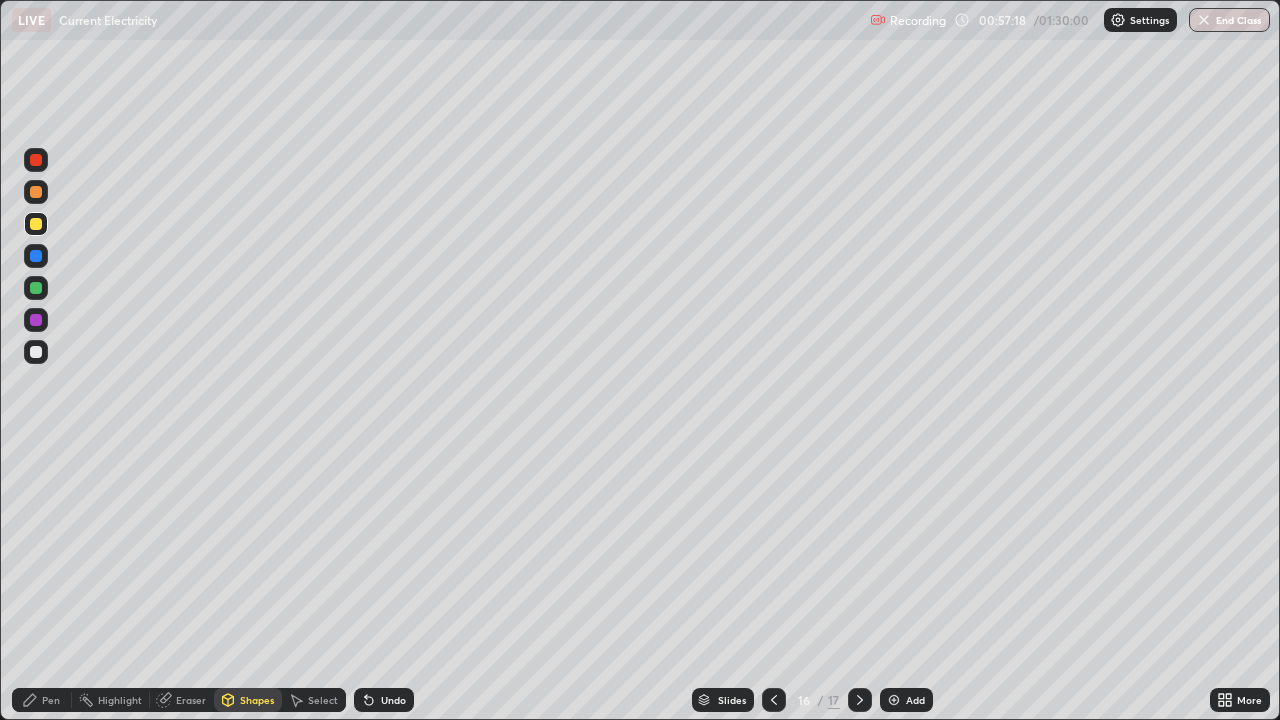 click on "Pen" at bounding box center (51, 700) 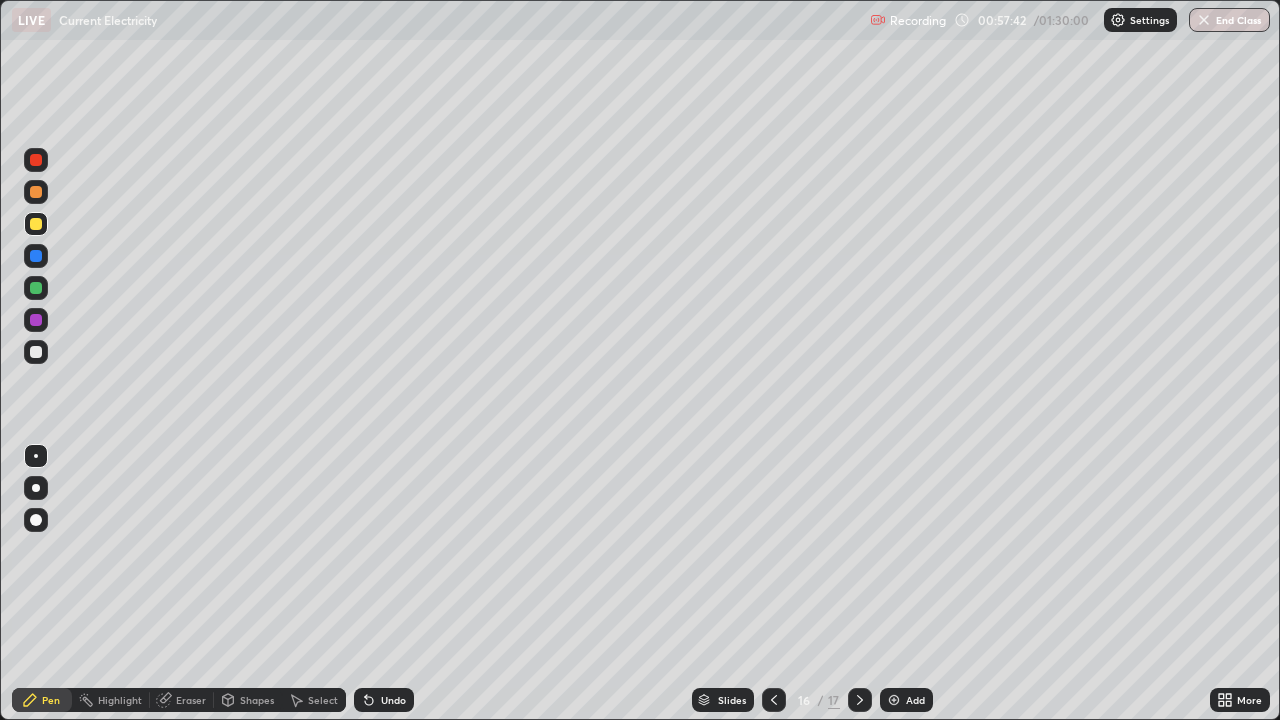click at bounding box center (36, 352) 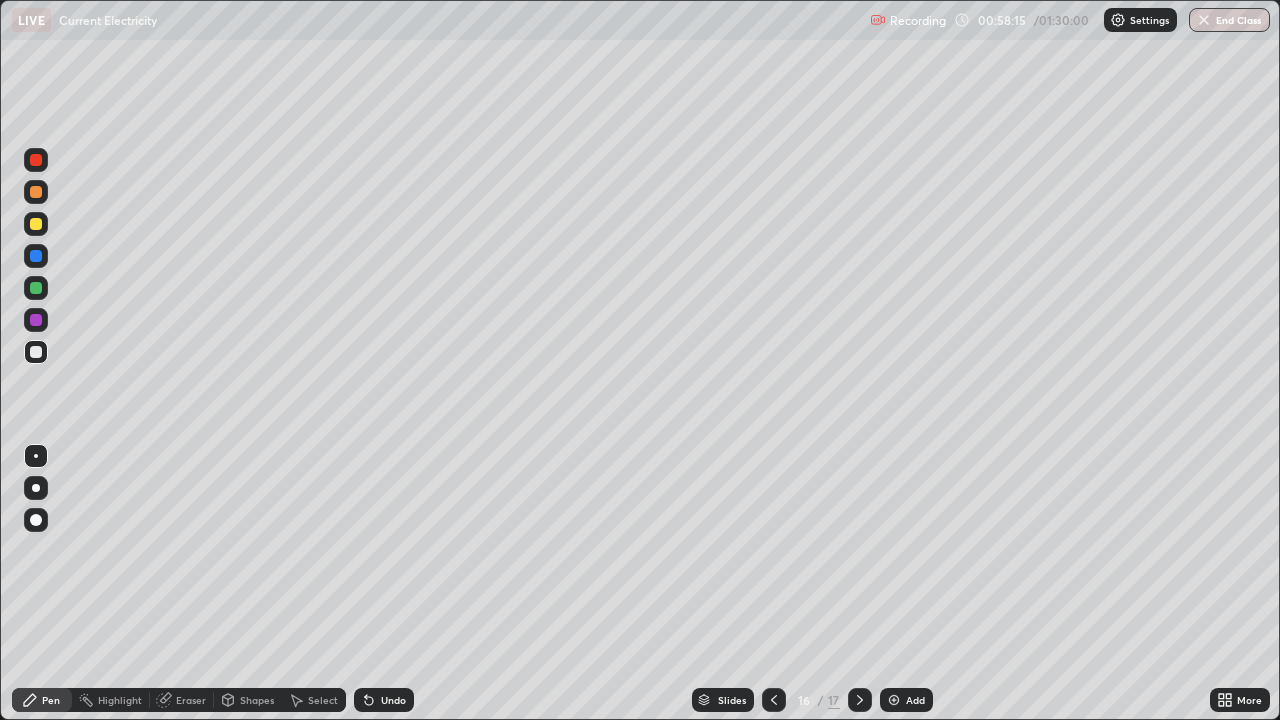click at bounding box center (36, 256) 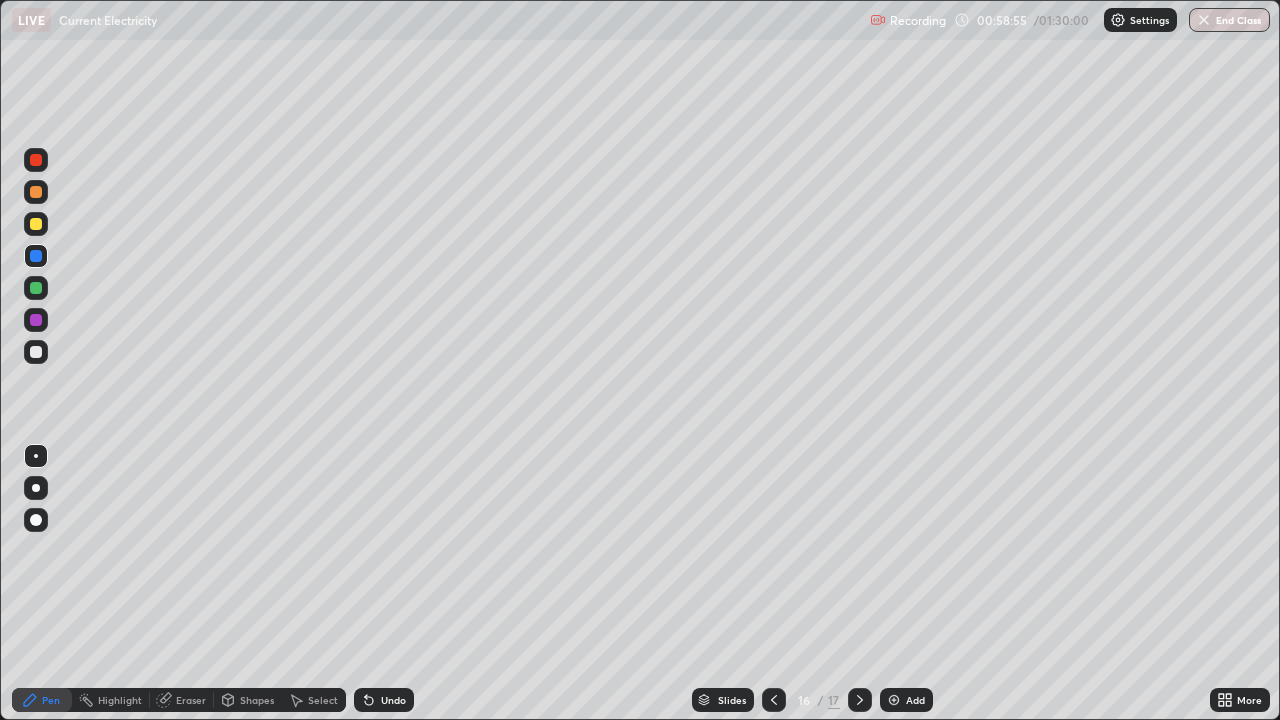 click 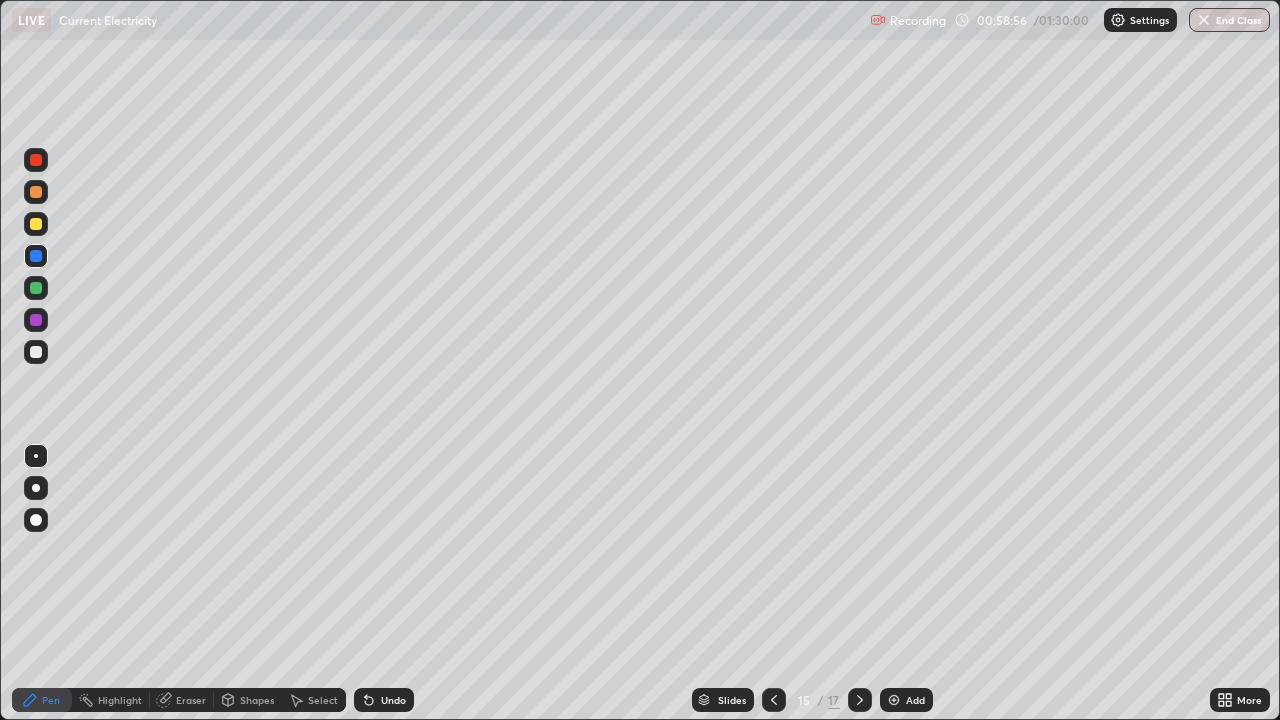 click 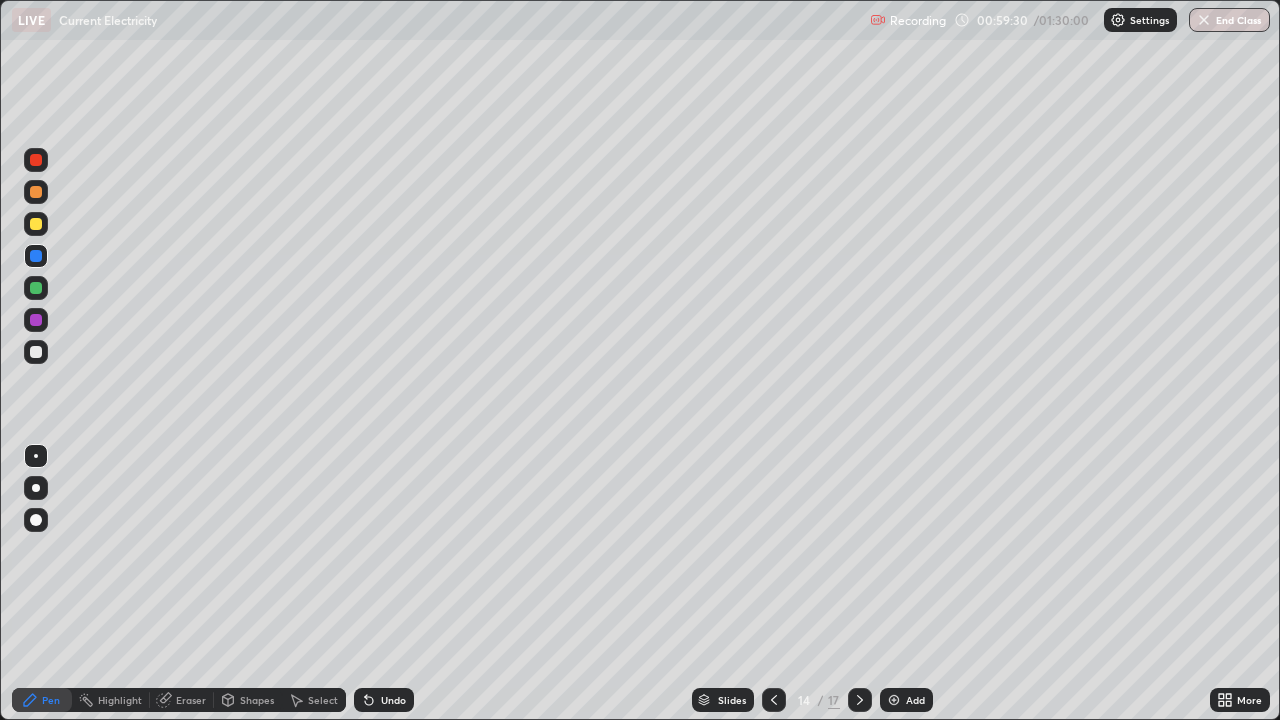 click 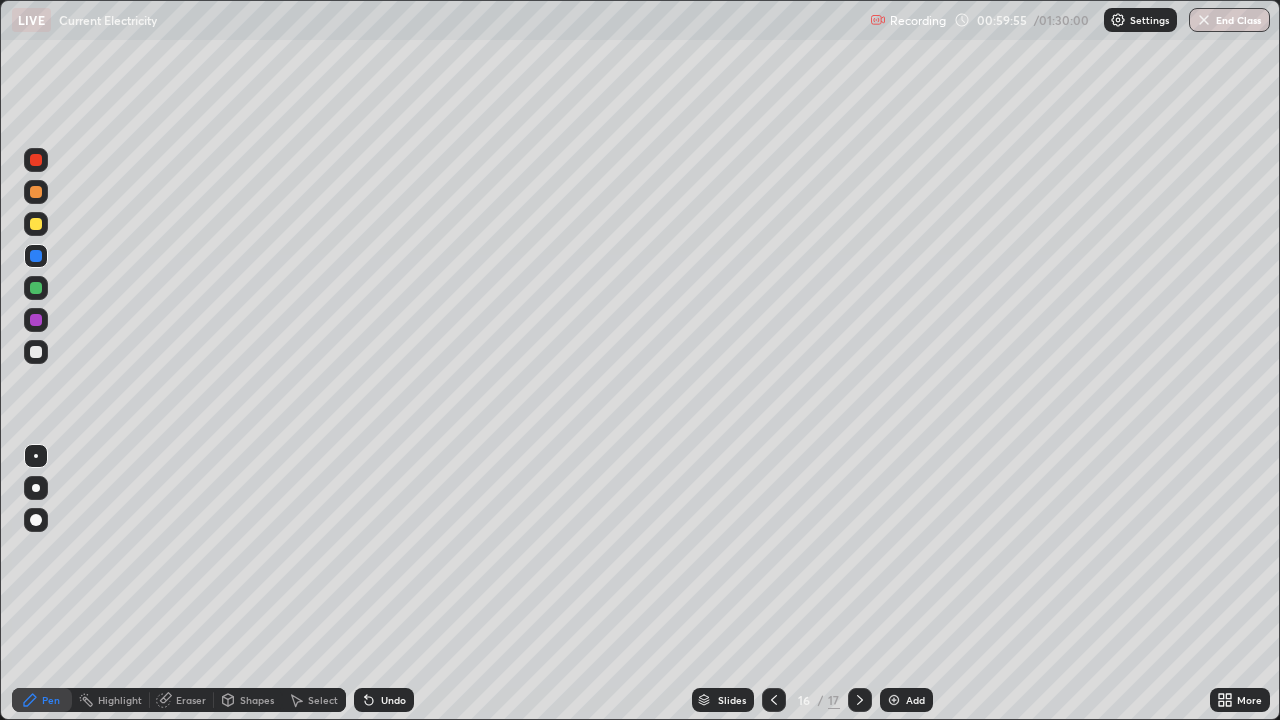 click on "Undo" at bounding box center [393, 700] 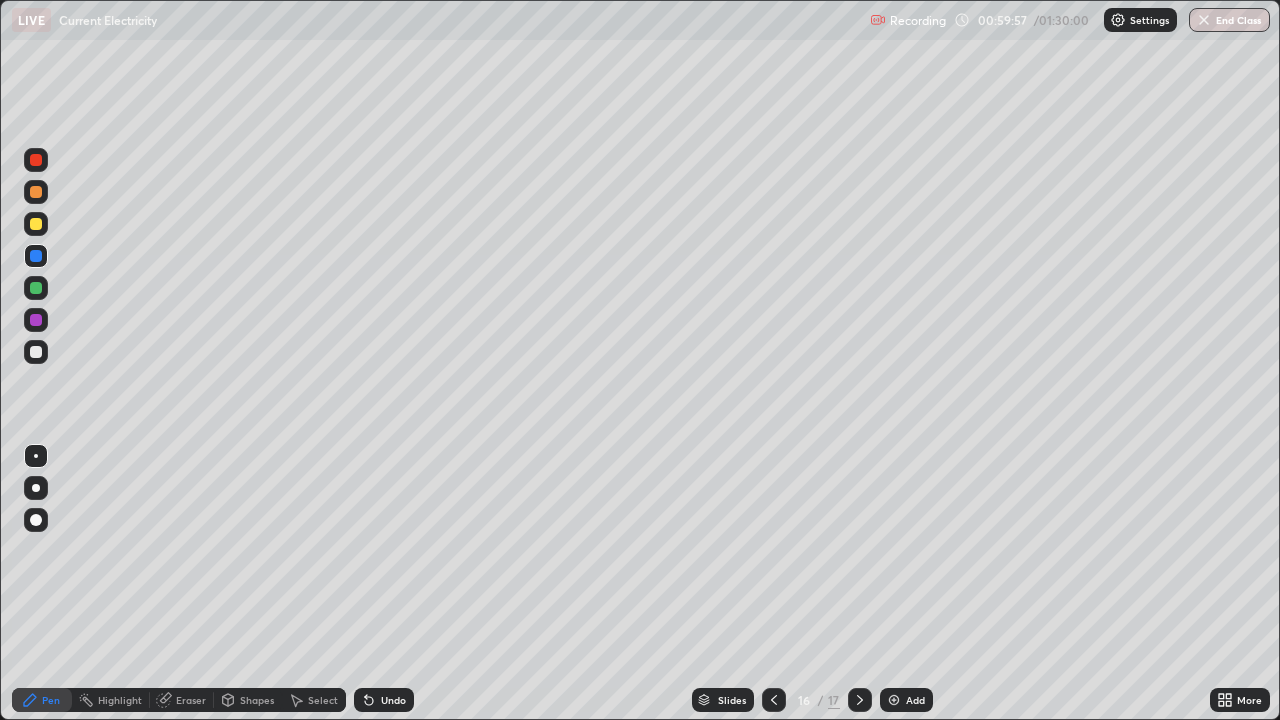 click at bounding box center (36, 352) 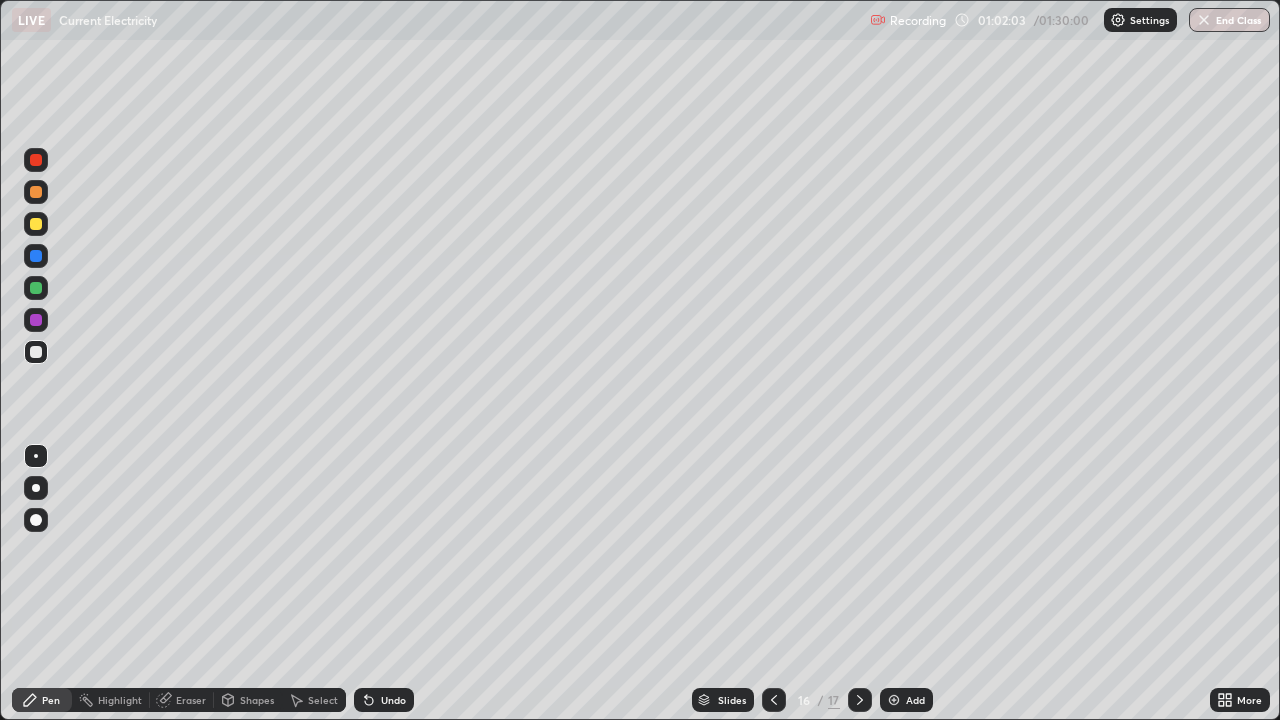 click at bounding box center (36, 224) 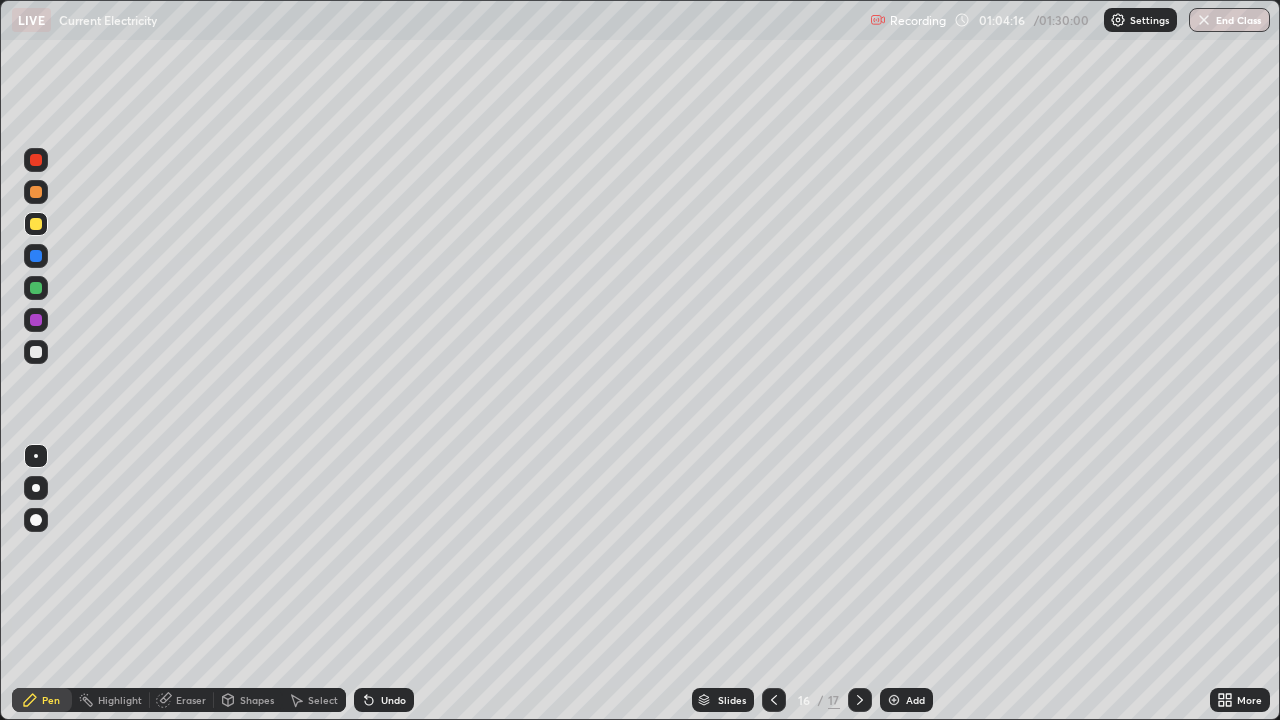 click on "Add" at bounding box center [906, 700] 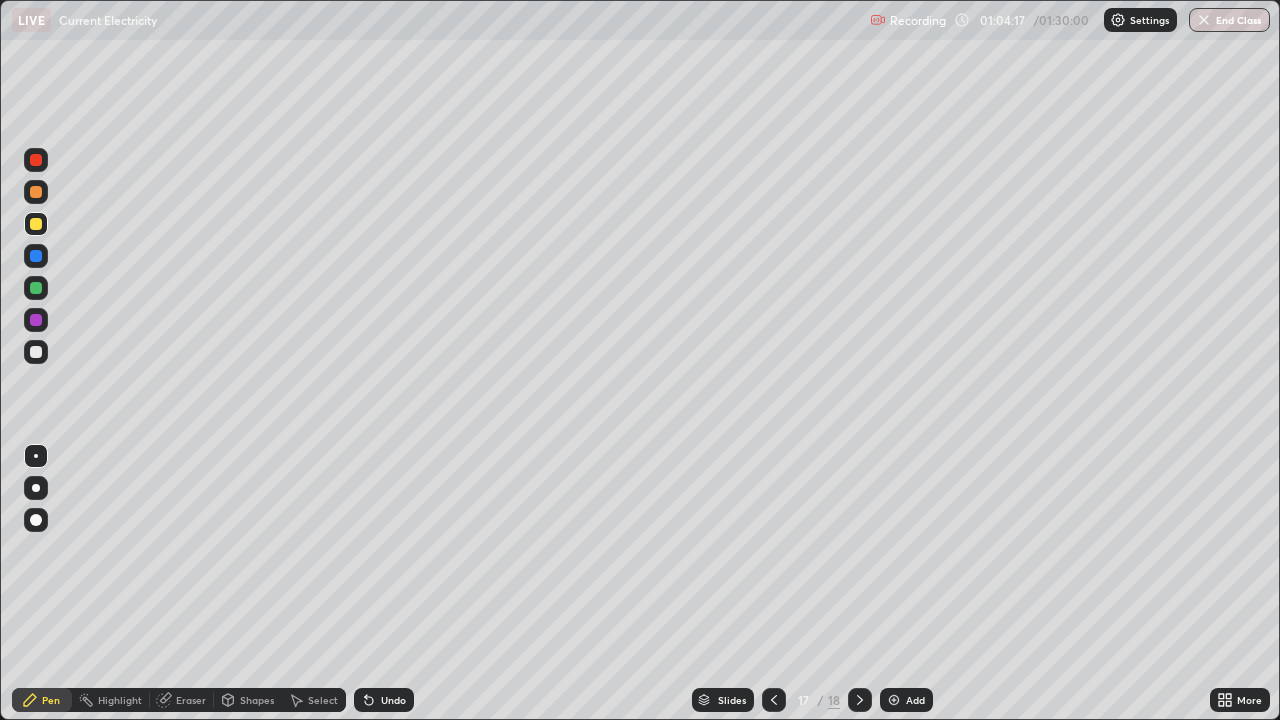 click at bounding box center (36, 224) 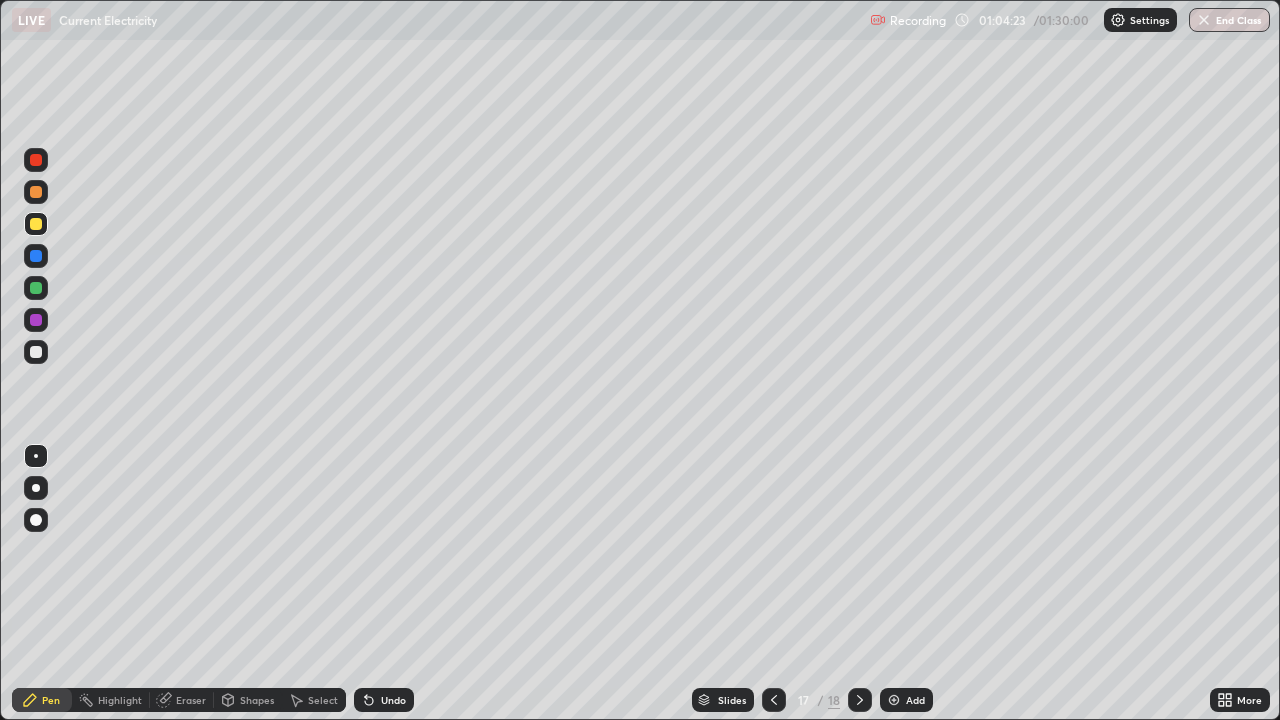 click 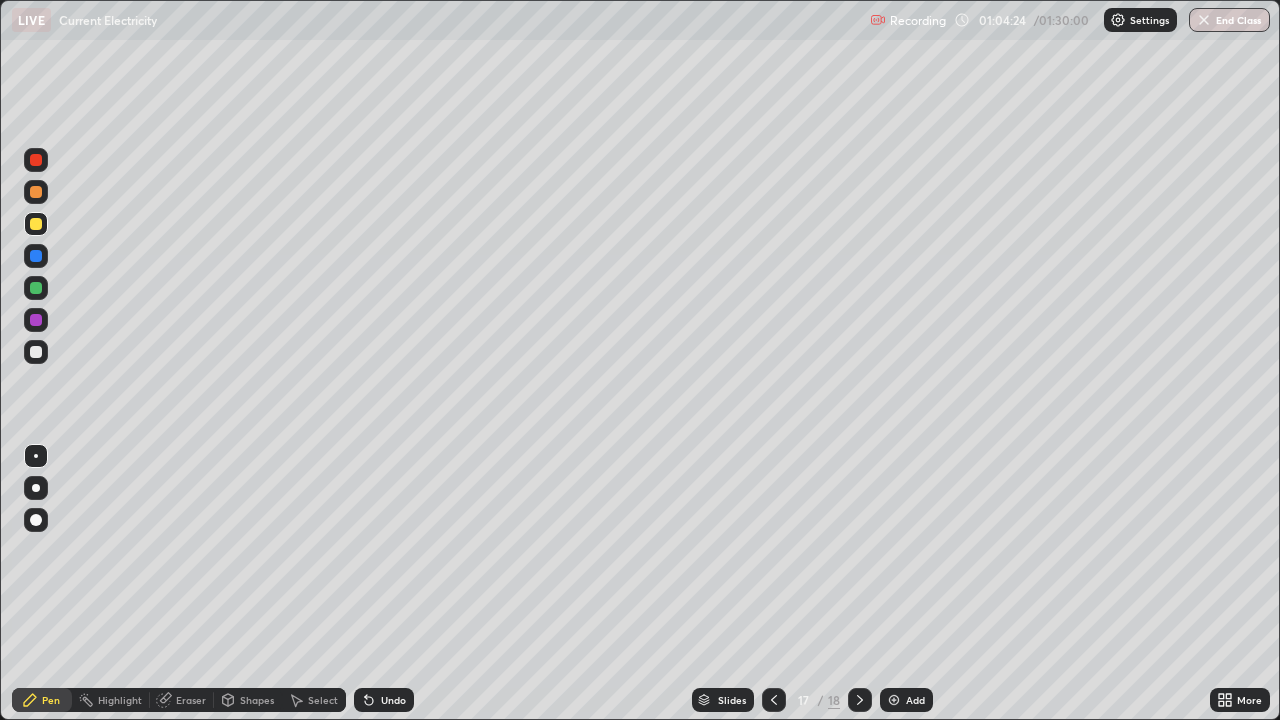 click on "Undo" at bounding box center [384, 700] 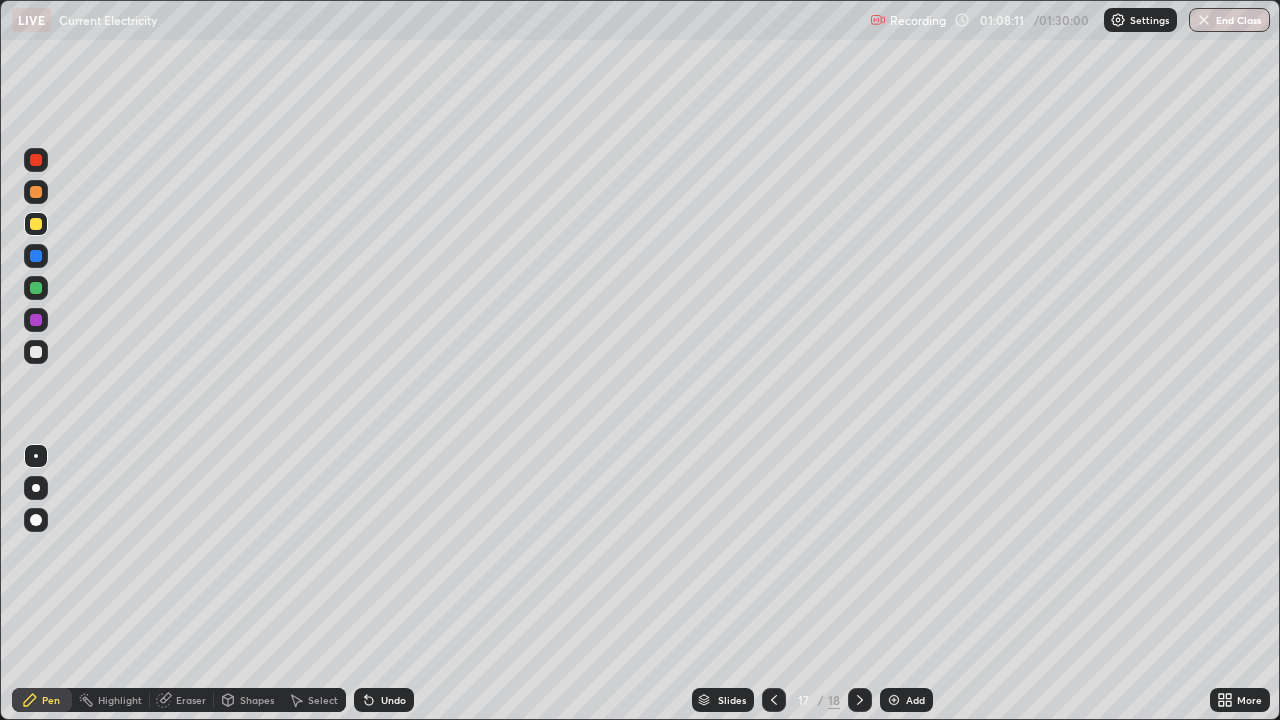click at bounding box center [36, 352] 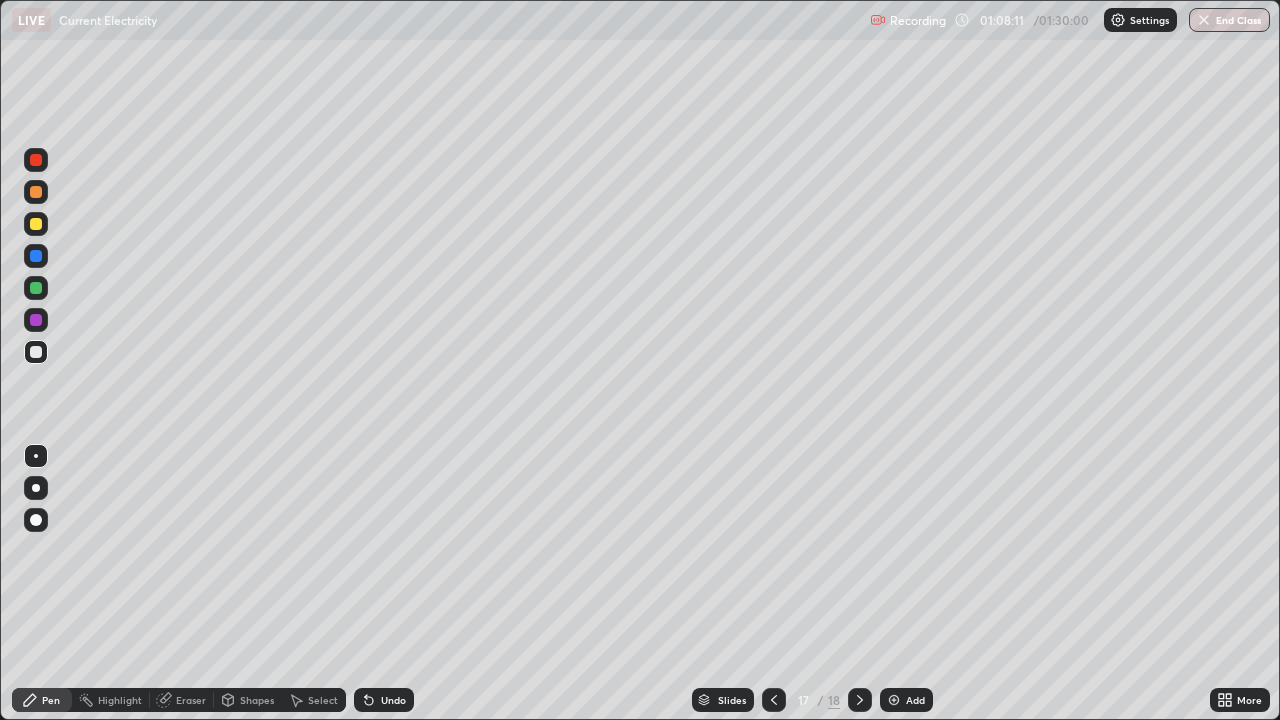 click on "Shapes" at bounding box center (248, 700) 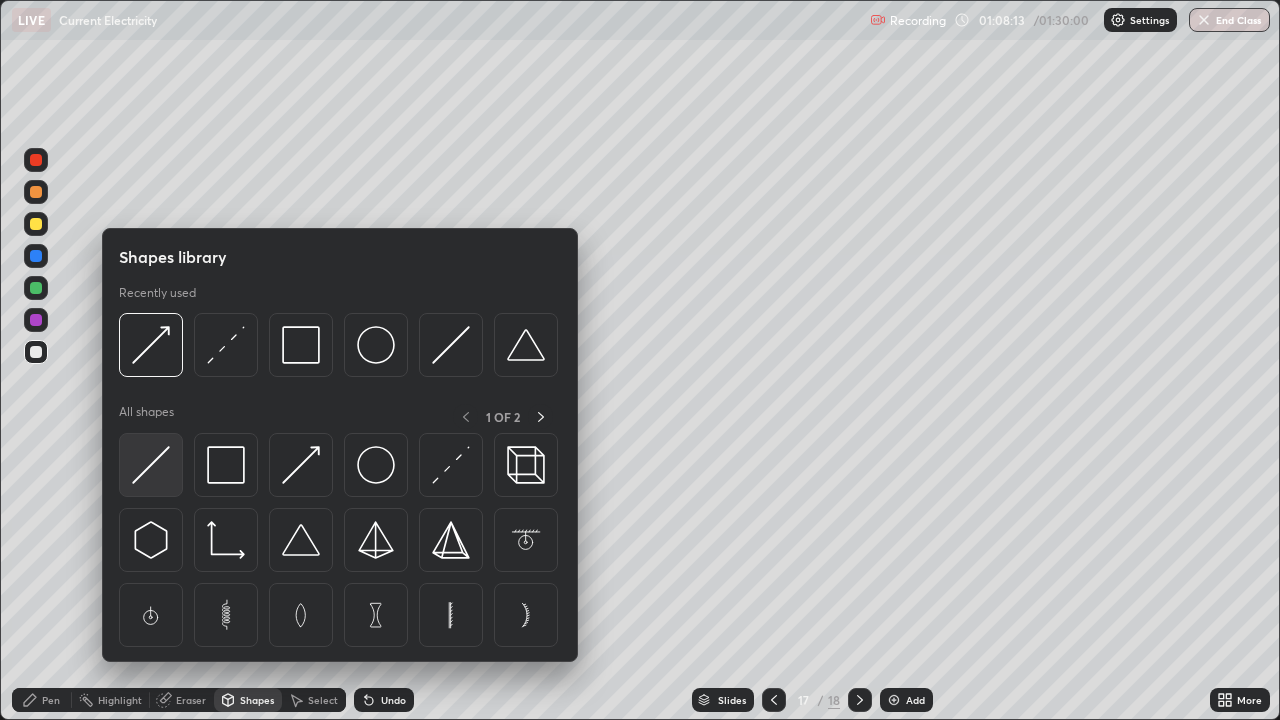 click at bounding box center [151, 465] 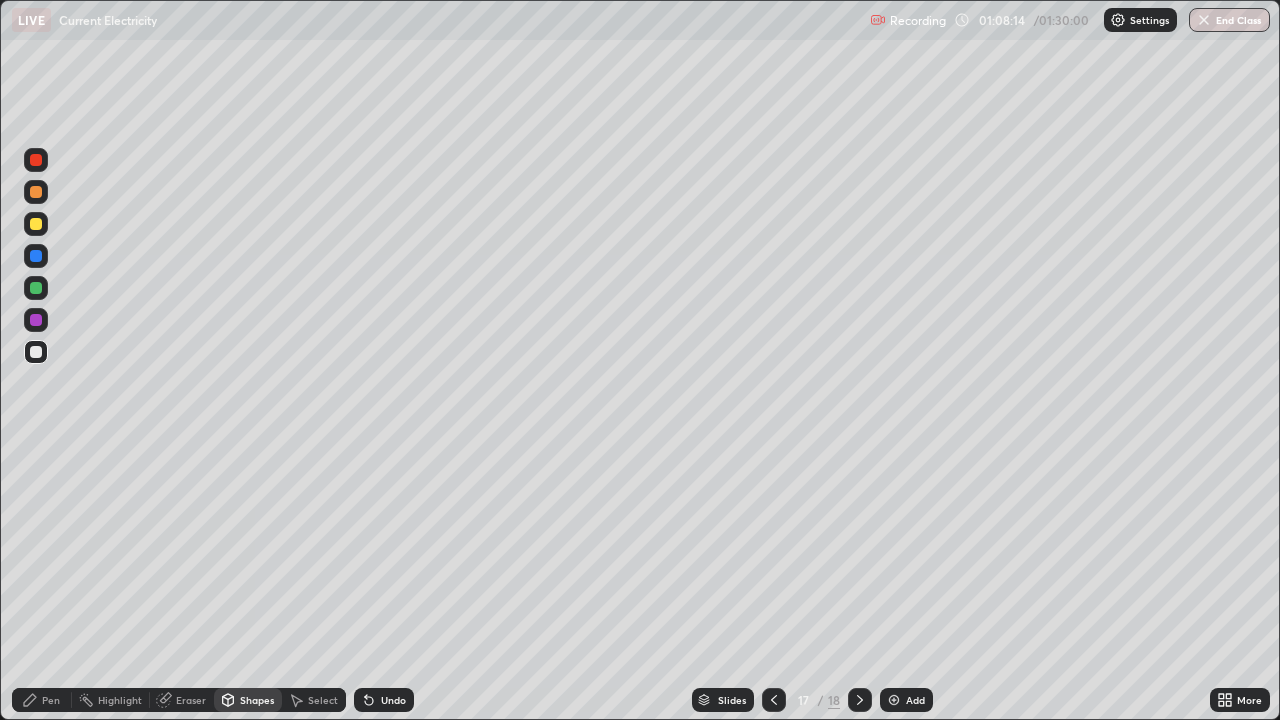 click on "Pen" at bounding box center (51, 700) 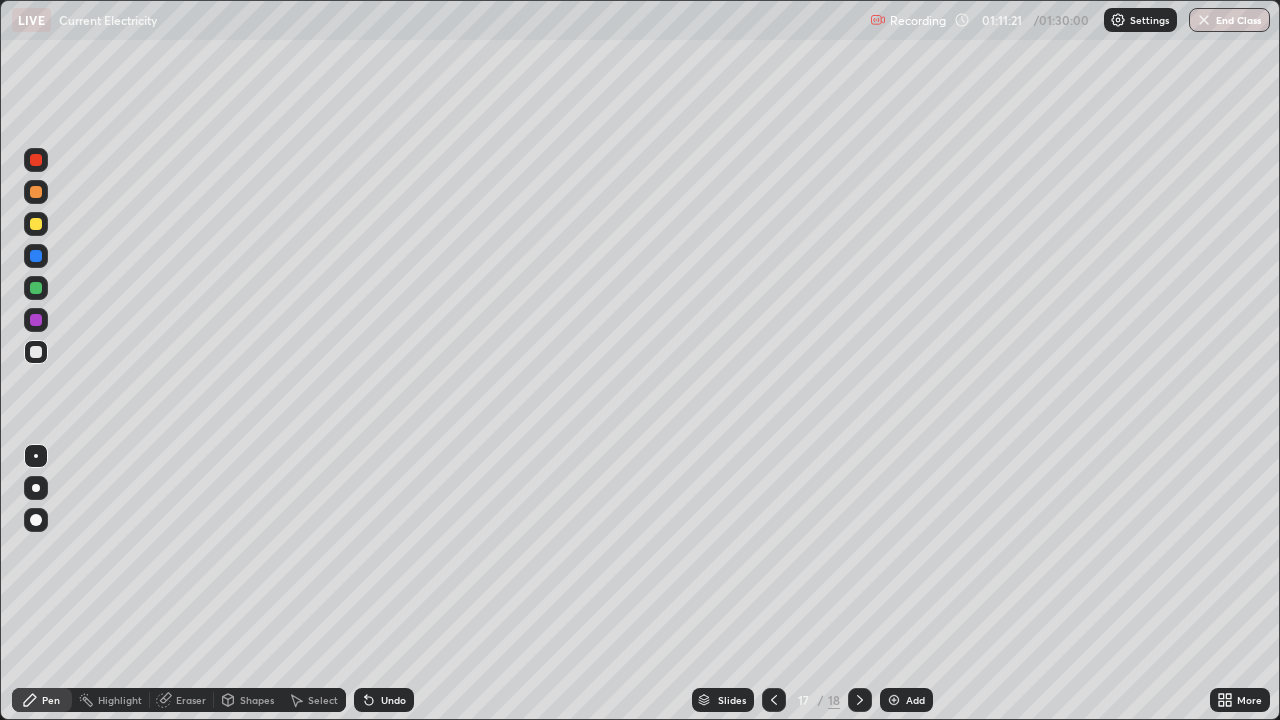 click at bounding box center [894, 700] 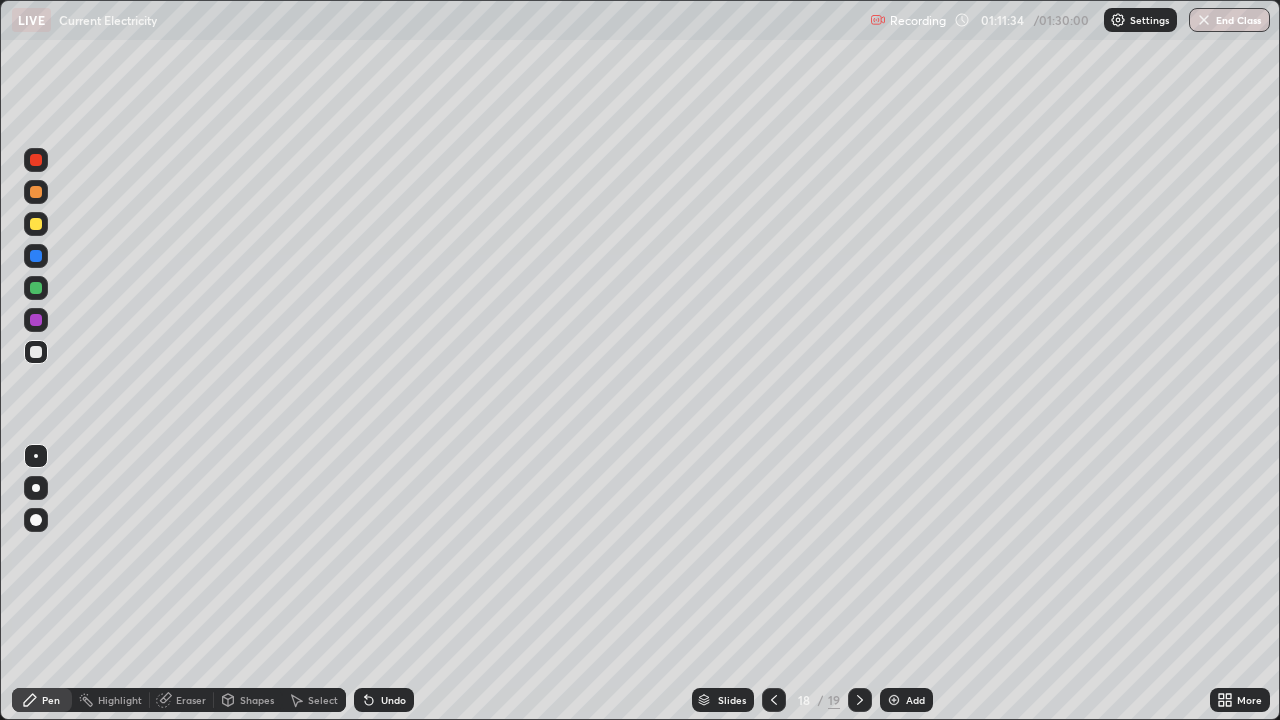 click at bounding box center [774, 700] 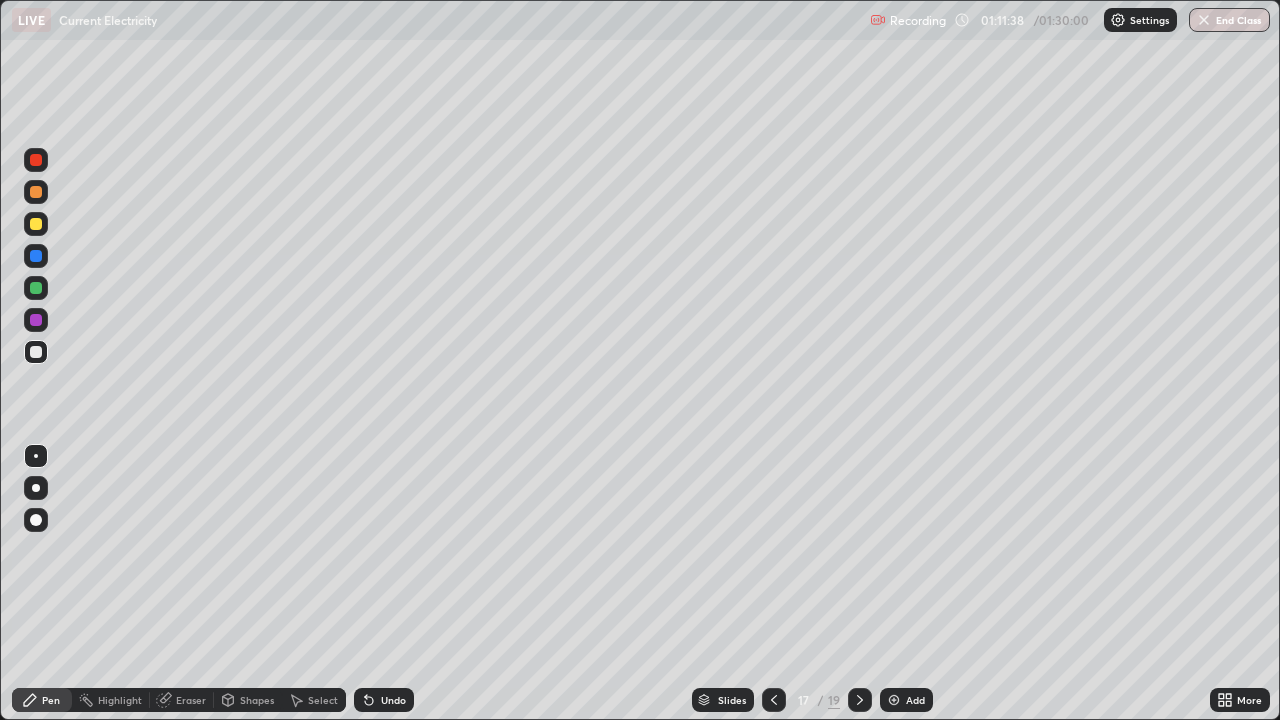 click 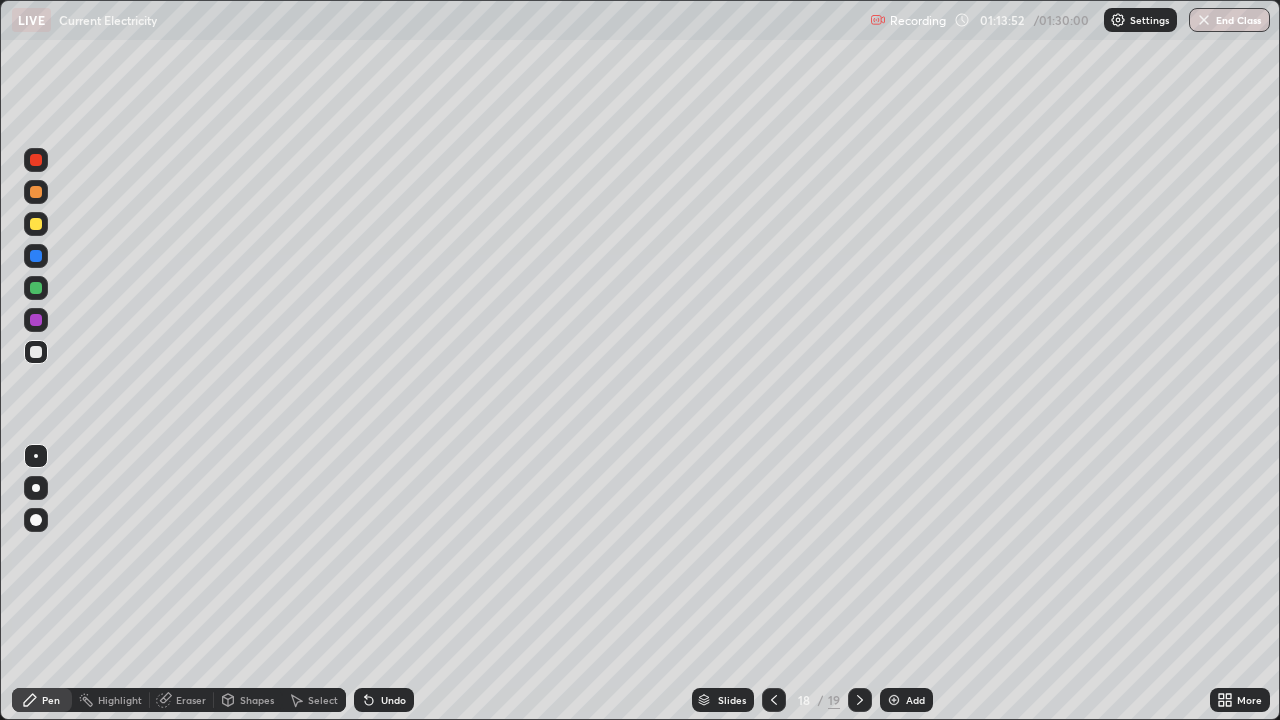 click at bounding box center [36, 224] 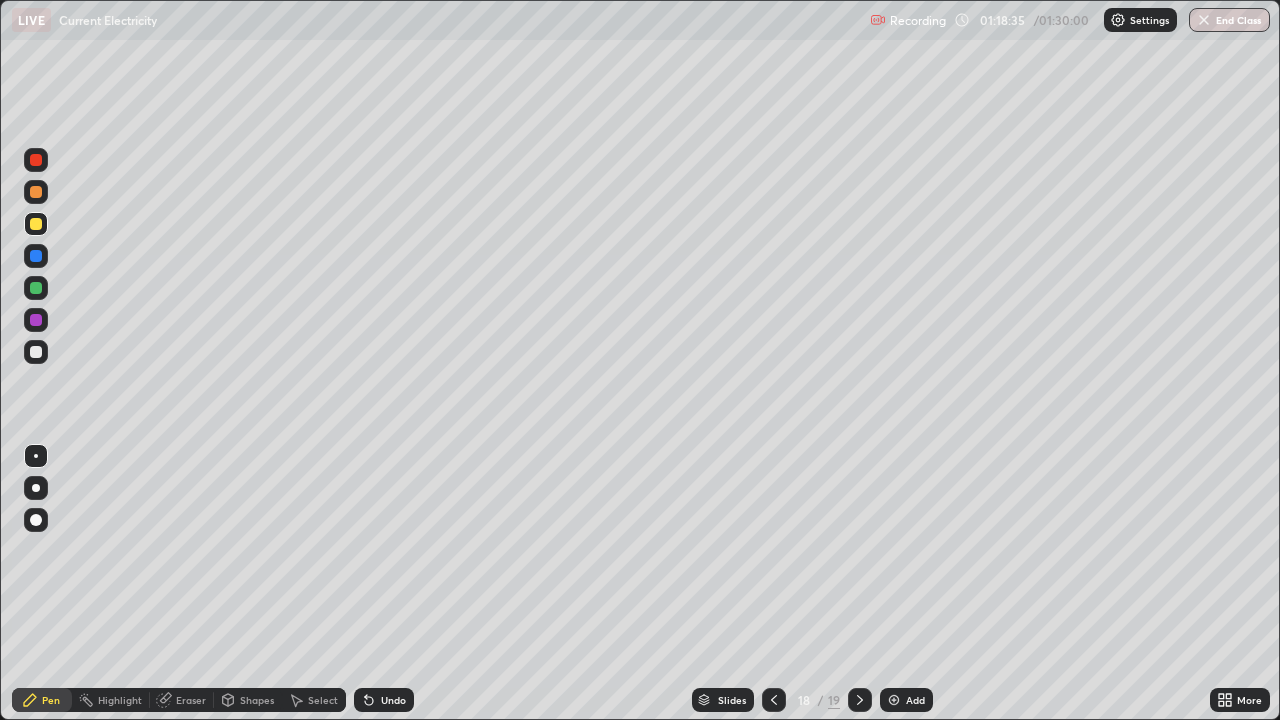 click on "End Class" at bounding box center (1229, 20) 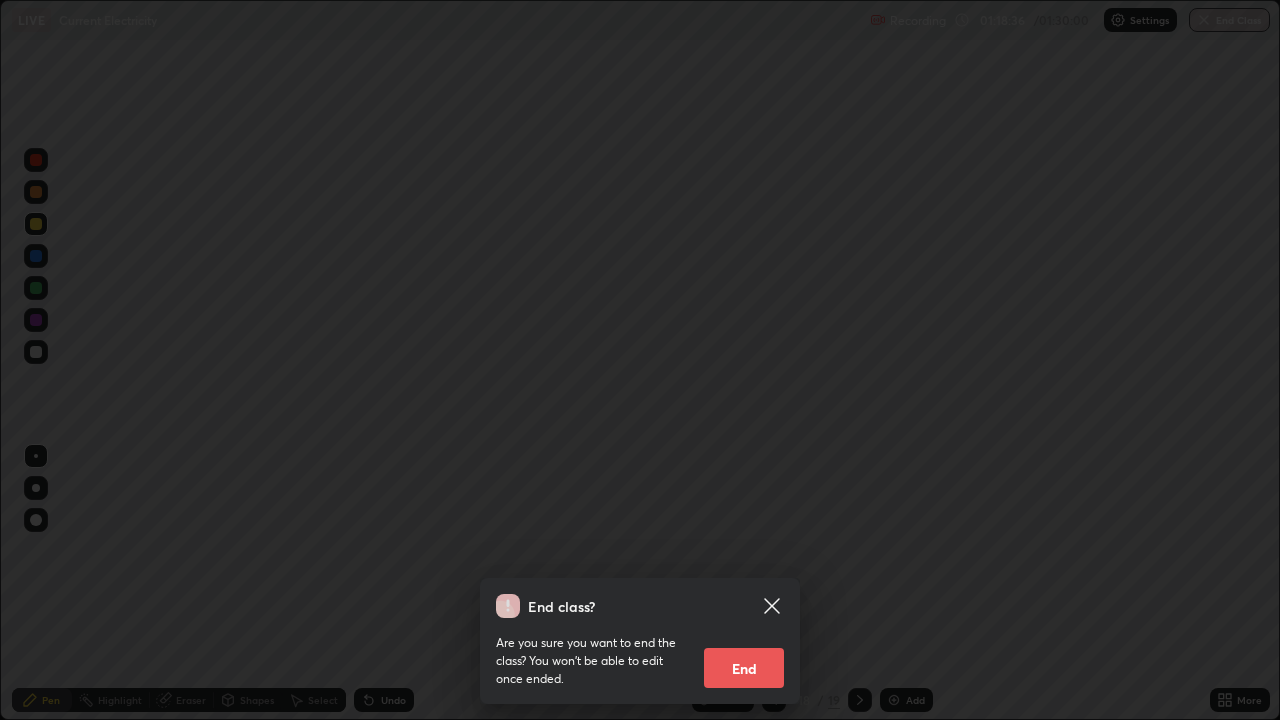 click on "End" at bounding box center (744, 668) 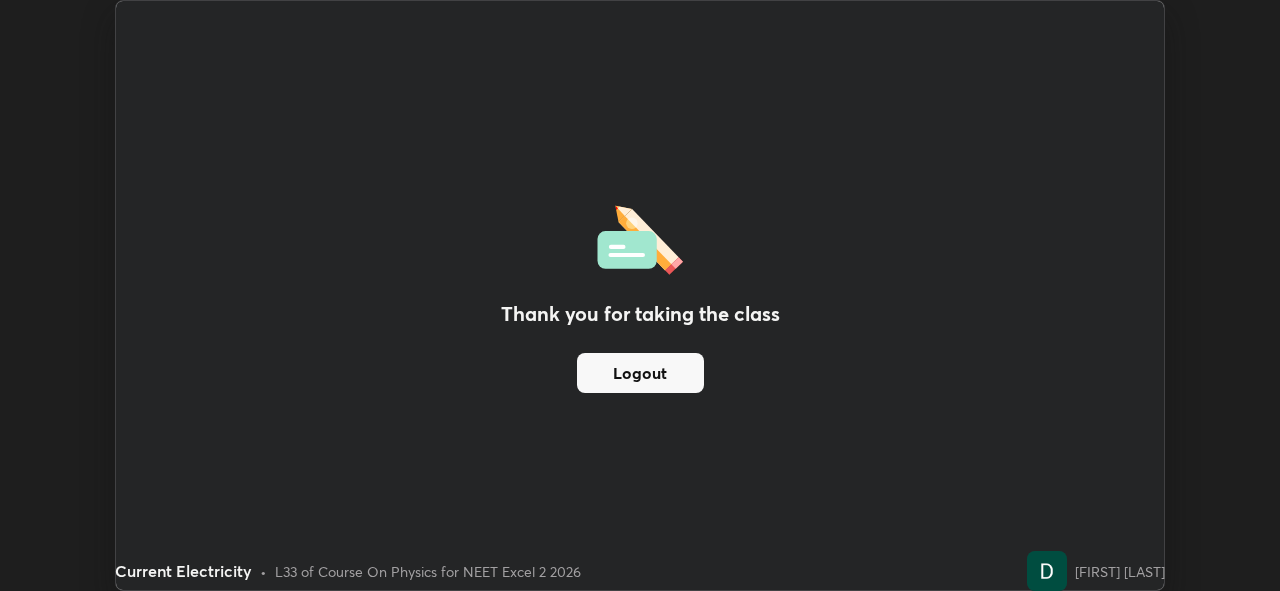 scroll, scrollTop: 591, scrollLeft: 1280, axis: both 